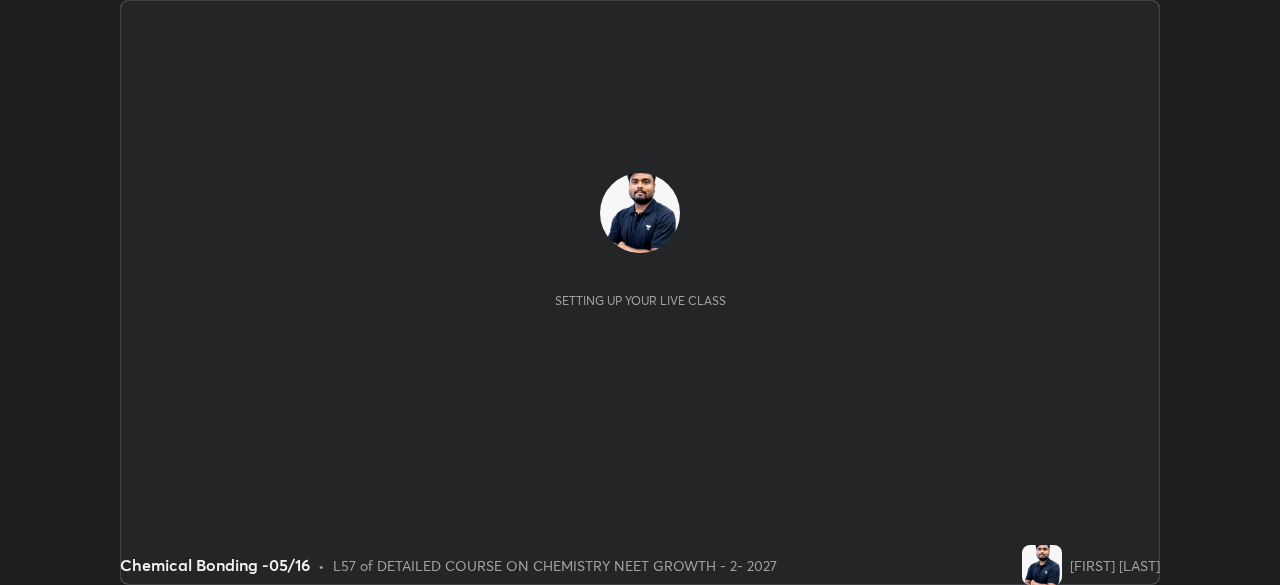 scroll, scrollTop: 0, scrollLeft: 0, axis: both 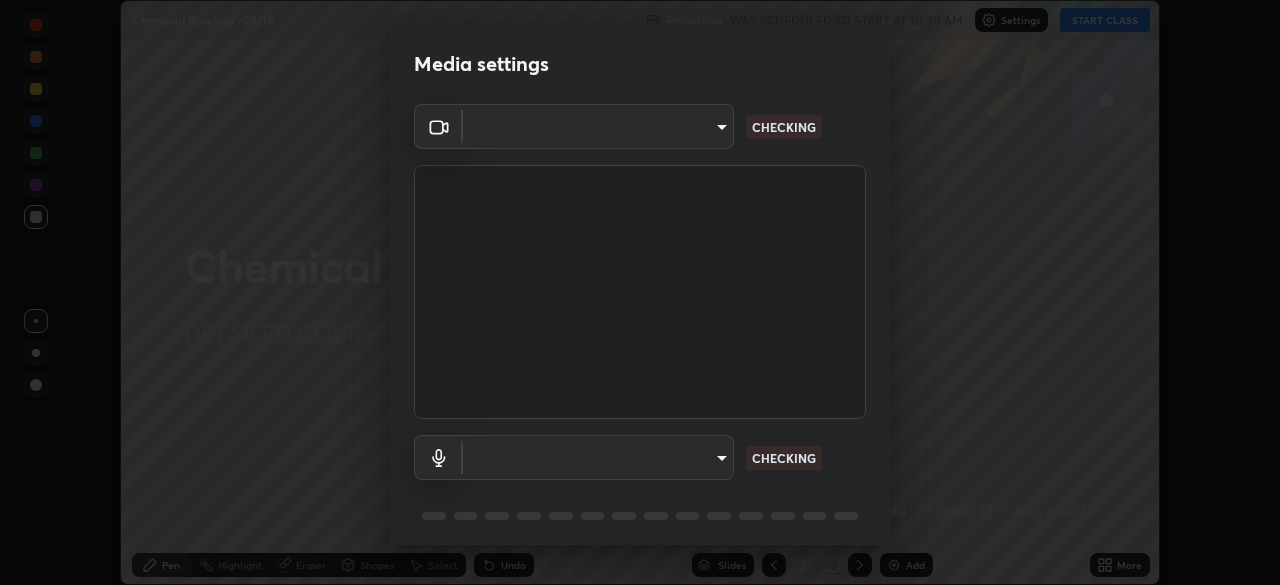 click on "Erase all Chemical Bonding -05/16 Recording WAS SCHEDULED TO START AT  10:30 AM Settings START CLASS Setting up your live class Chemical Bonding -05/16 • L57 of DETAILED COURSE ON CHEMISTRY NEET GROWTH - 2- 2027 [FIRST] [LAST] Pen Highlight Eraser Shapes Select Undo Slides 2 / 2 Add More No doubts shared Encourage your learners to ask a doubt for better clarity Report an issue Reason for reporting Buffering Chat not working Audio - Video sync issue Educator video quality low ​ Attach an image Report Media settings ​ CHECKING ​ CHECKING 1 / 5 Next" at bounding box center (640, 292) 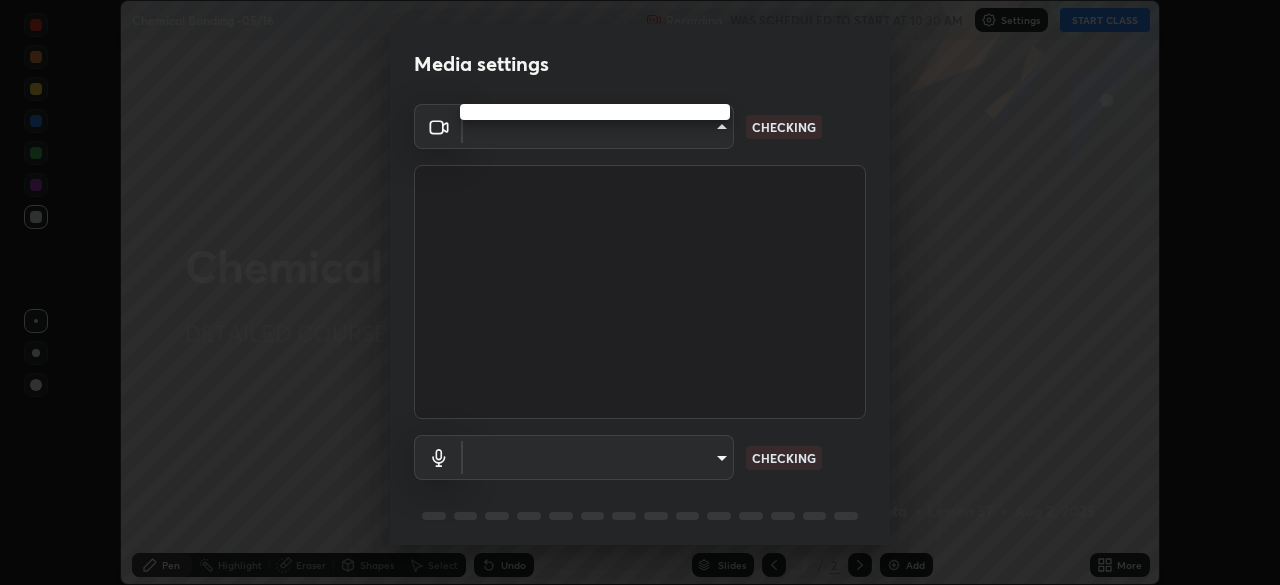 click at bounding box center (640, 292) 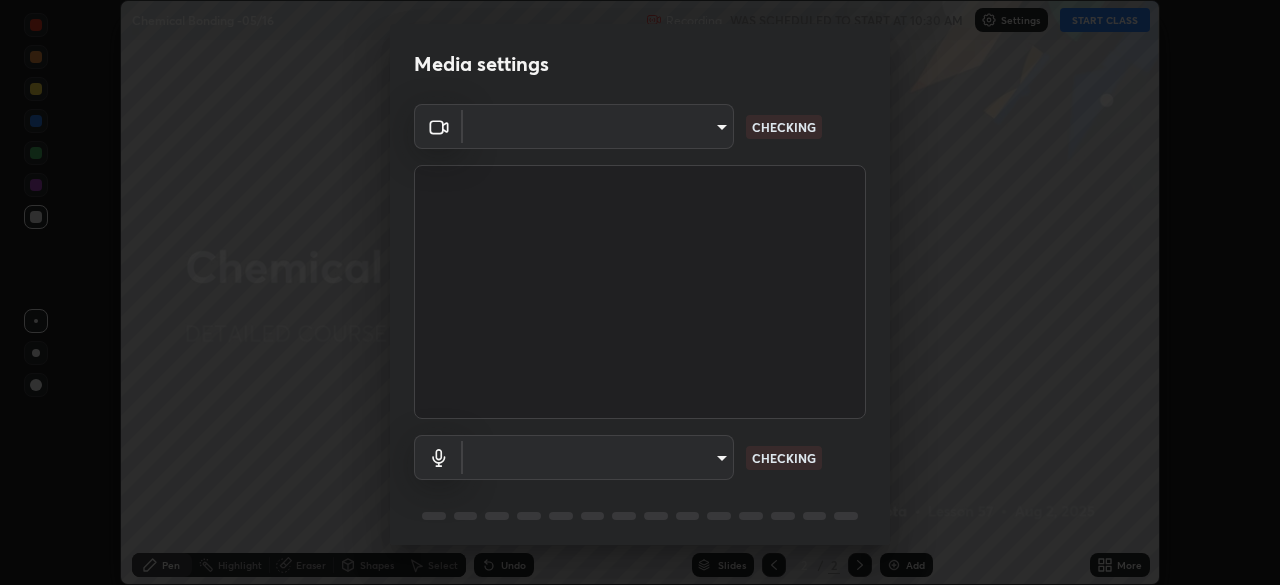 scroll, scrollTop: 71, scrollLeft: 0, axis: vertical 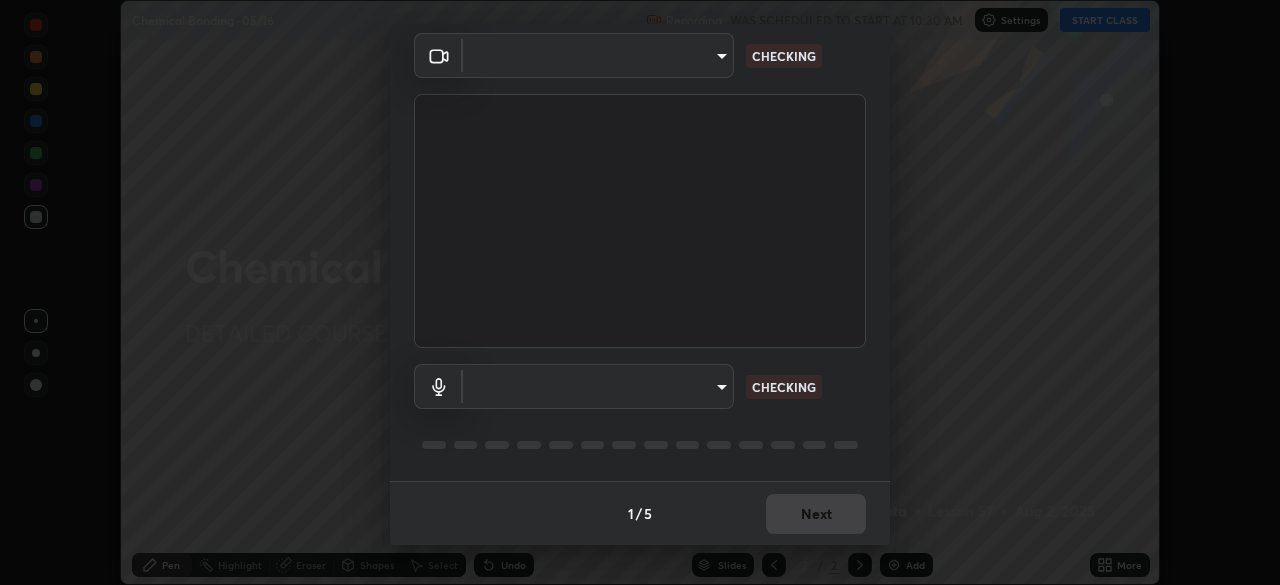 type on "23f9ab4963ea7bf9f5a0f139eca0a7722ce6801474d7e6497cd6fb859b15e8b8" 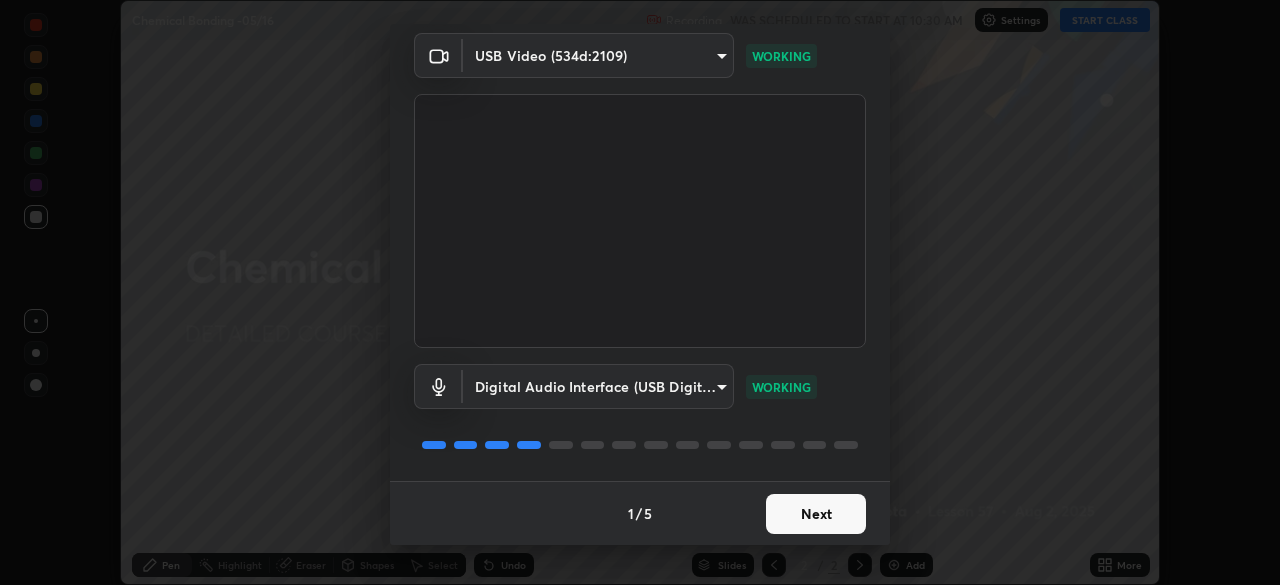 click on "Next" at bounding box center (816, 514) 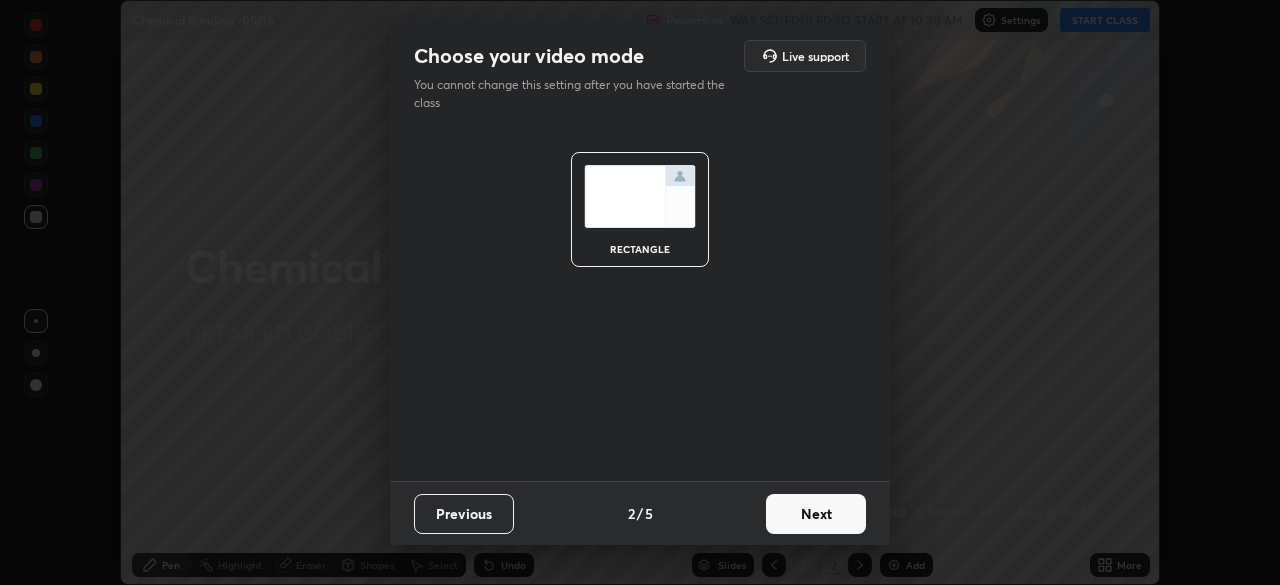 scroll, scrollTop: 0, scrollLeft: 0, axis: both 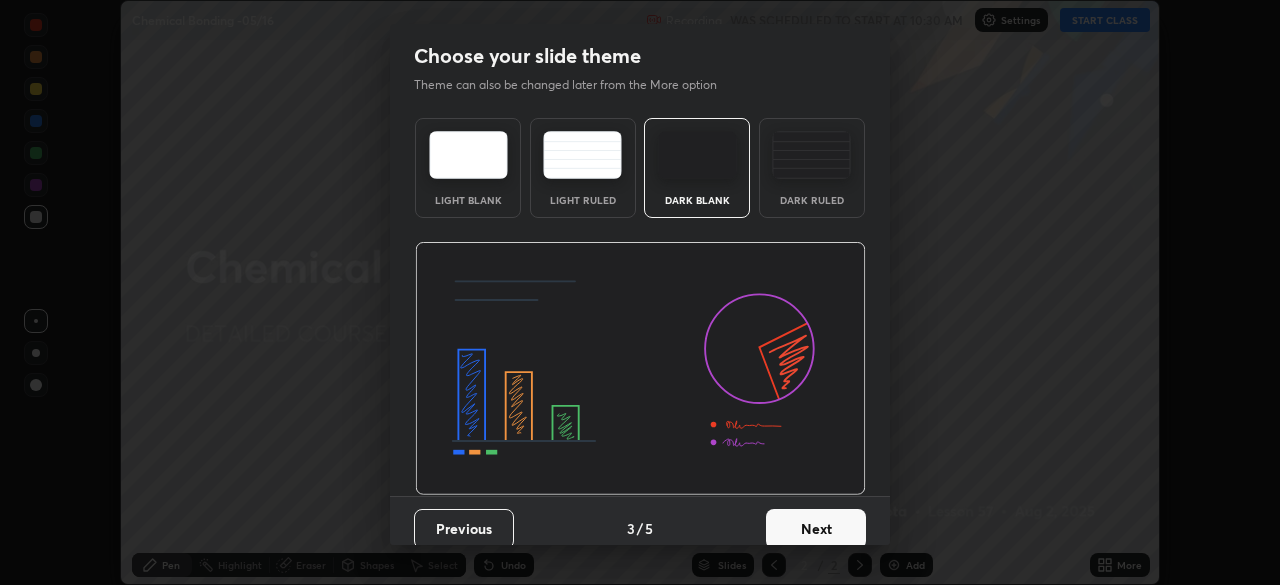 click on "Next" at bounding box center [816, 529] 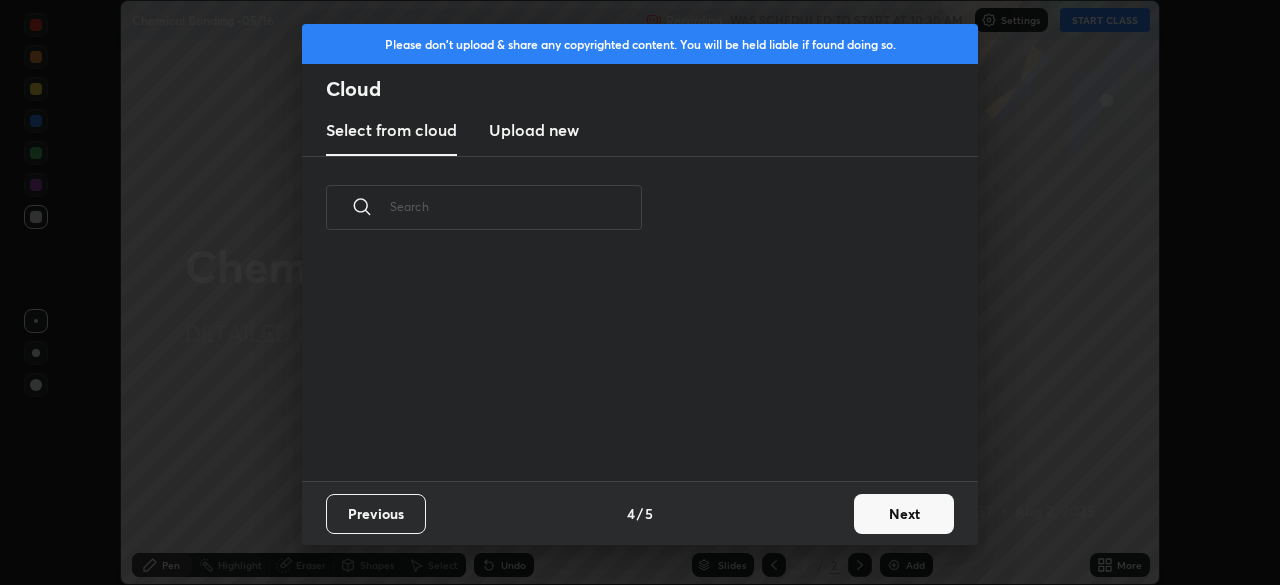 click on "Next" at bounding box center (904, 514) 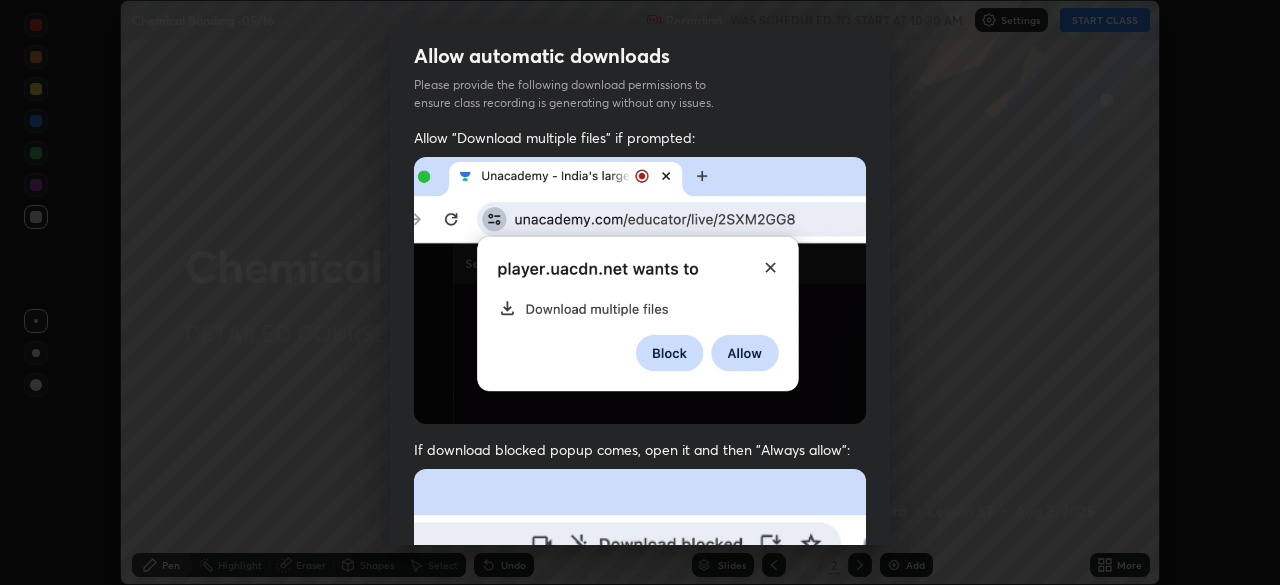 click on "Allow "Download multiple files" if prompted: If download blocked popup comes, open it and then "Always allow": I agree that if I don't provide required permissions, class recording will not be generated" at bounding box center [640, 549] 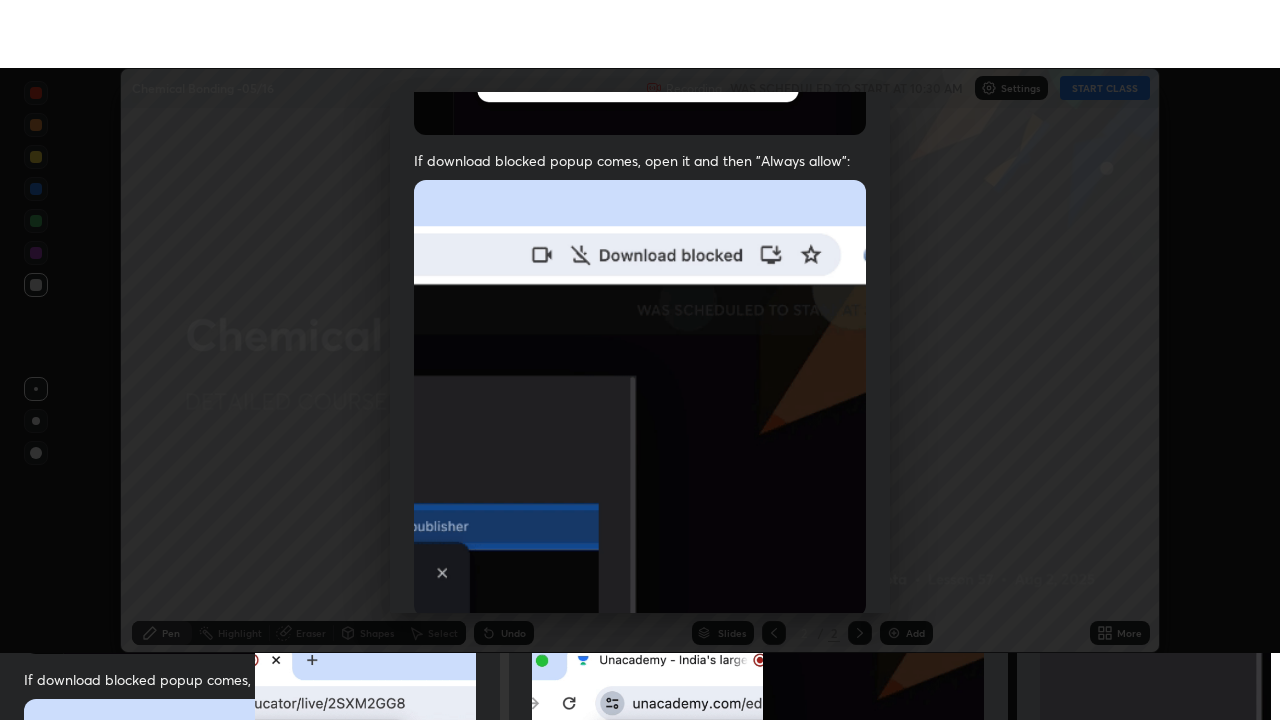 scroll, scrollTop: 479, scrollLeft: 0, axis: vertical 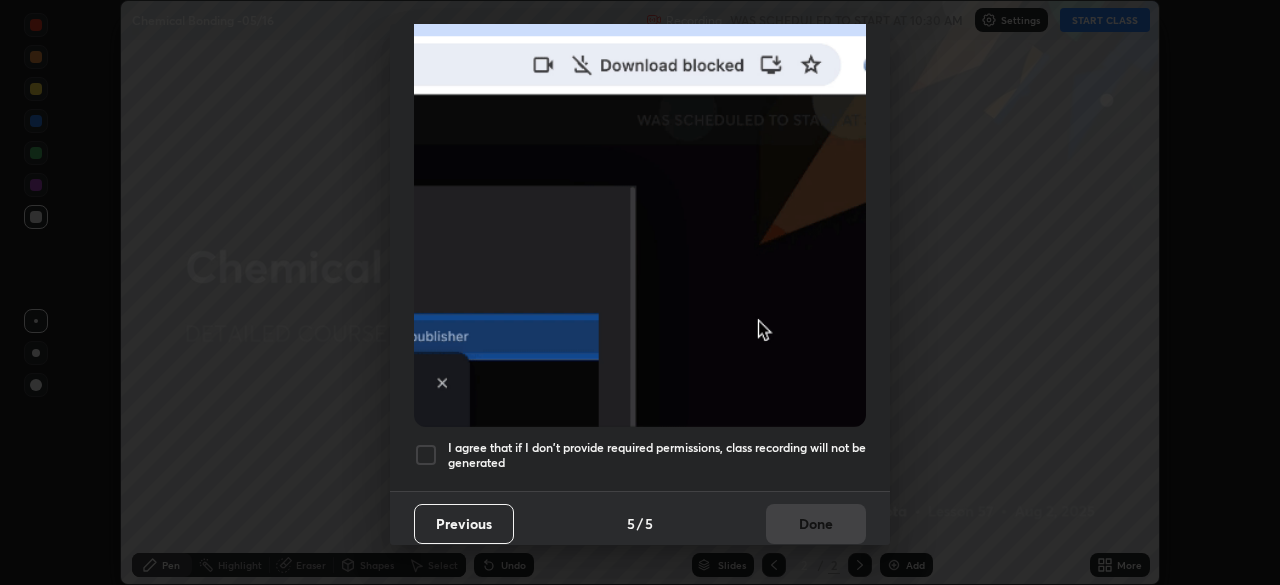click at bounding box center (426, 455) 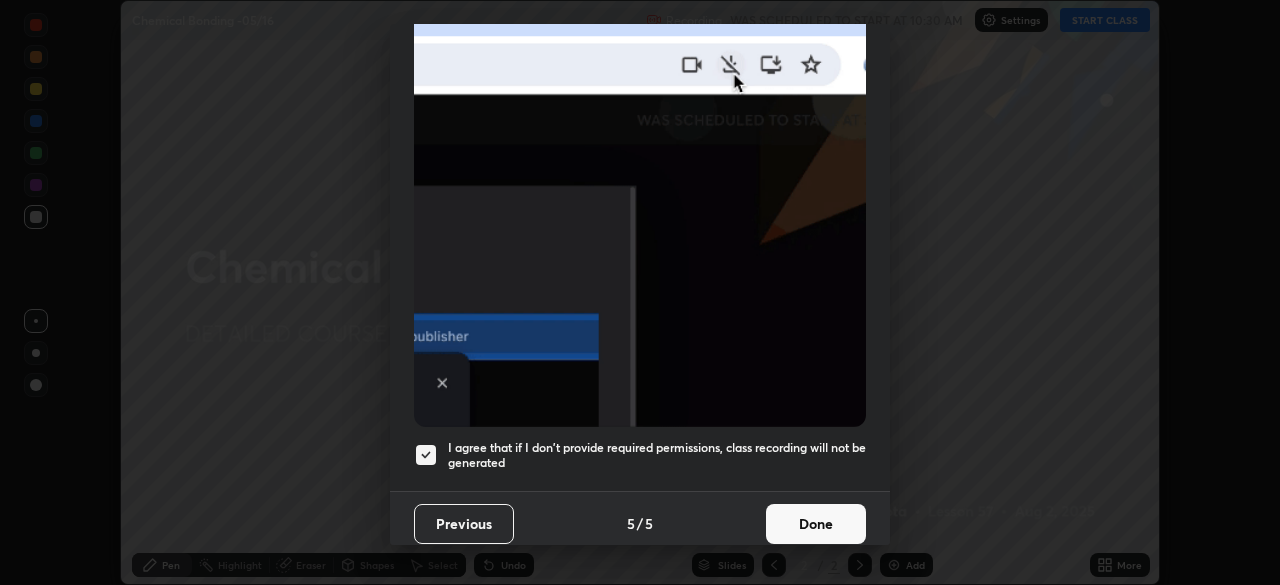 click on "Done" at bounding box center [816, 524] 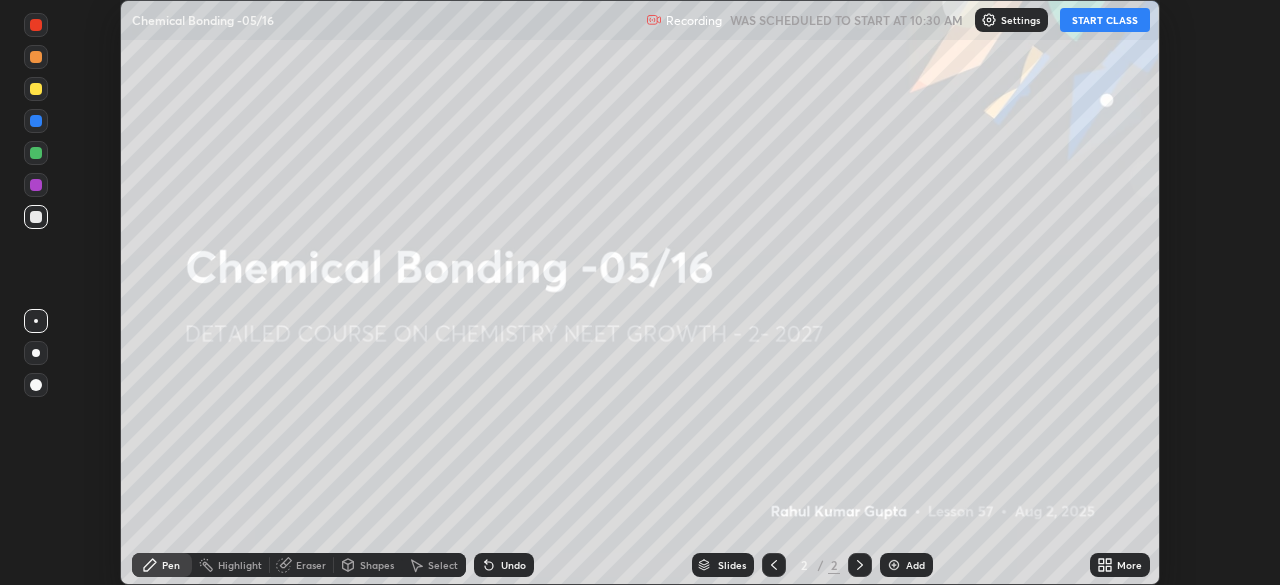 click on "More" at bounding box center (1120, 565) 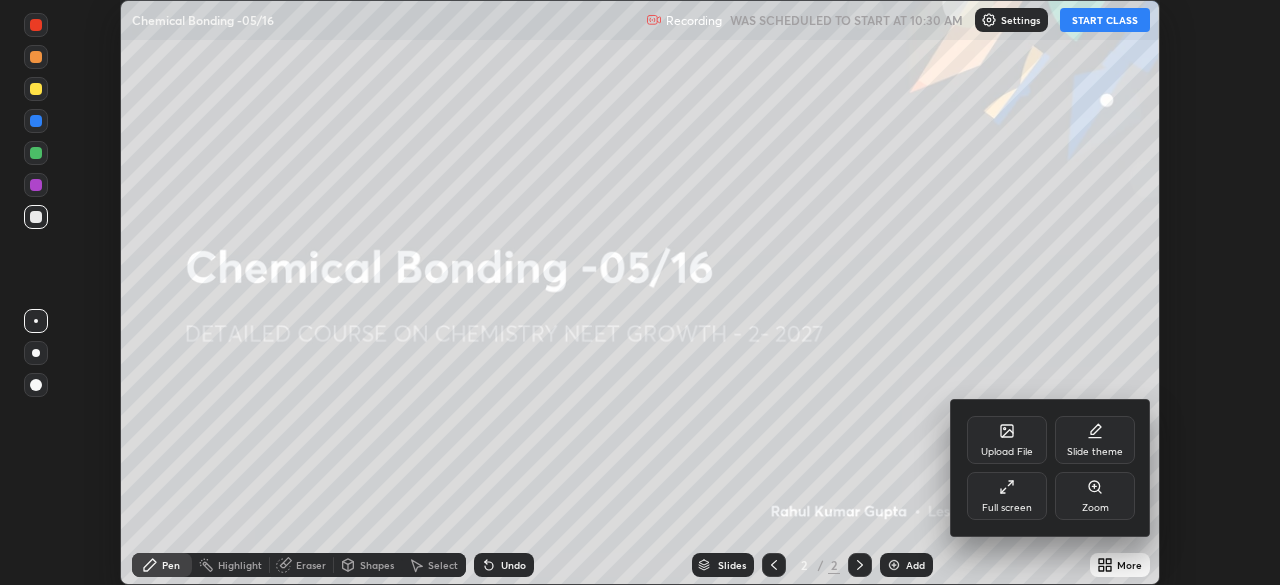 click on "Full screen" at bounding box center [1007, 496] 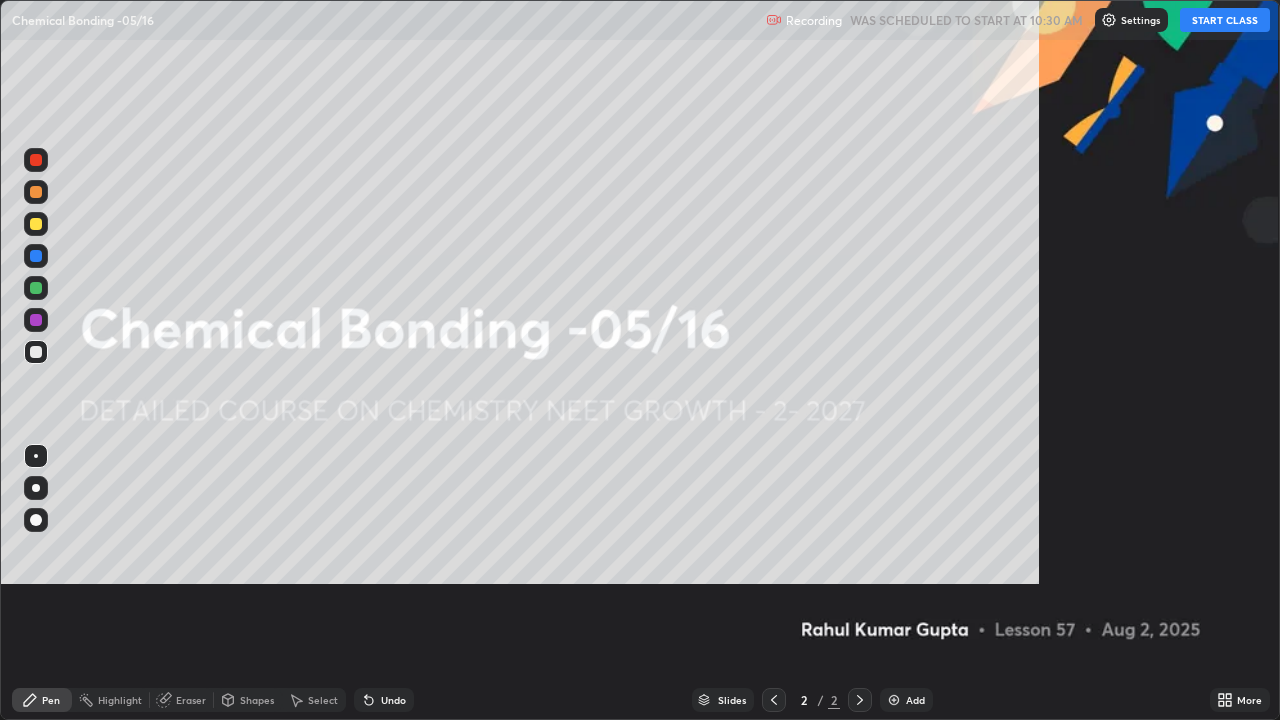 scroll, scrollTop: 99280, scrollLeft: 98720, axis: both 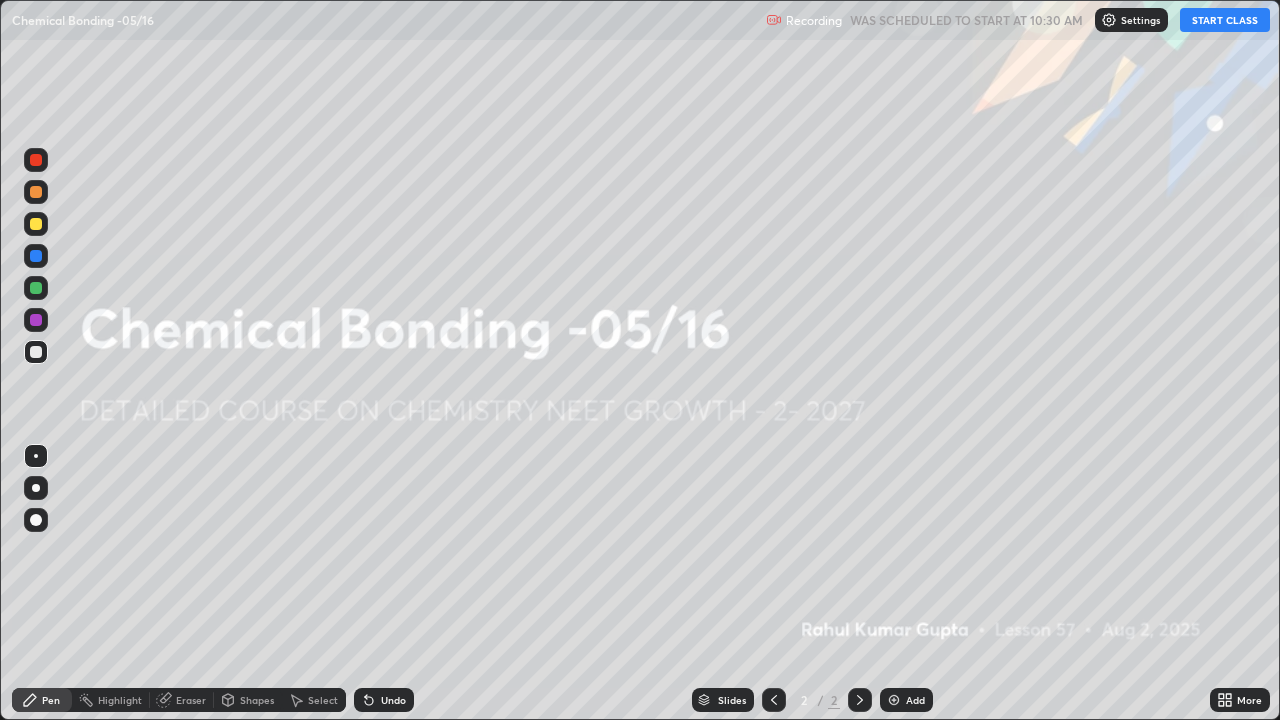 click on "Settings" at bounding box center (1131, 20) 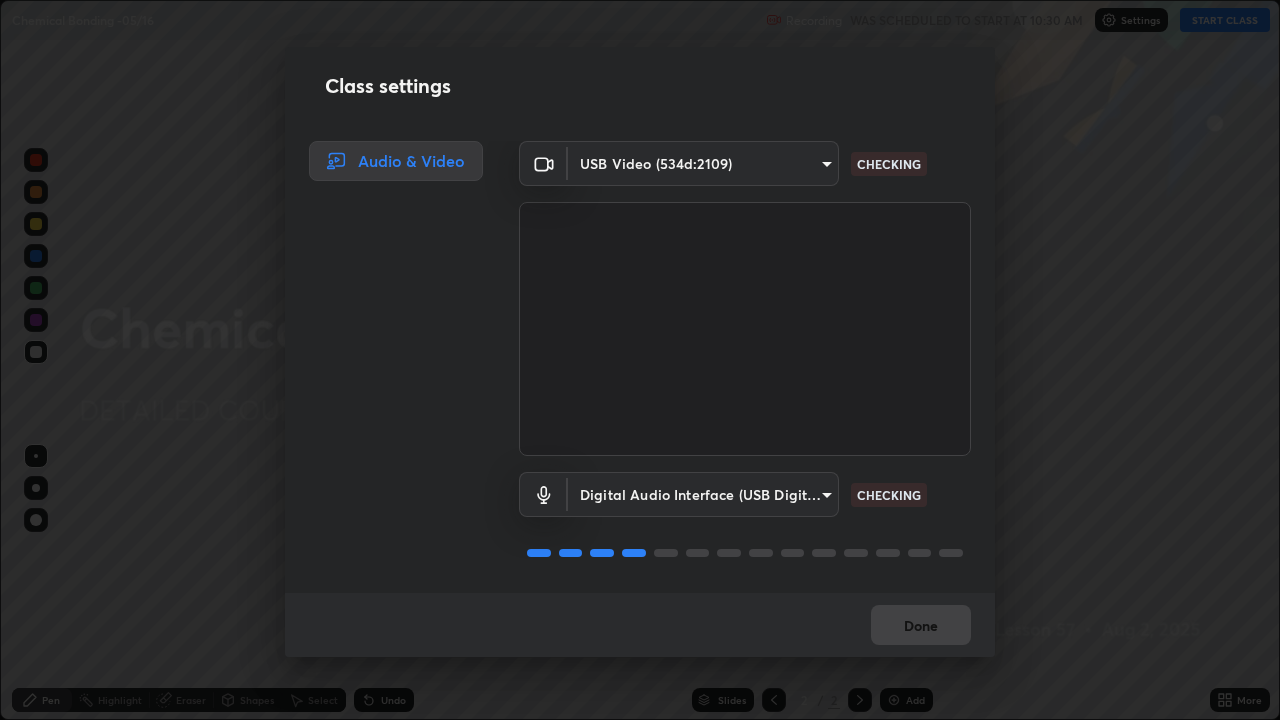 scroll, scrollTop: 2, scrollLeft: 0, axis: vertical 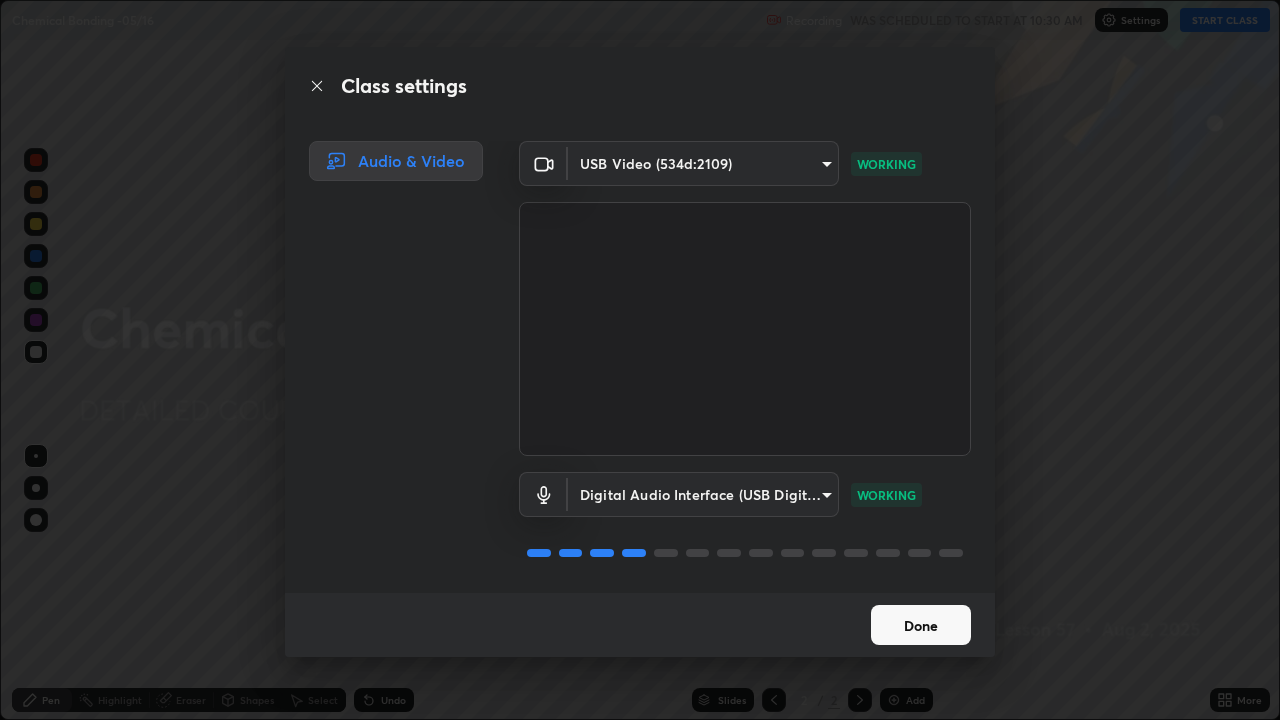 click on "Done" at bounding box center (921, 625) 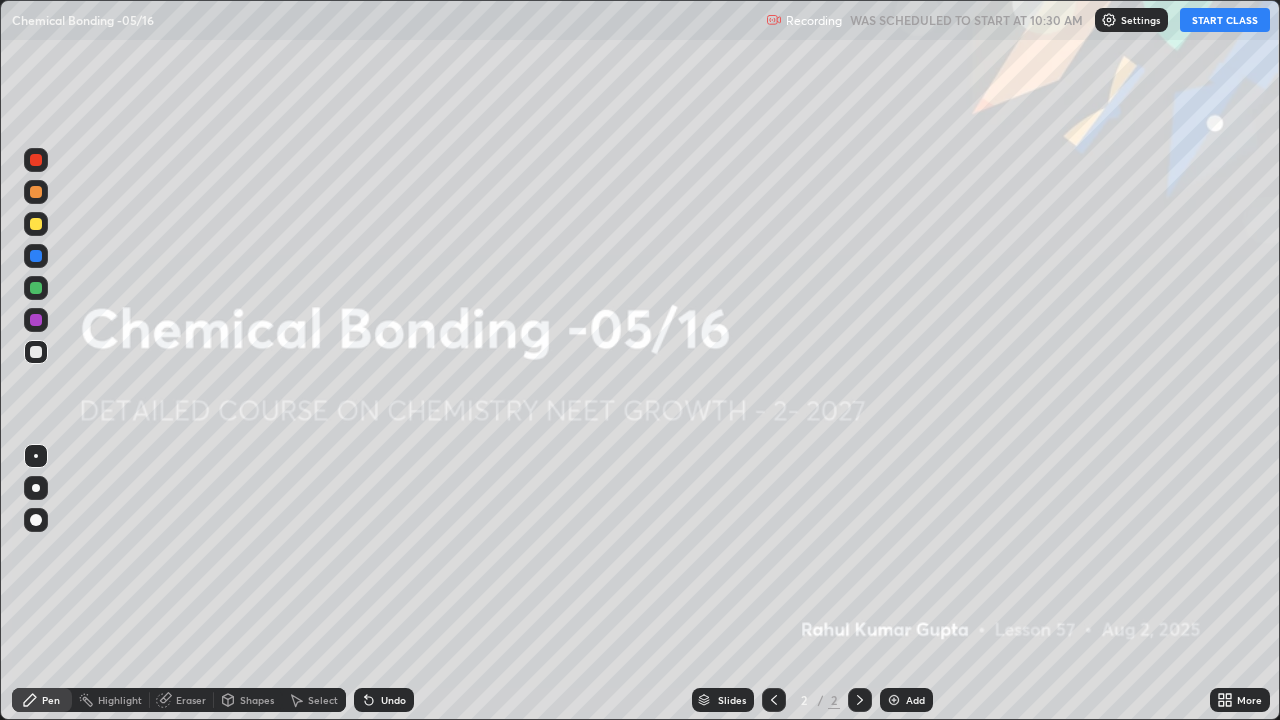 click on "START CLASS" at bounding box center [1225, 20] 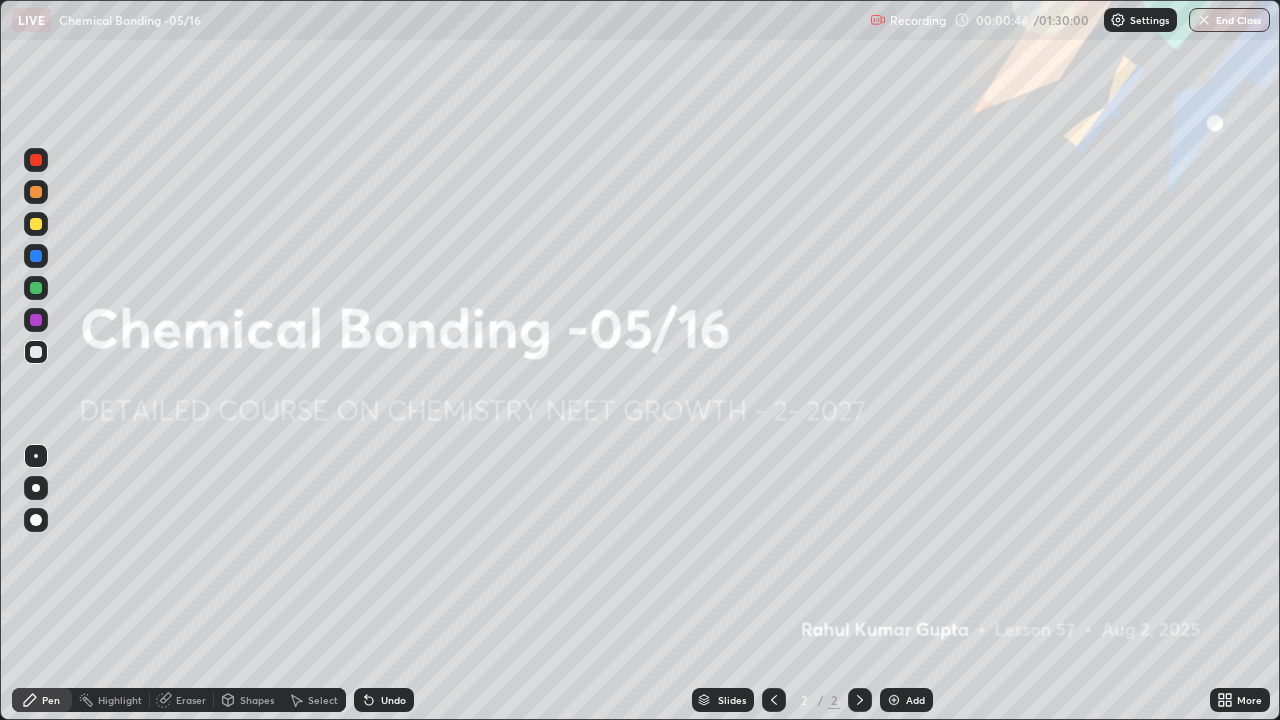 click on "Add" at bounding box center [915, 700] 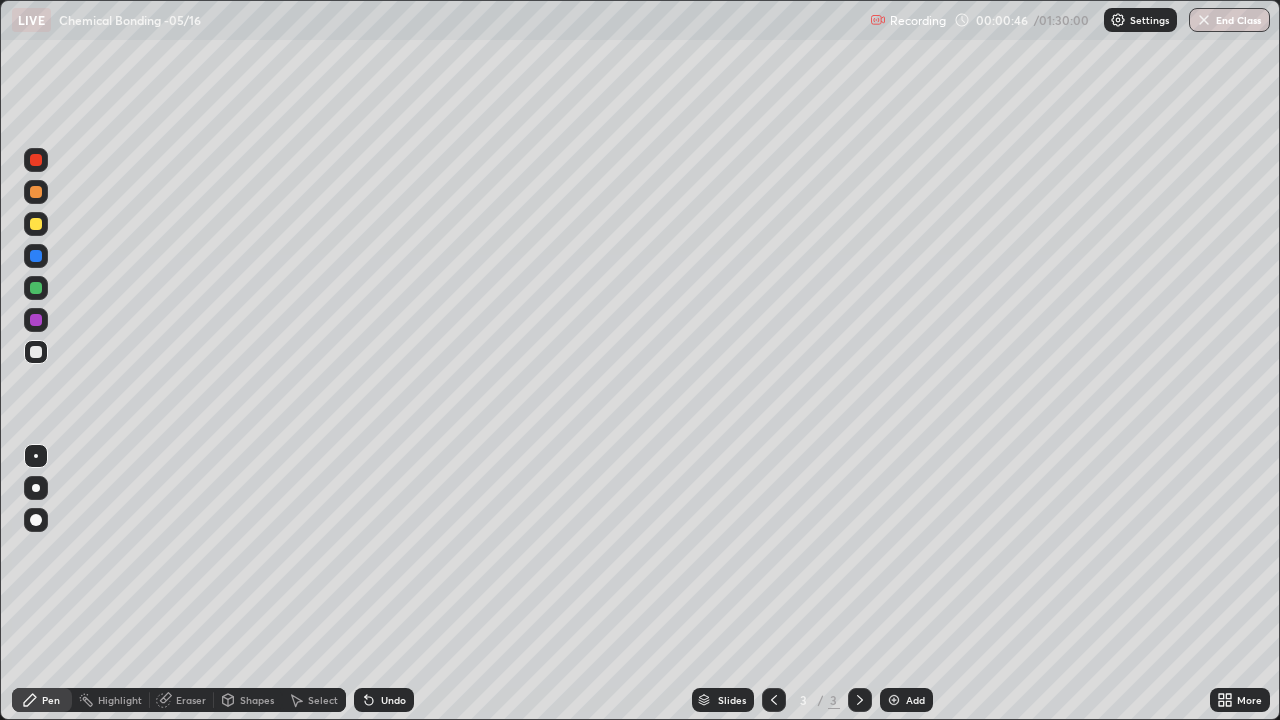 click at bounding box center [36, 488] 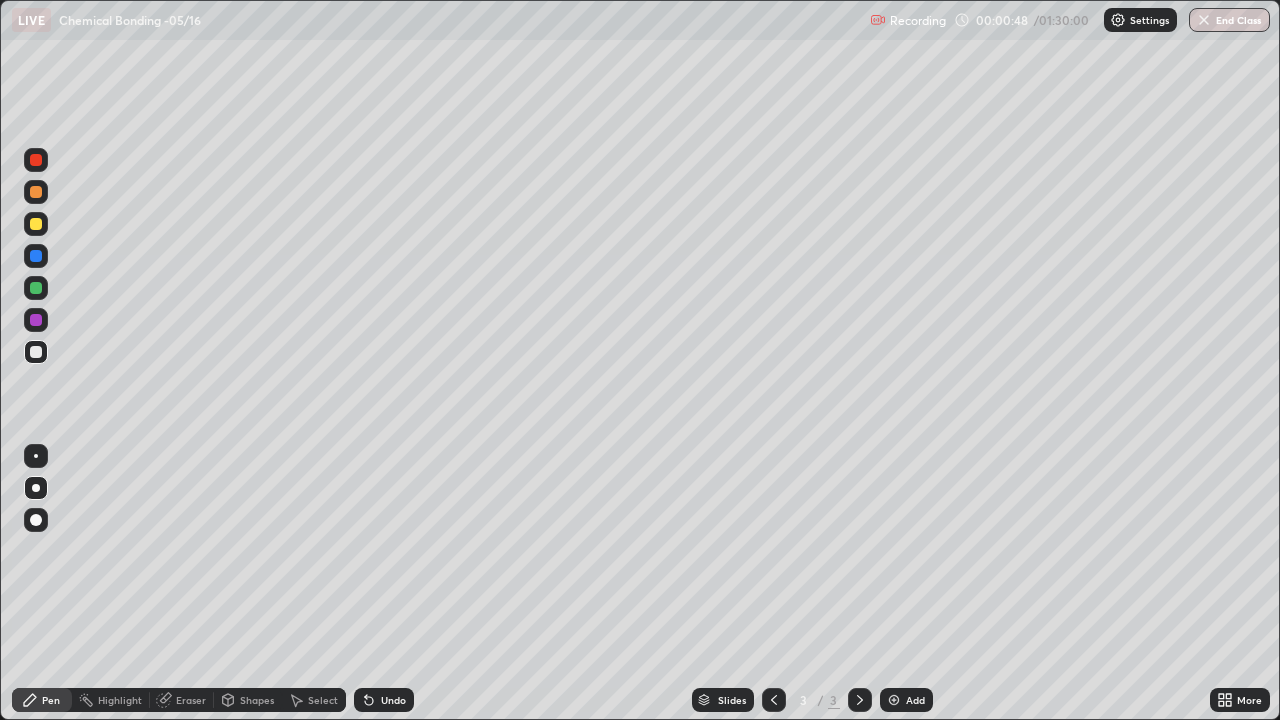 click at bounding box center [36, 192] 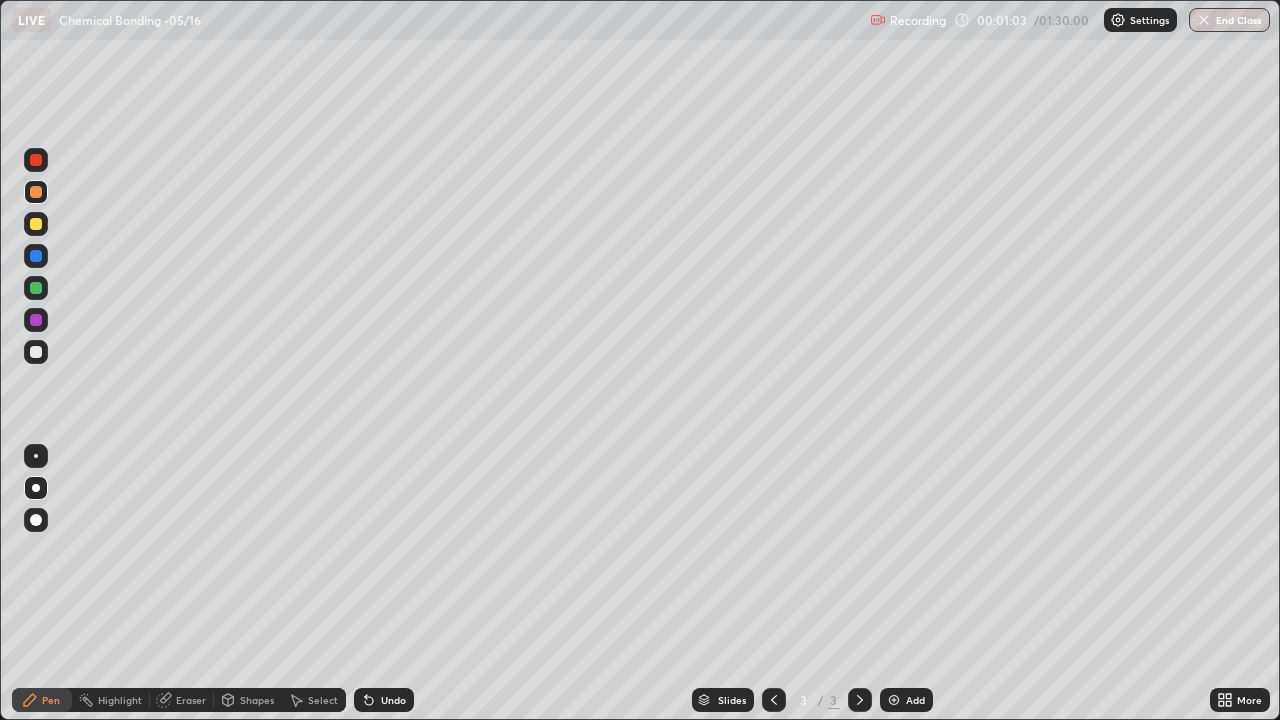 click at bounding box center [36, 192] 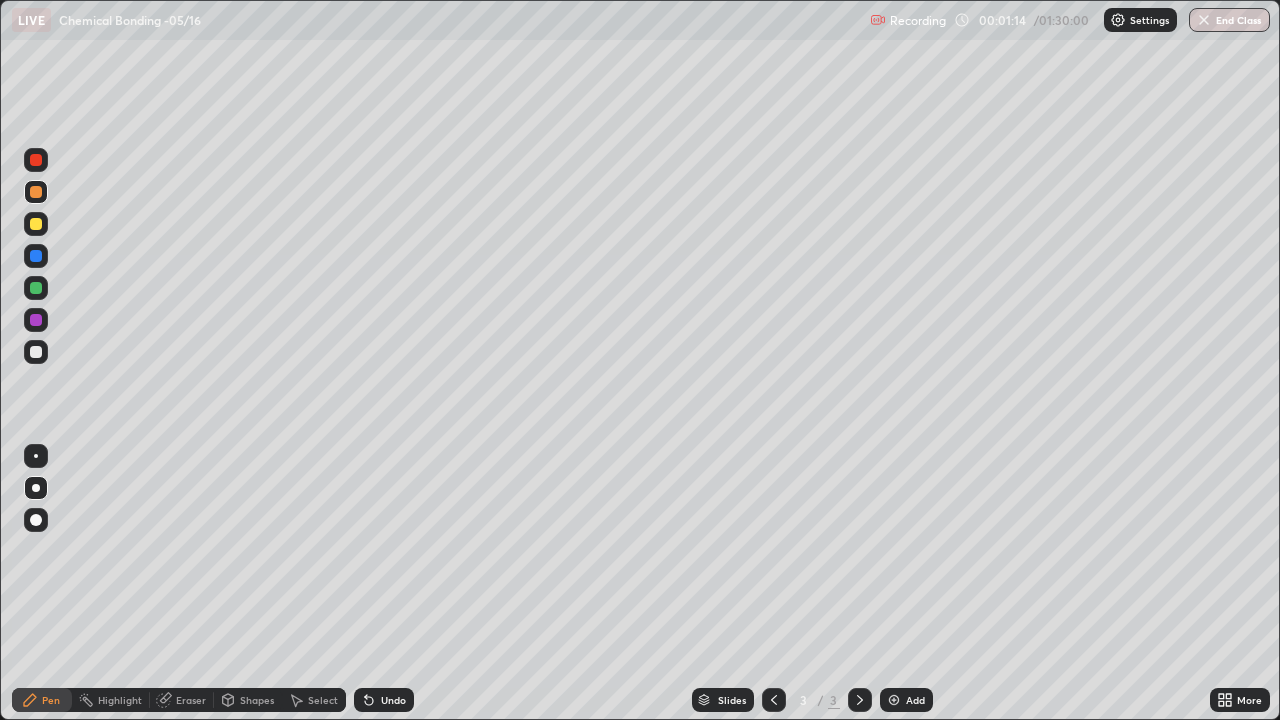 click on "Undo" at bounding box center [384, 700] 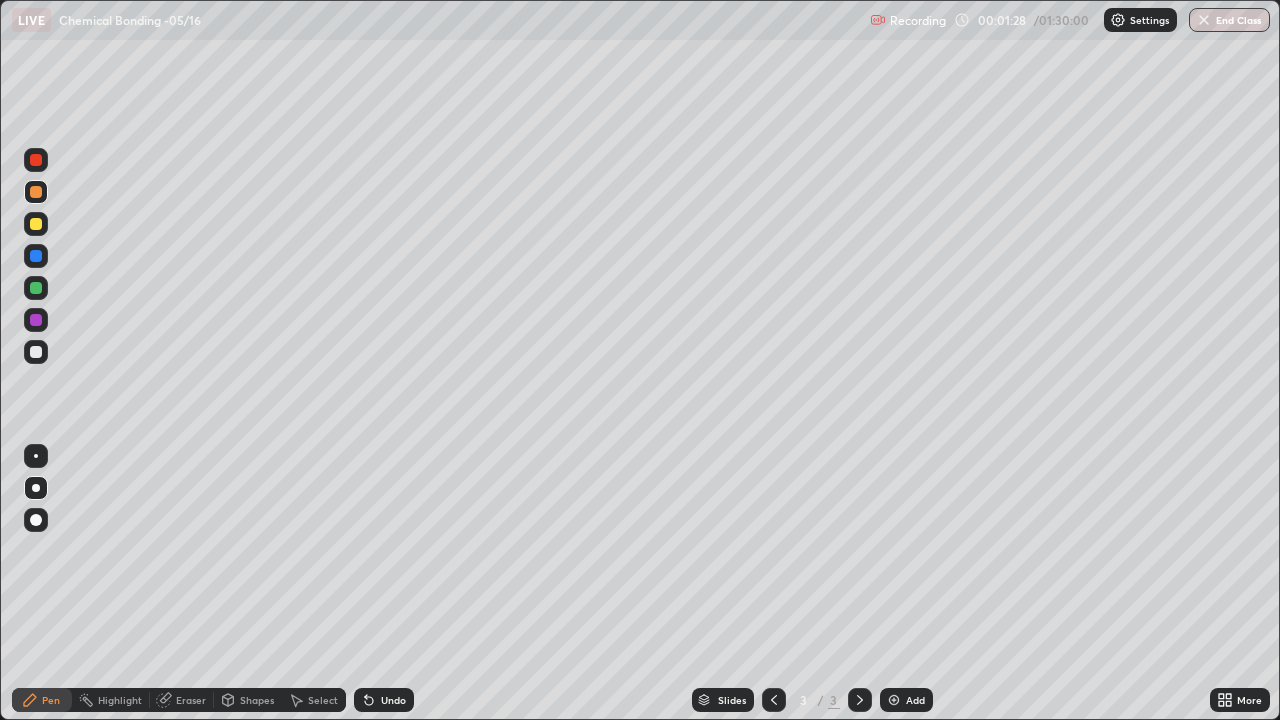 click on "Shapes" at bounding box center [257, 700] 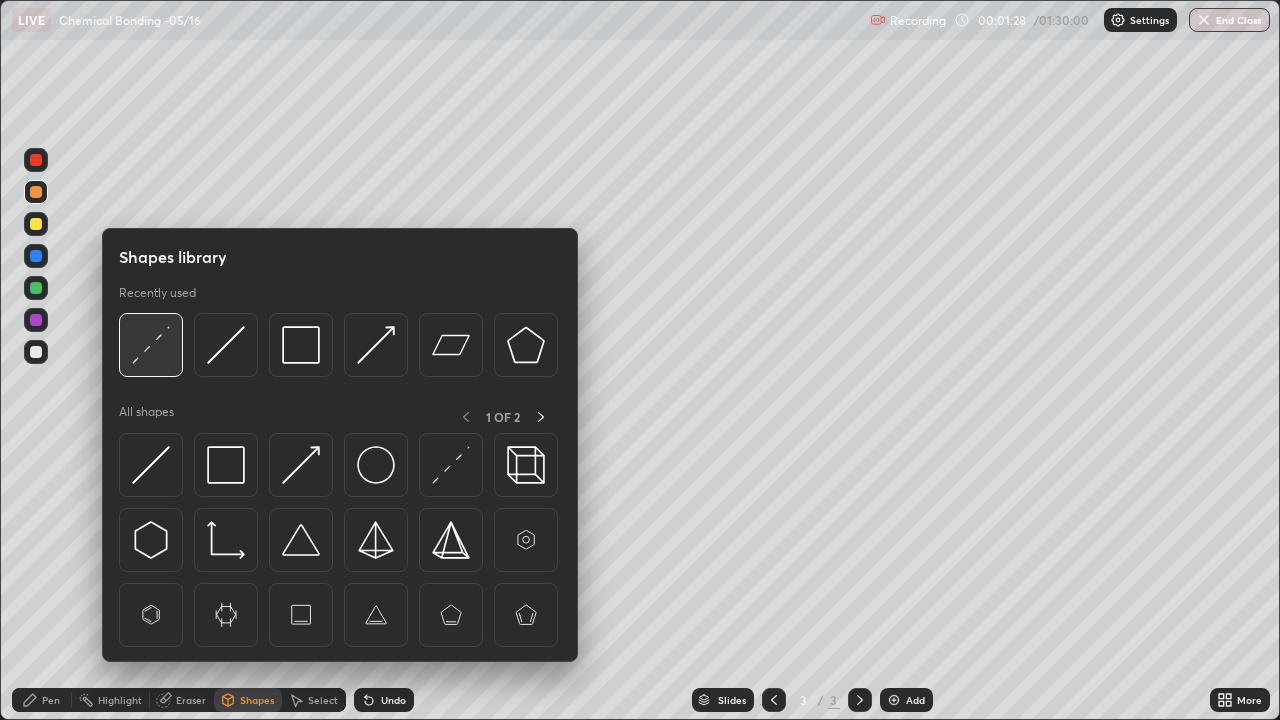 click at bounding box center (151, 345) 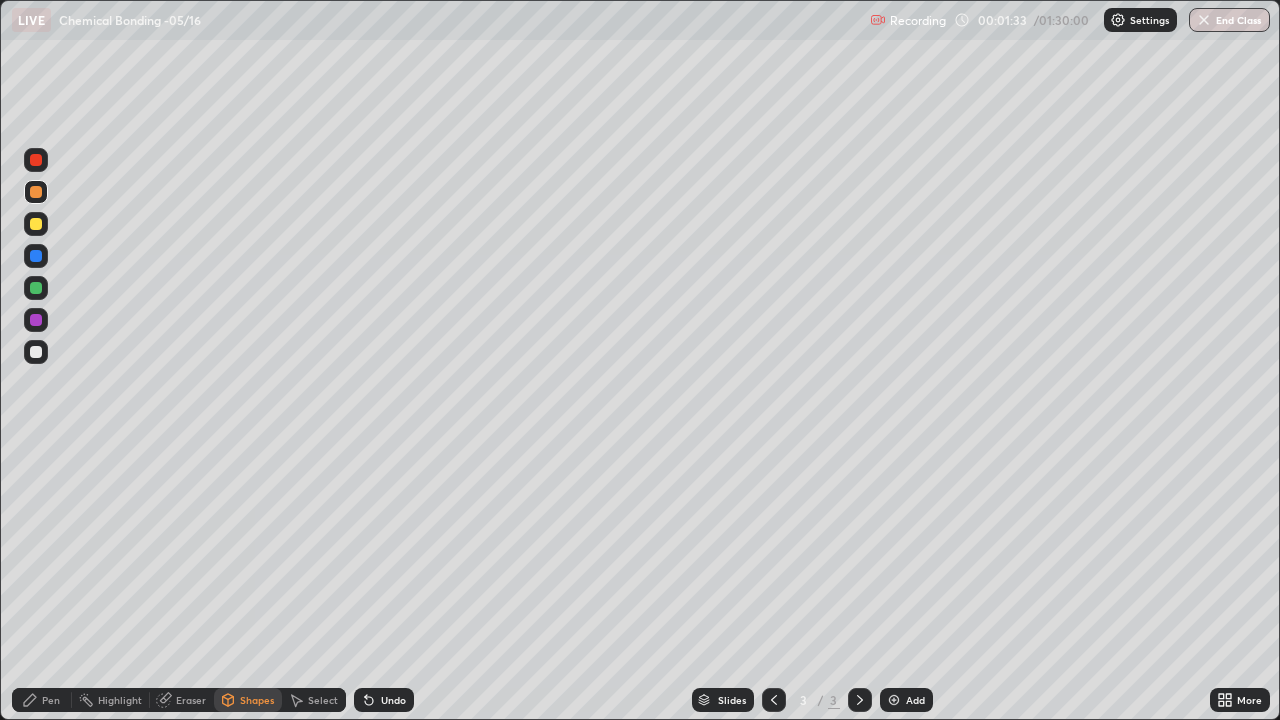 click 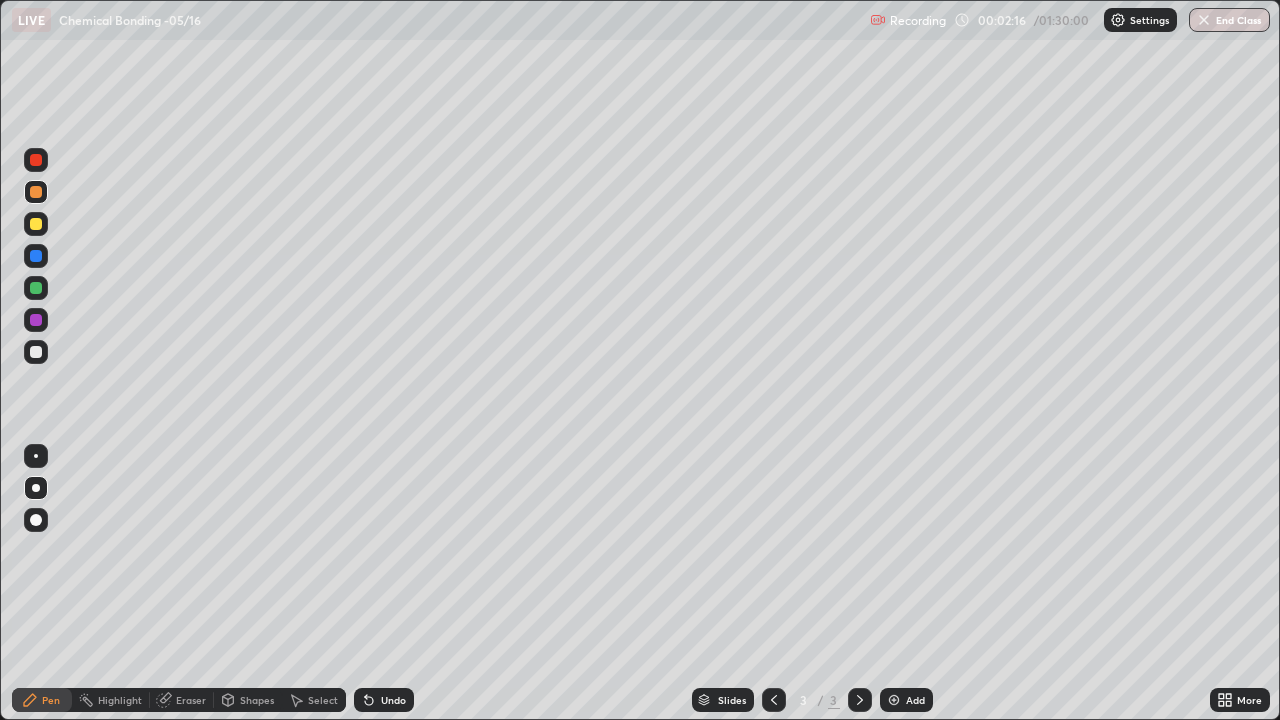 click at bounding box center (36, 352) 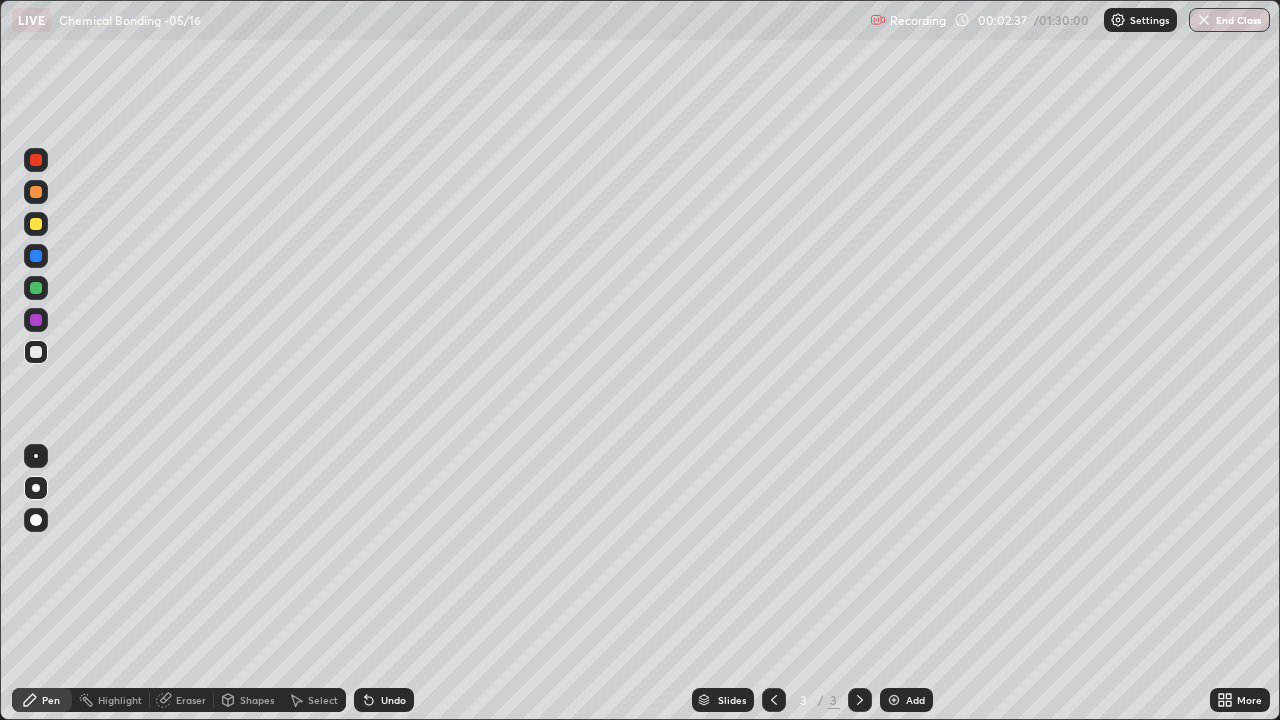 click at bounding box center (36, 288) 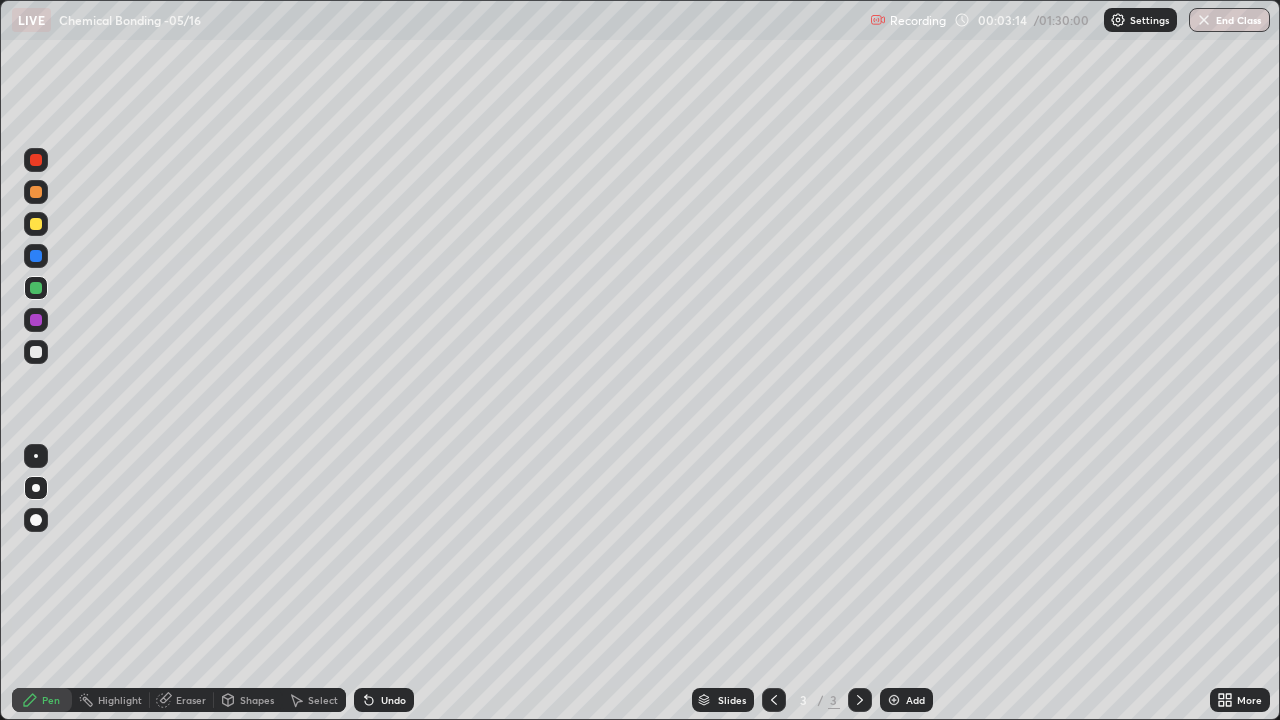 click at bounding box center (36, 352) 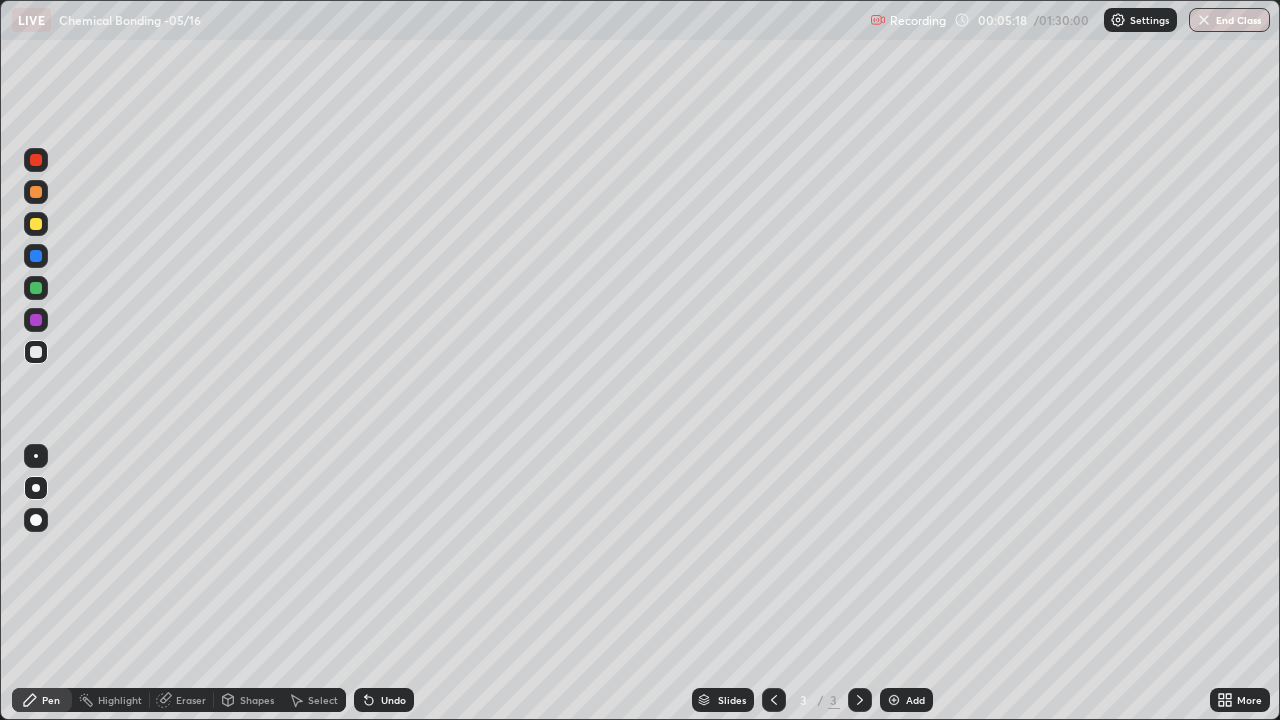 click on "Slides 3 / 3 Add" at bounding box center (812, 700) 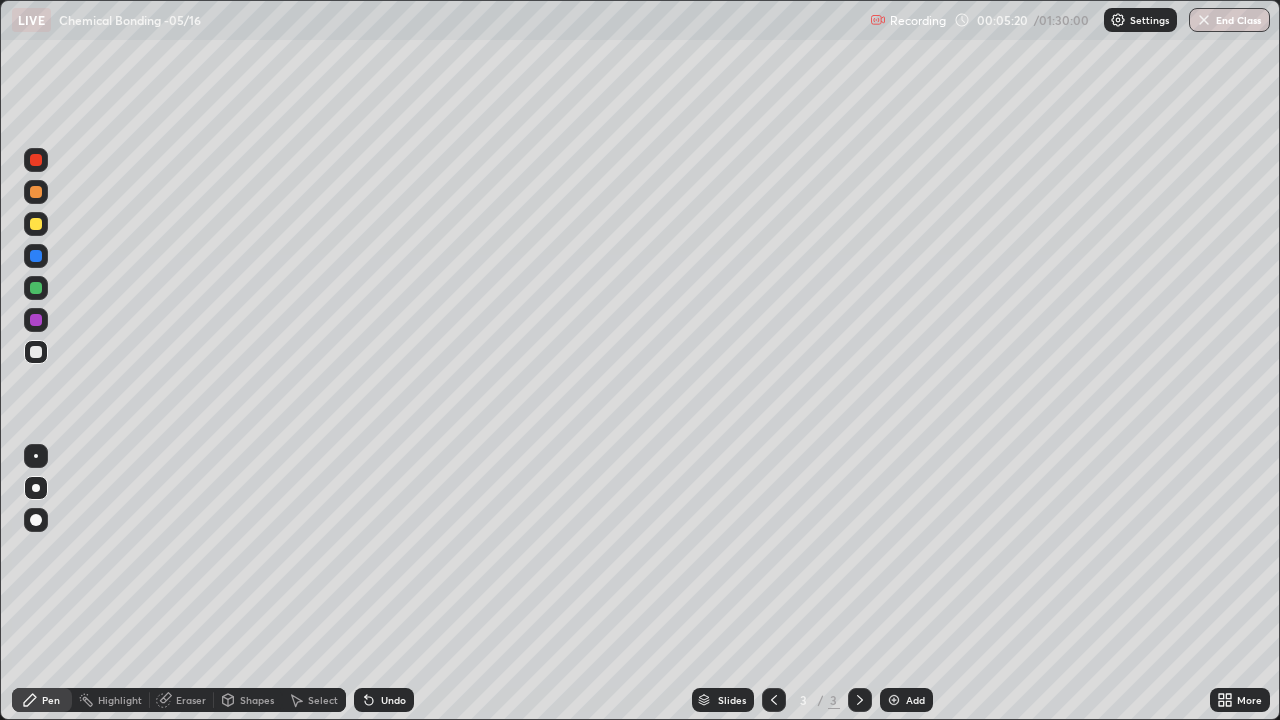 click on "Add" at bounding box center [906, 700] 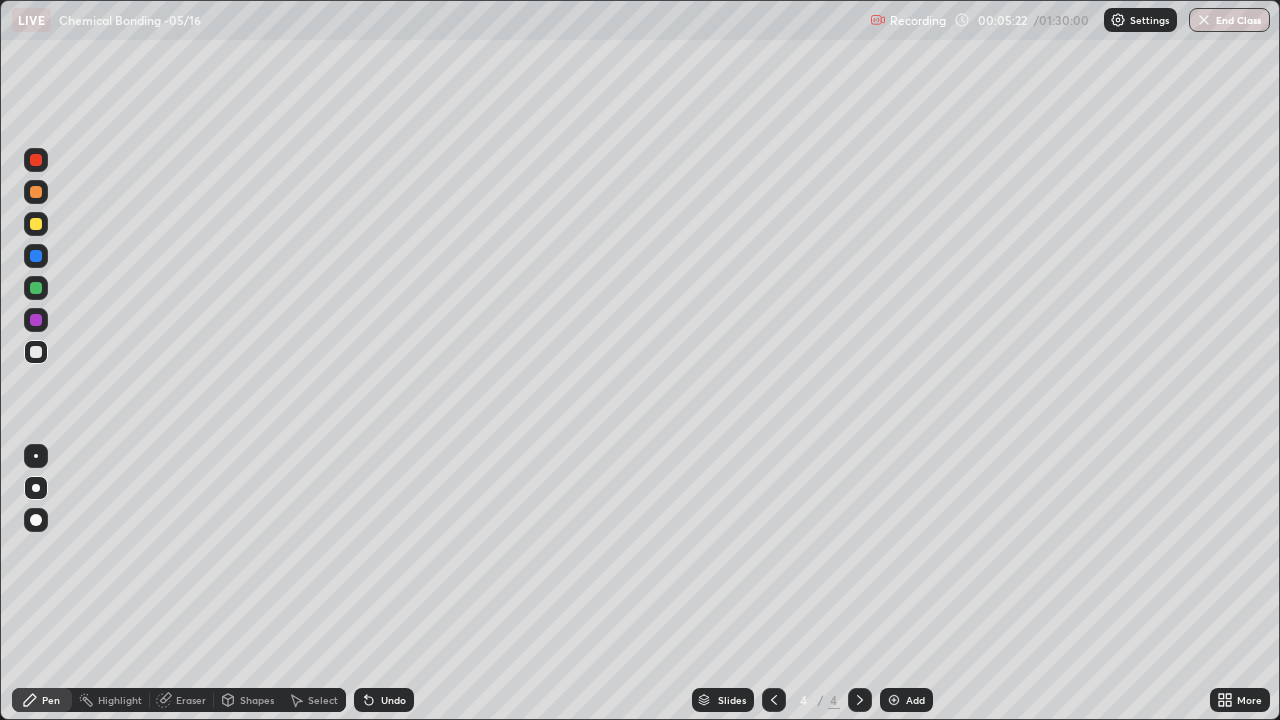 click at bounding box center (36, 224) 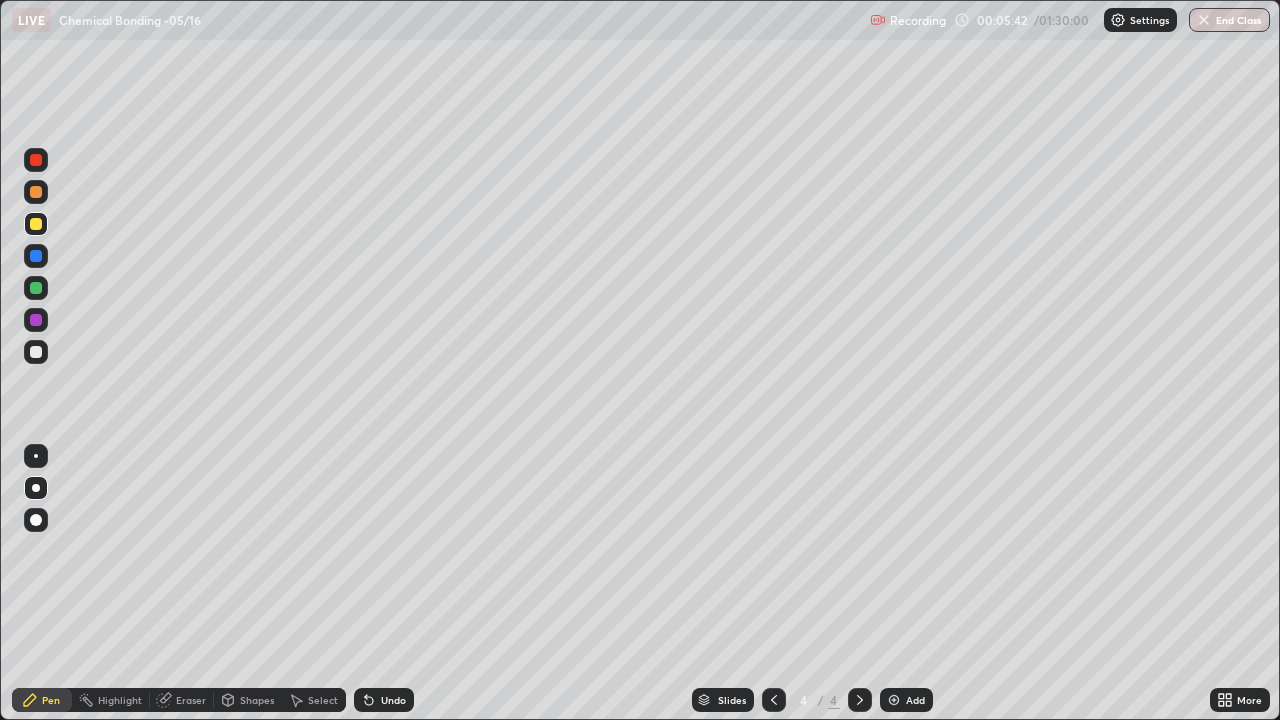 click at bounding box center [36, 352] 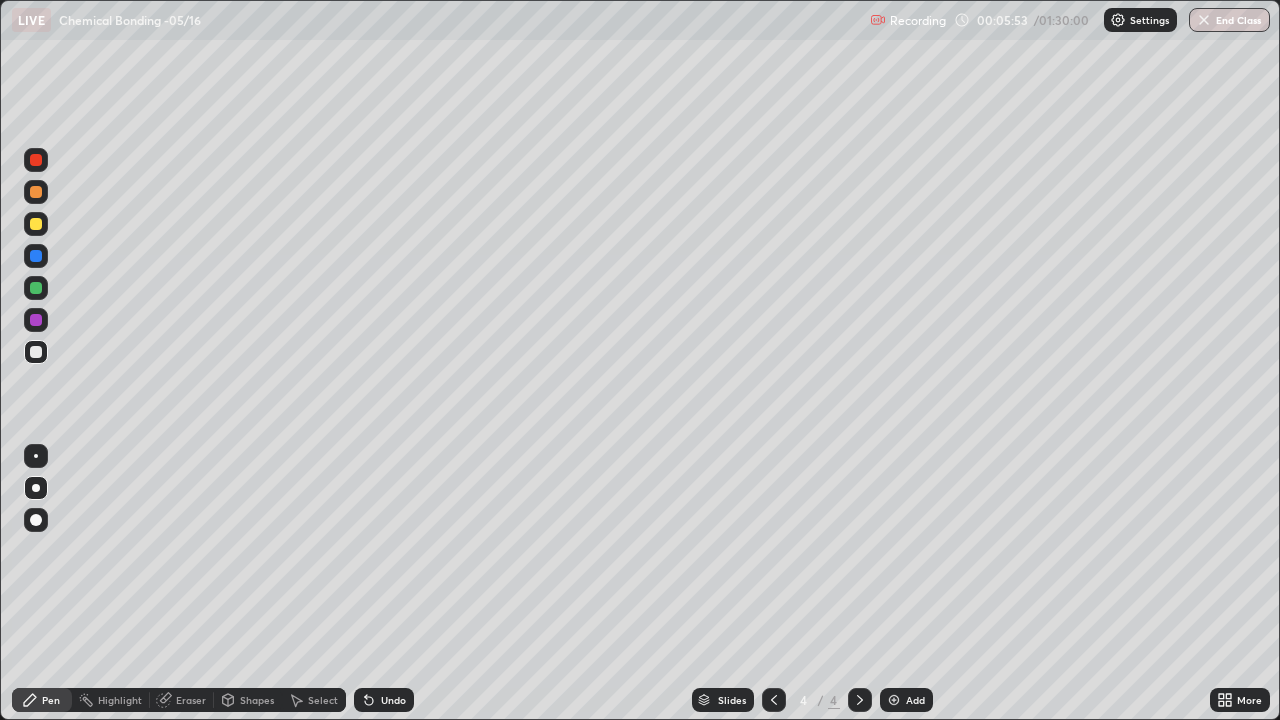 click on "Undo" at bounding box center (393, 700) 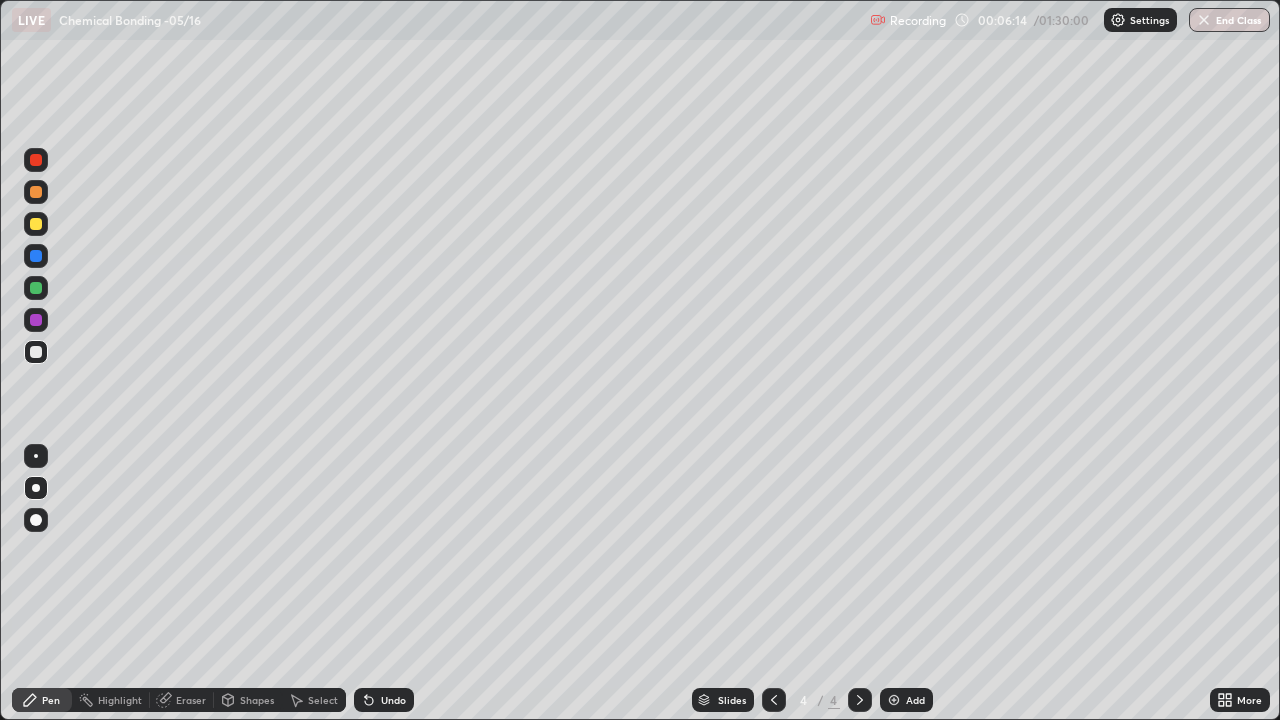 click at bounding box center [36, 288] 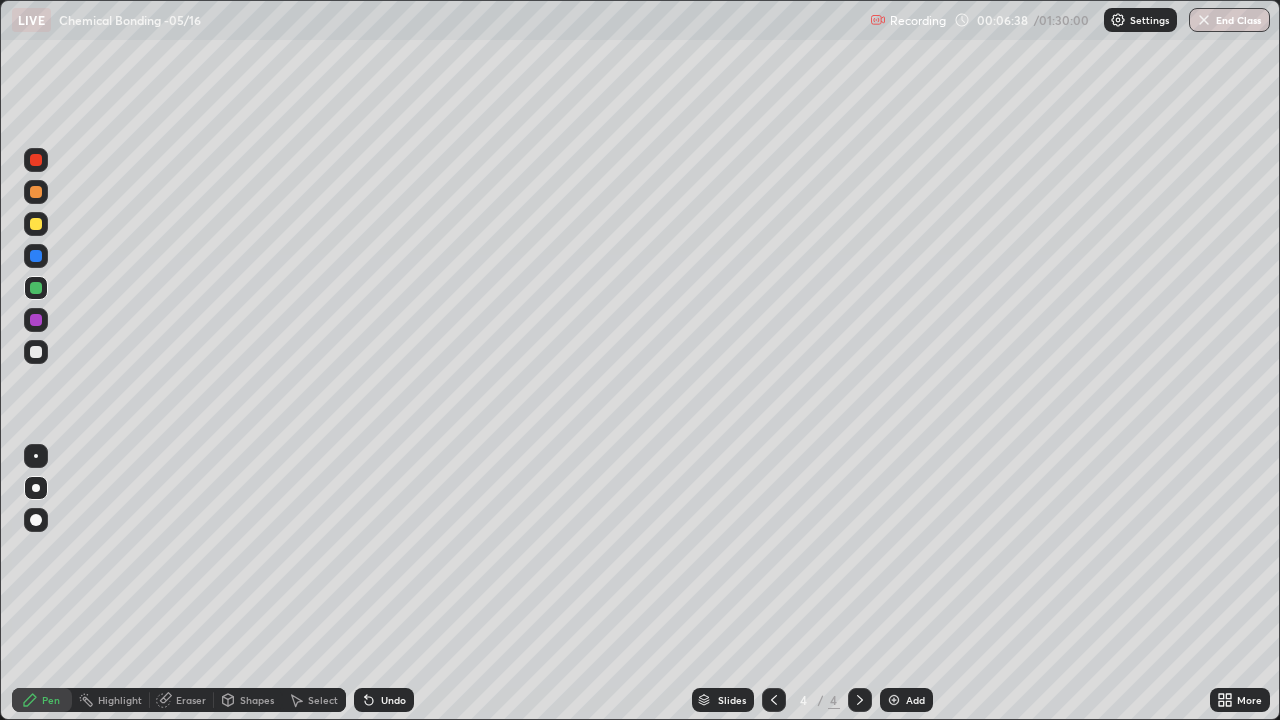 click at bounding box center [36, 224] 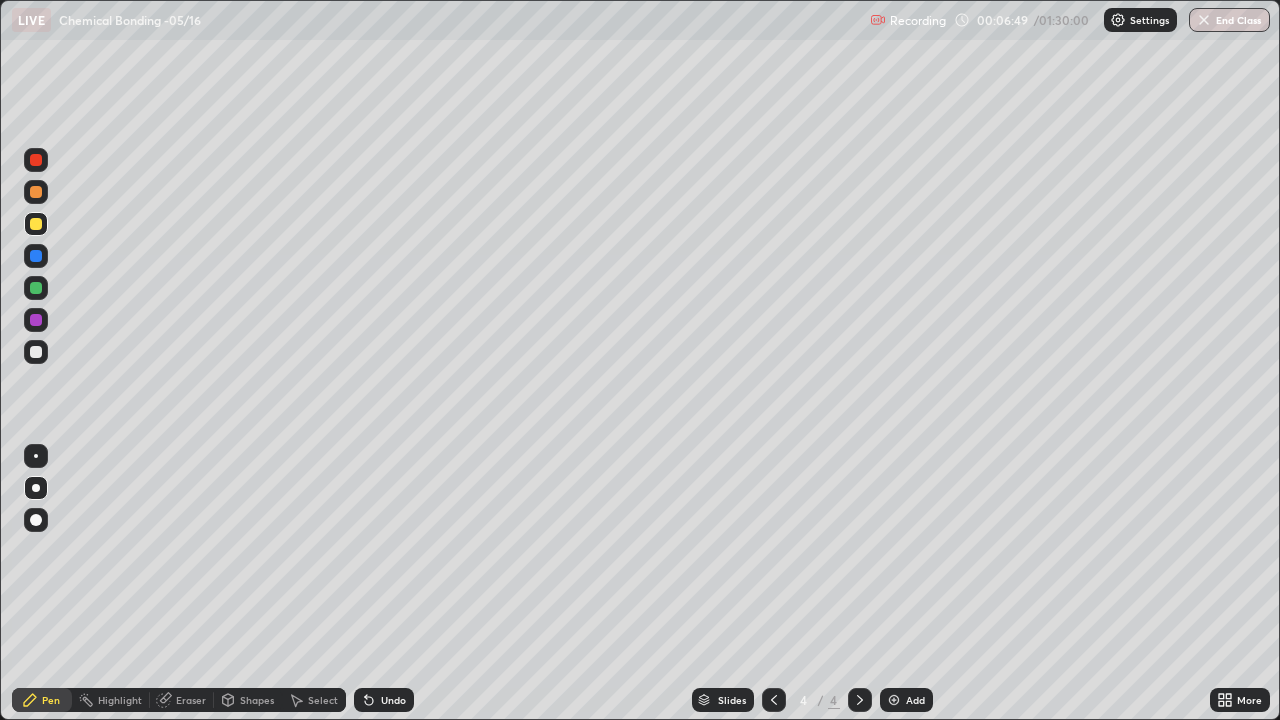 click on "Undo" at bounding box center [393, 700] 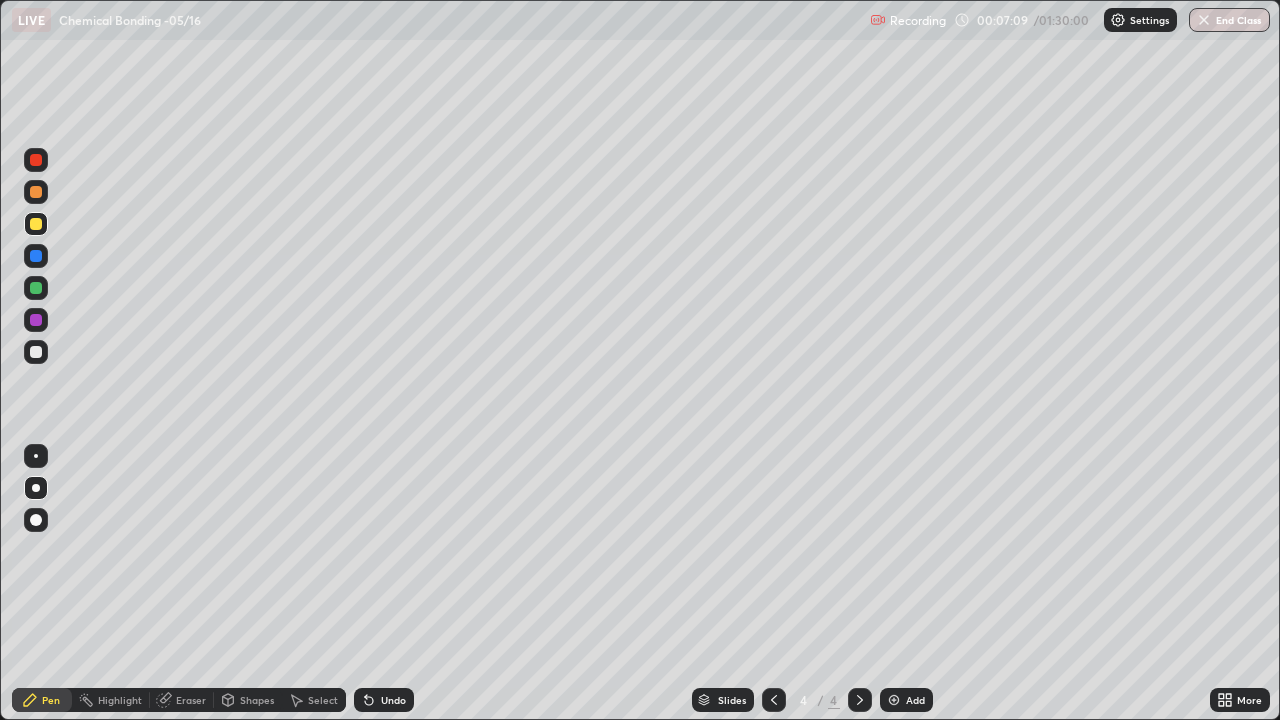 click at bounding box center (36, 352) 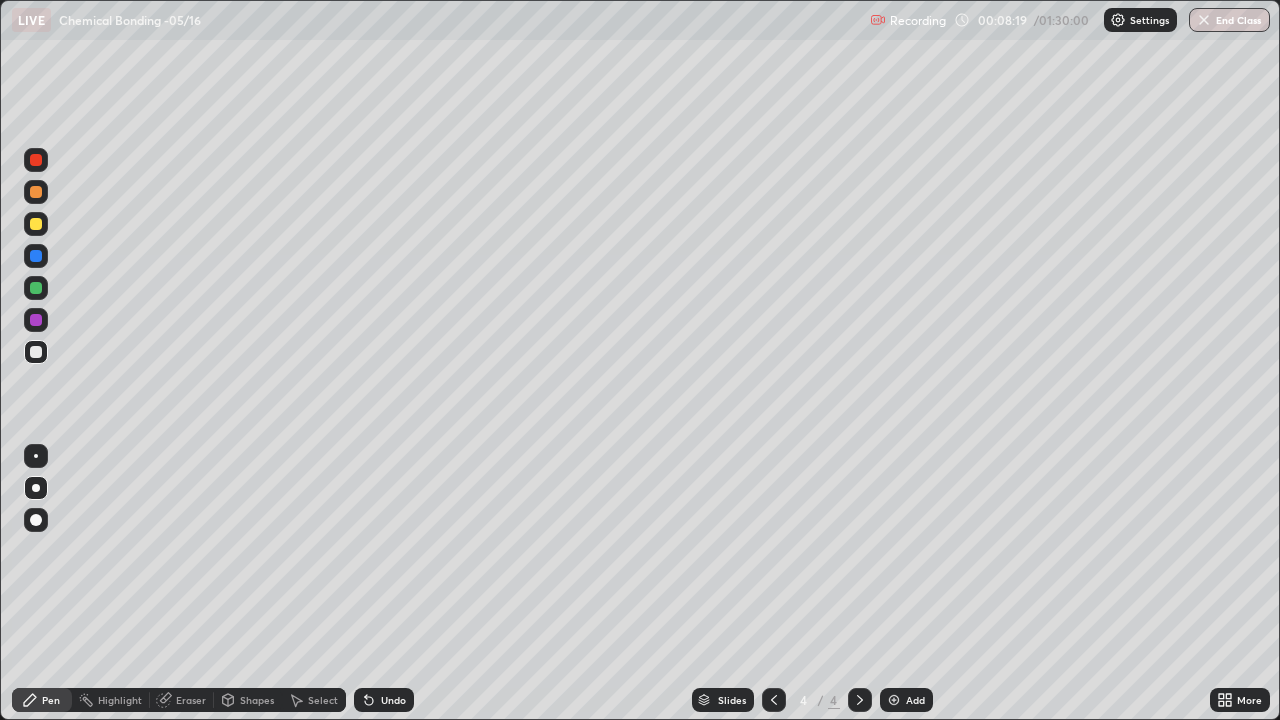 click on "Add" at bounding box center [915, 700] 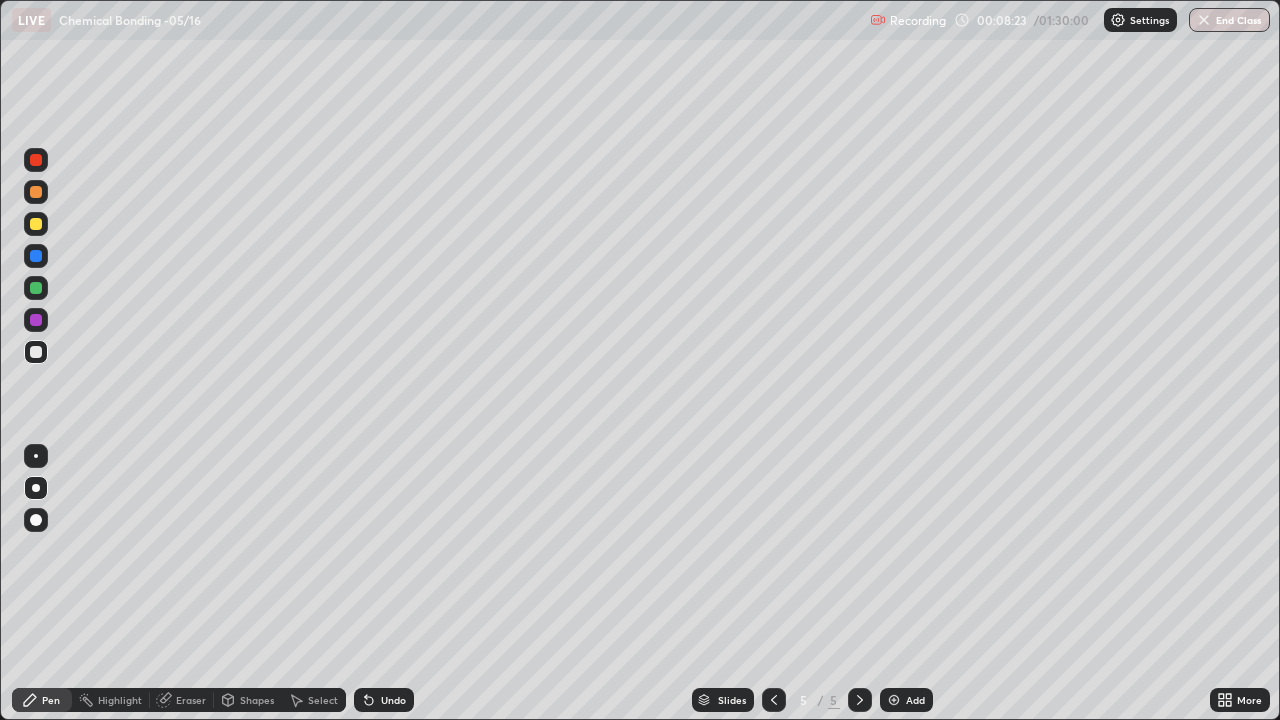 click at bounding box center [36, 192] 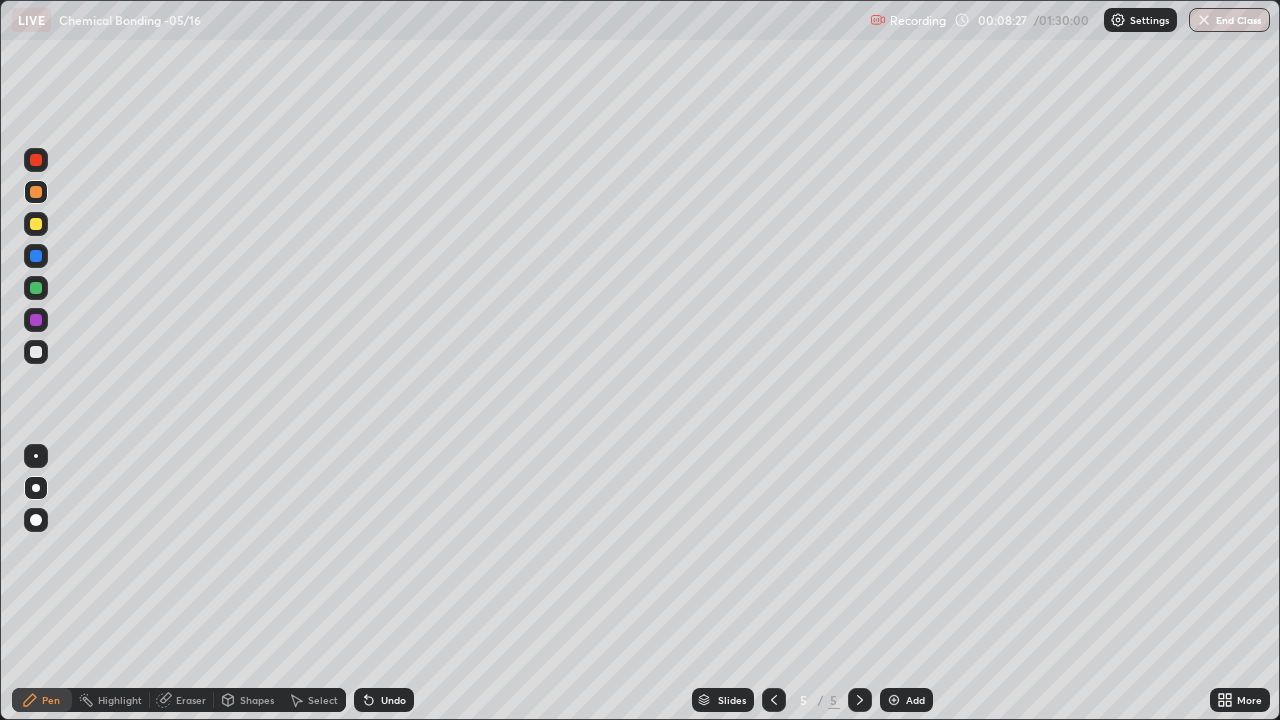 click at bounding box center (36, 352) 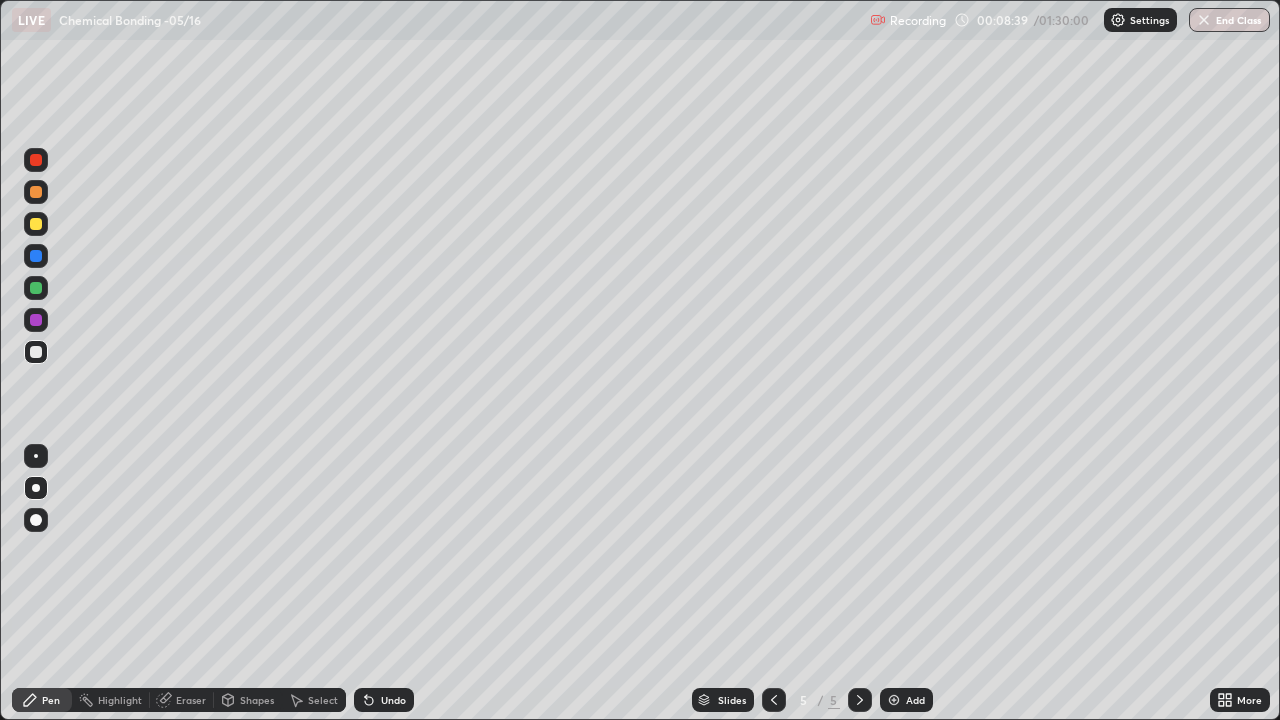 click at bounding box center (36, 288) 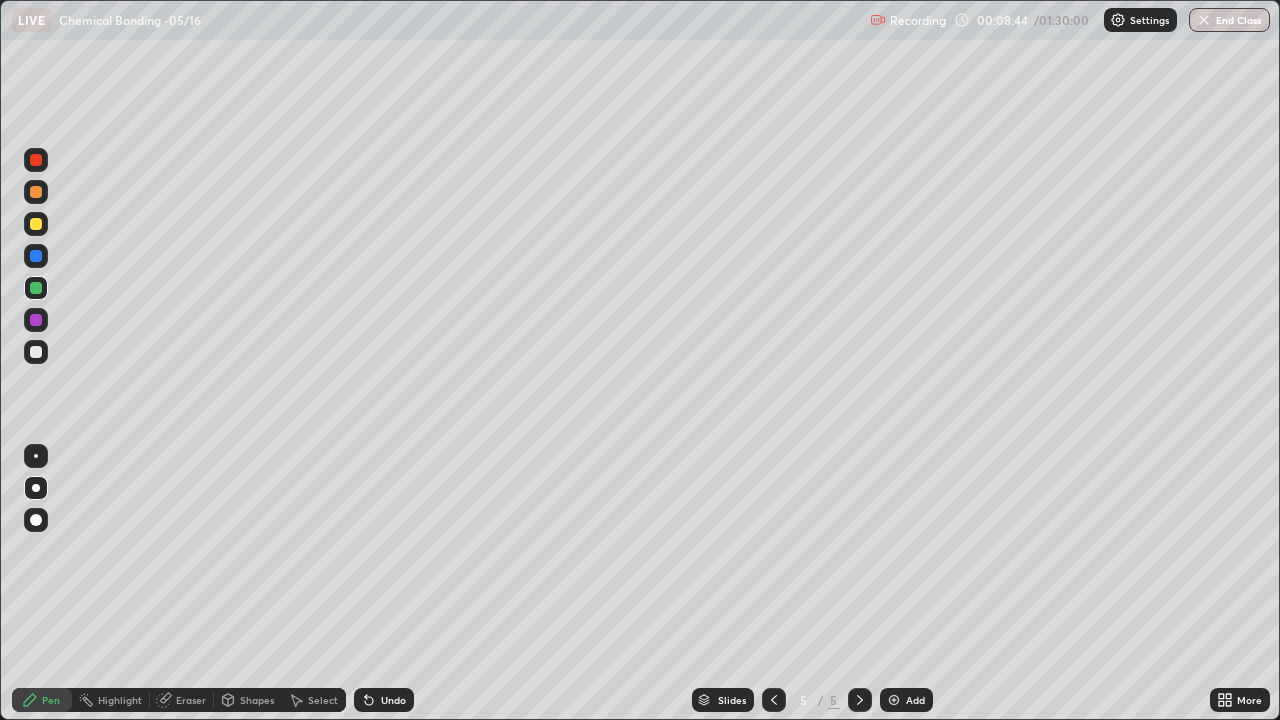 click on "Shapes" at bounding box center [257, 700] 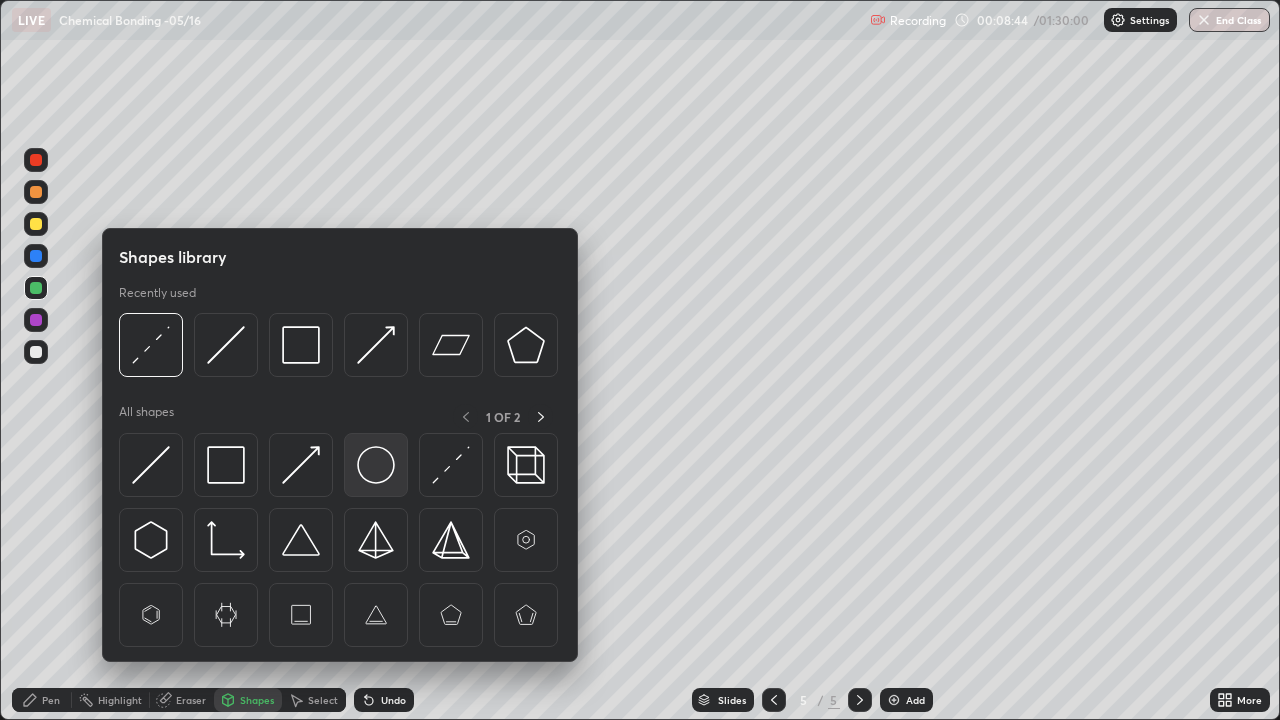 click at bounding box center (376, 465) 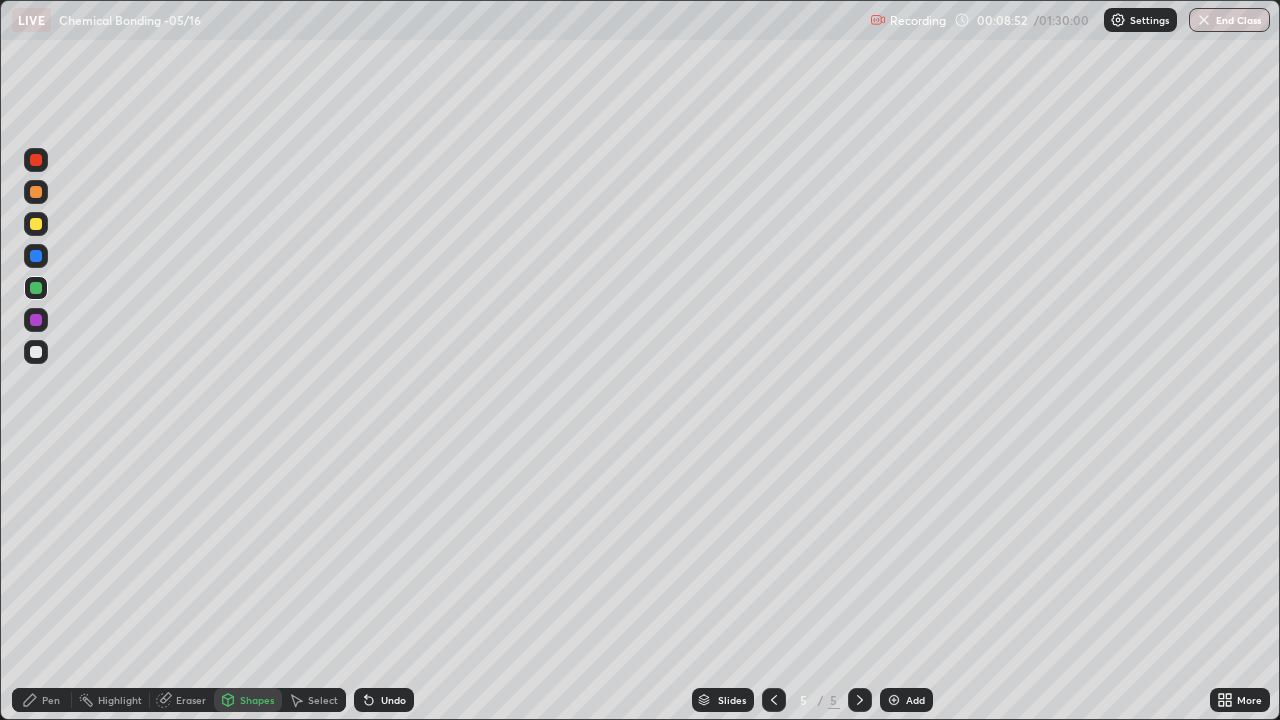 click on "Pen" at bounding box center (51, 700) 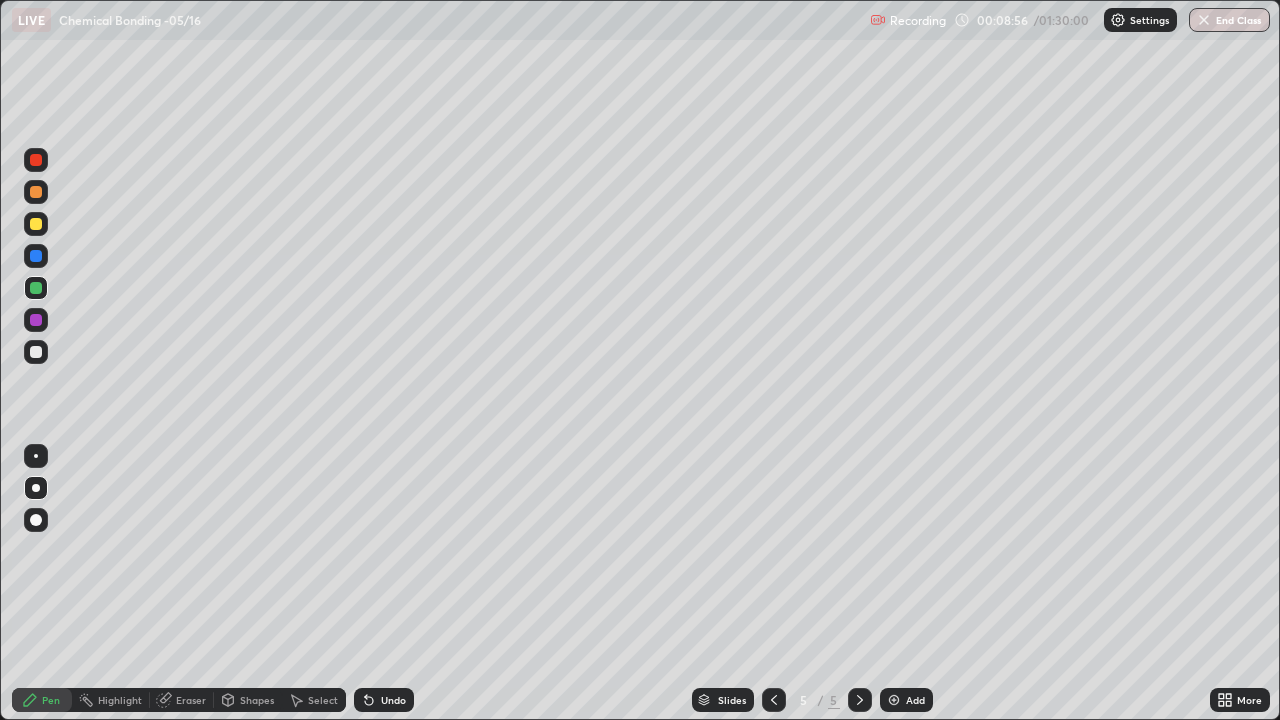 click at bounding box center [36, 352] 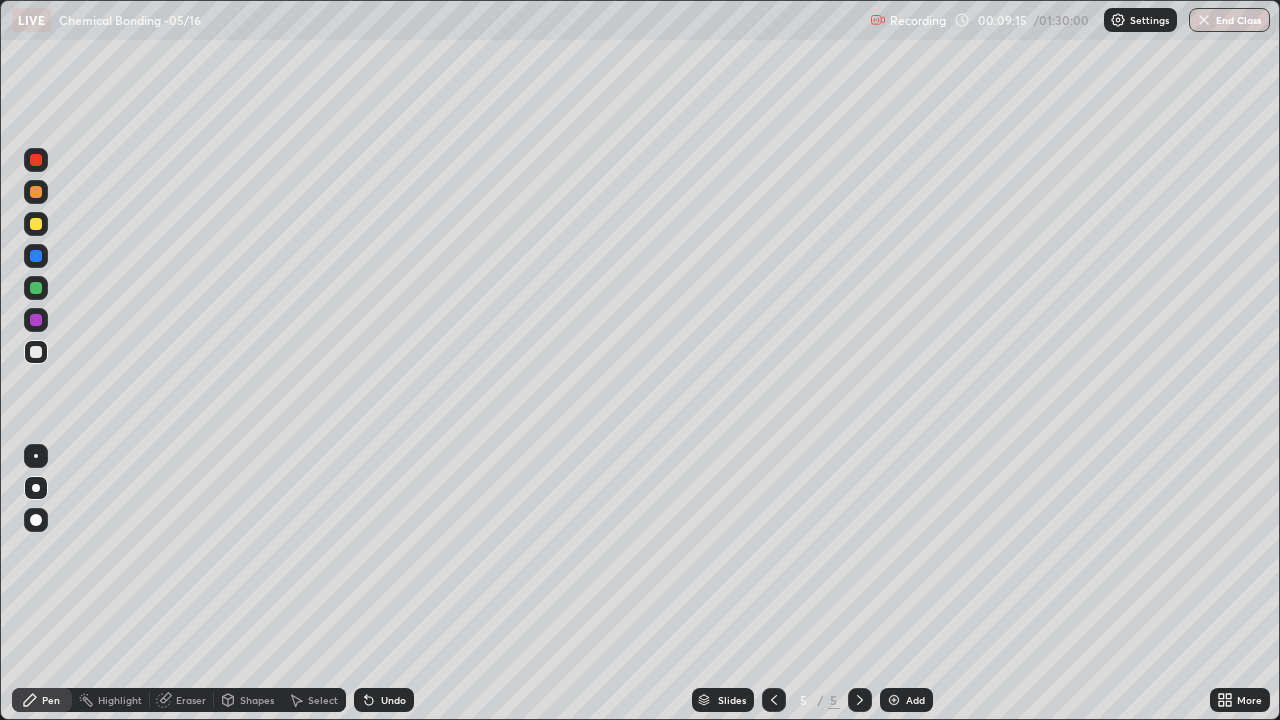 click at bounding box center [36, 192] 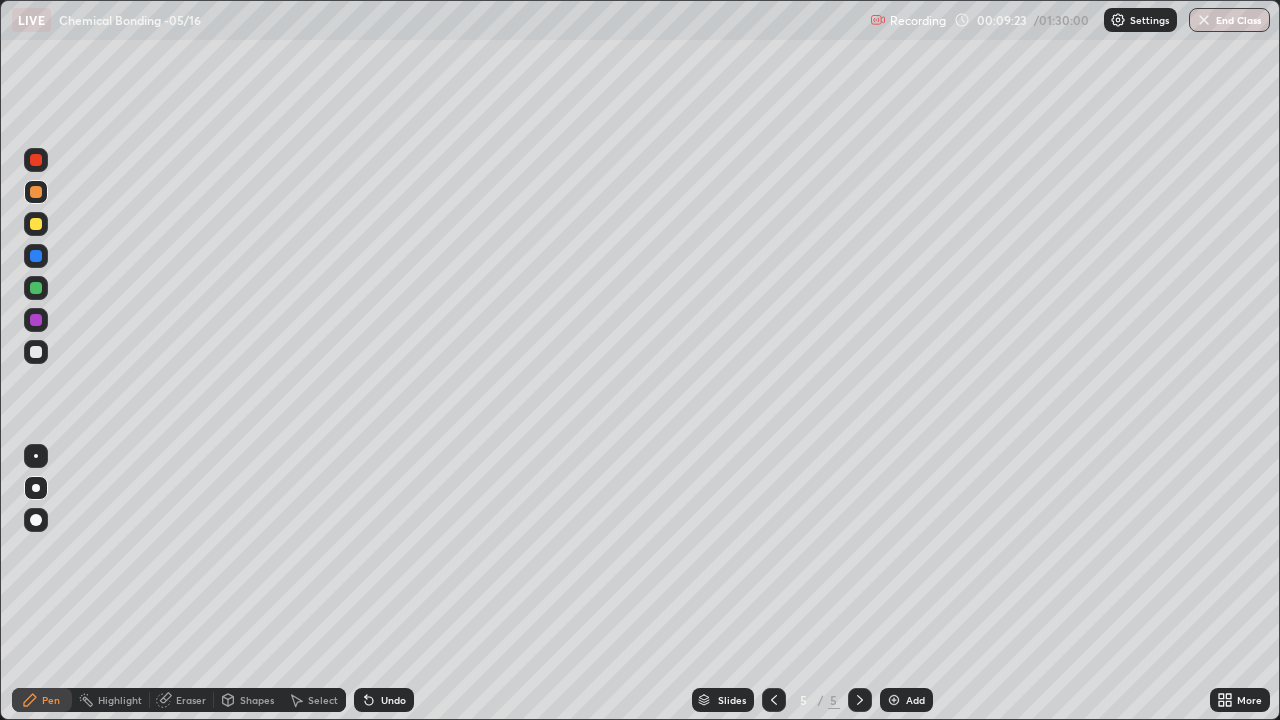 click at bounding box center (36, 352) 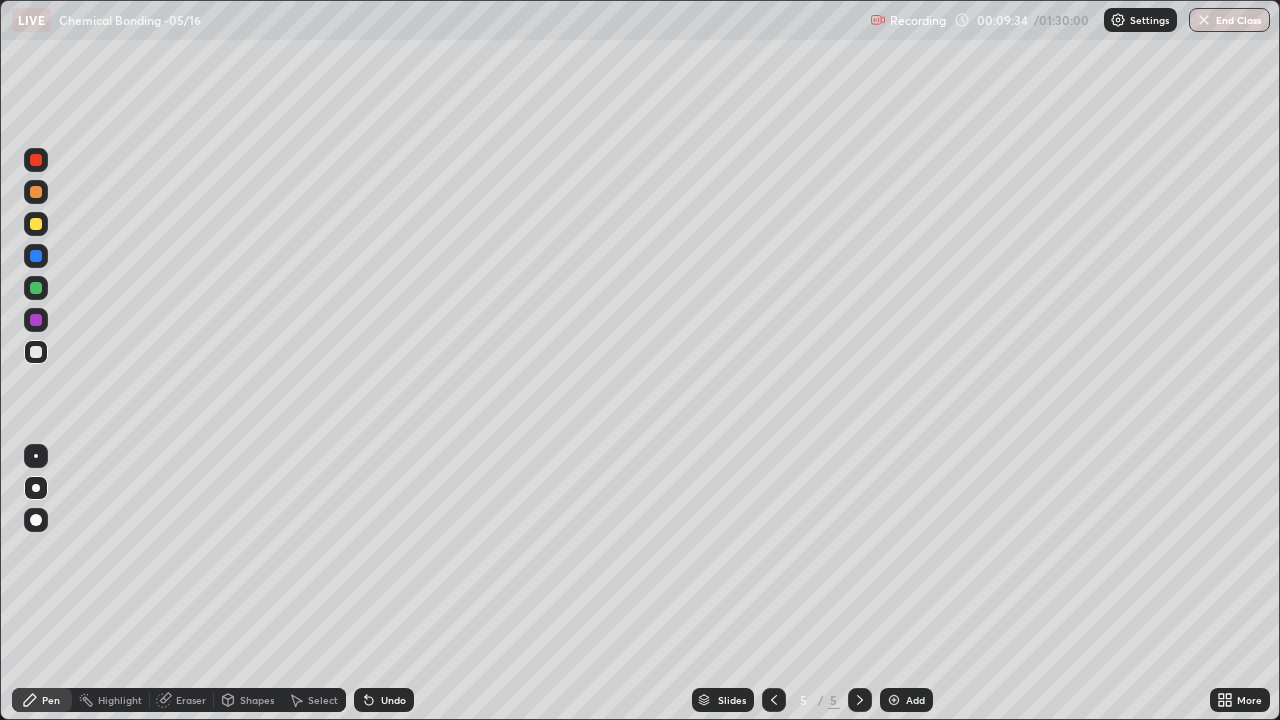 click at bounding box center [36, 320] 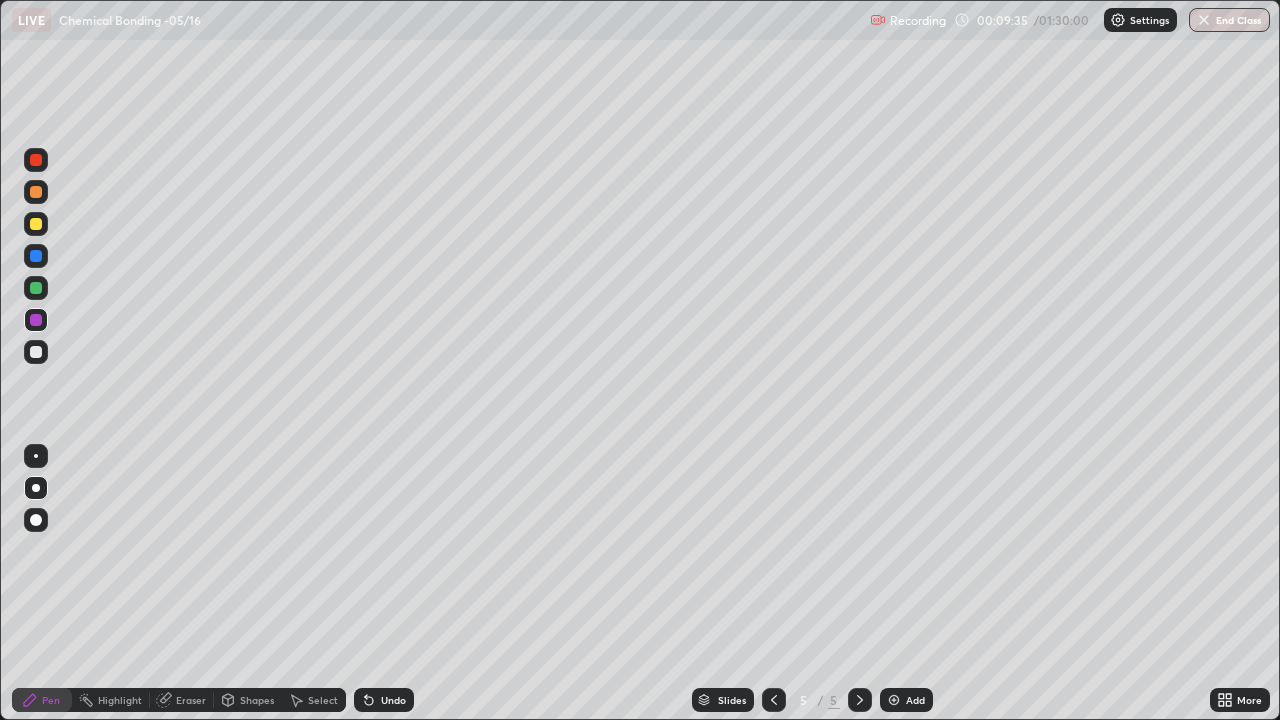 click on "Shapes" at bounding box center (257, 700) 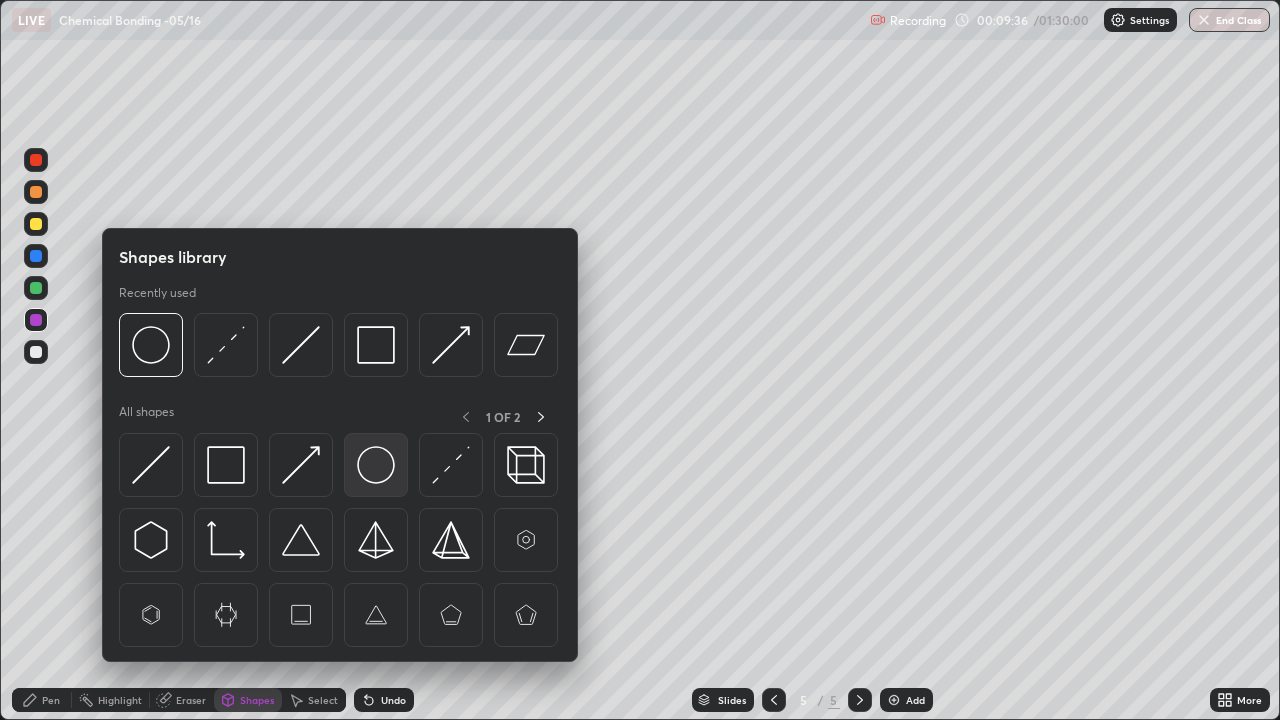 click at bounding box center [376, 465] 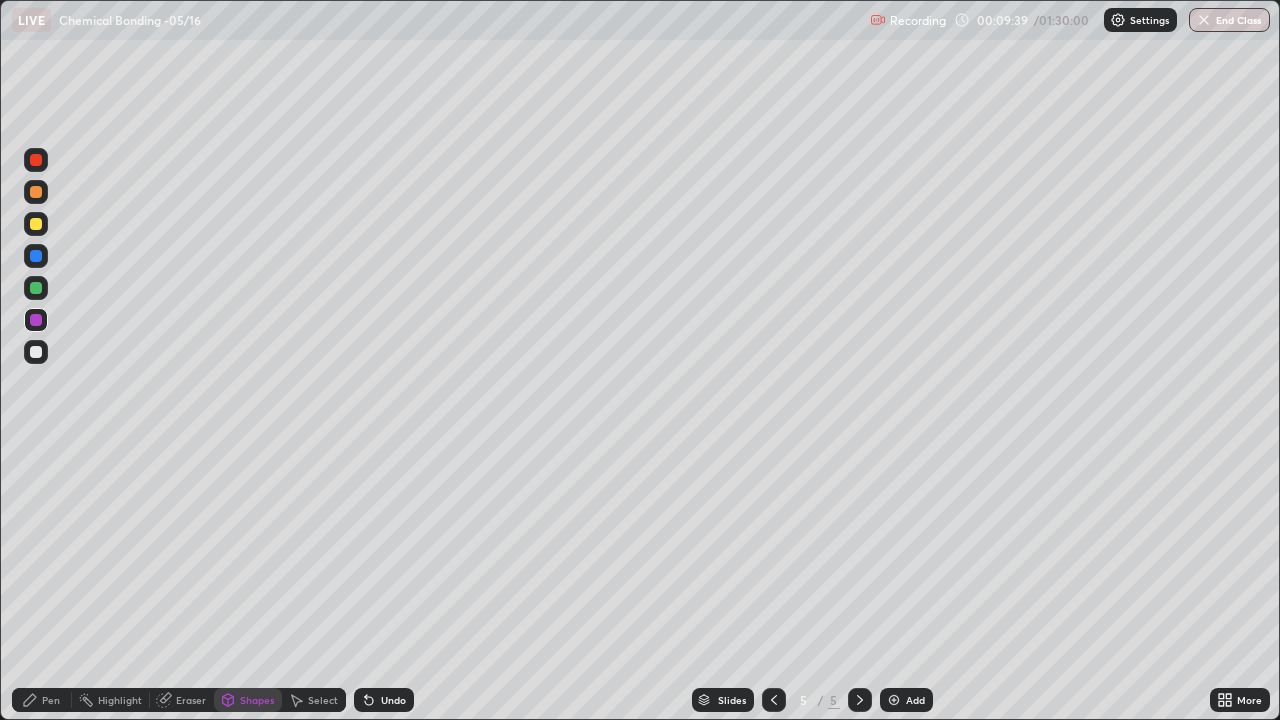 click on "Pen" at bounding box center [51, 700] 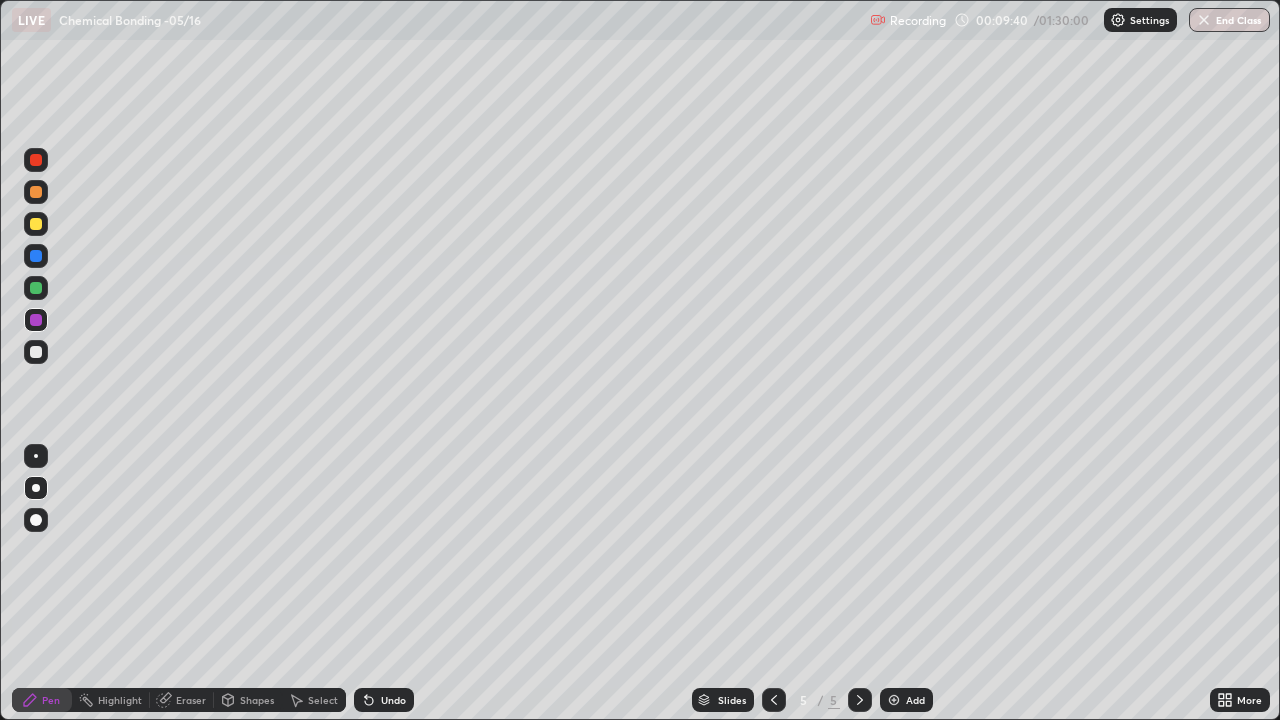 click at bounding box center (36, 352) 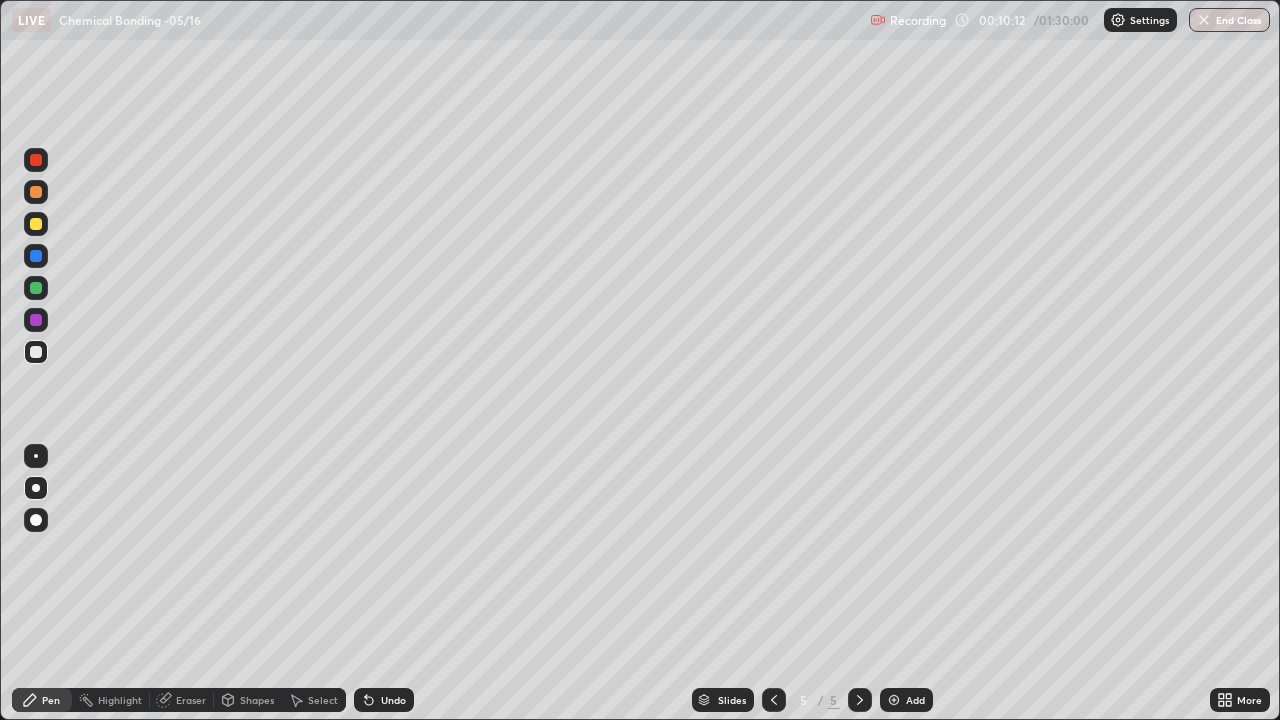 click on "Shapes" at bounding box center (248, 700) 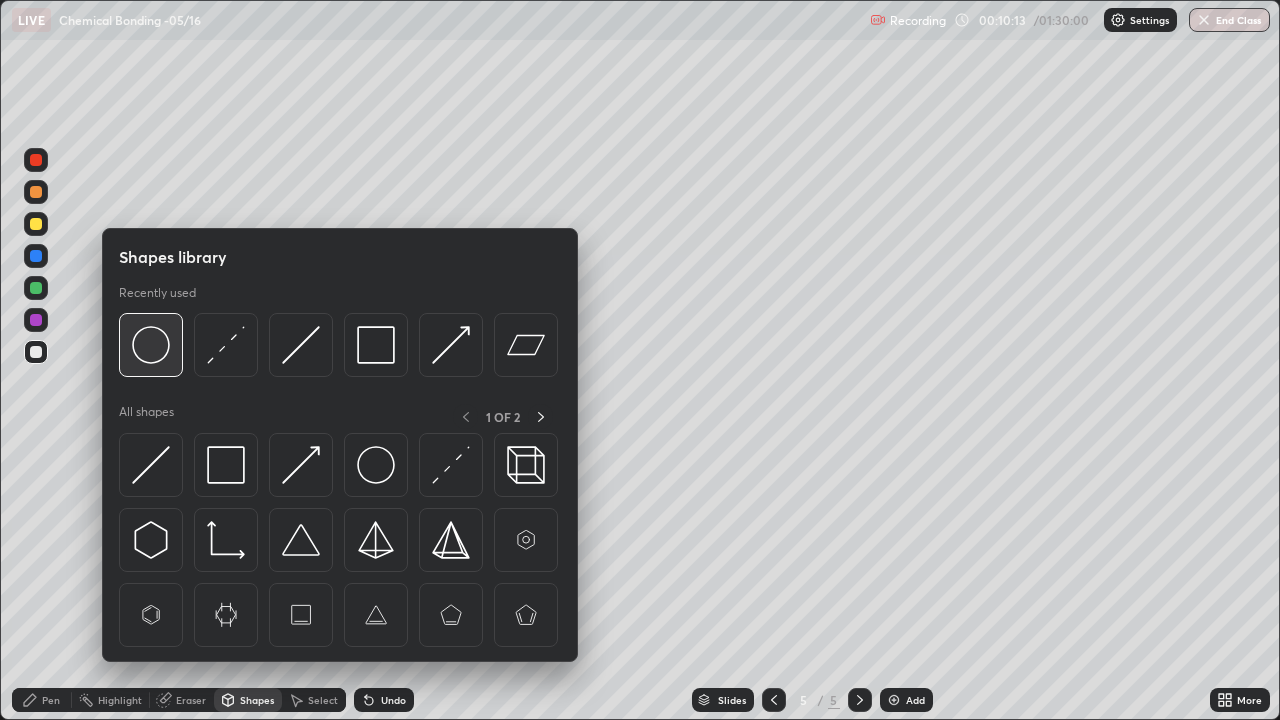 click at bounding box center (151, 345) 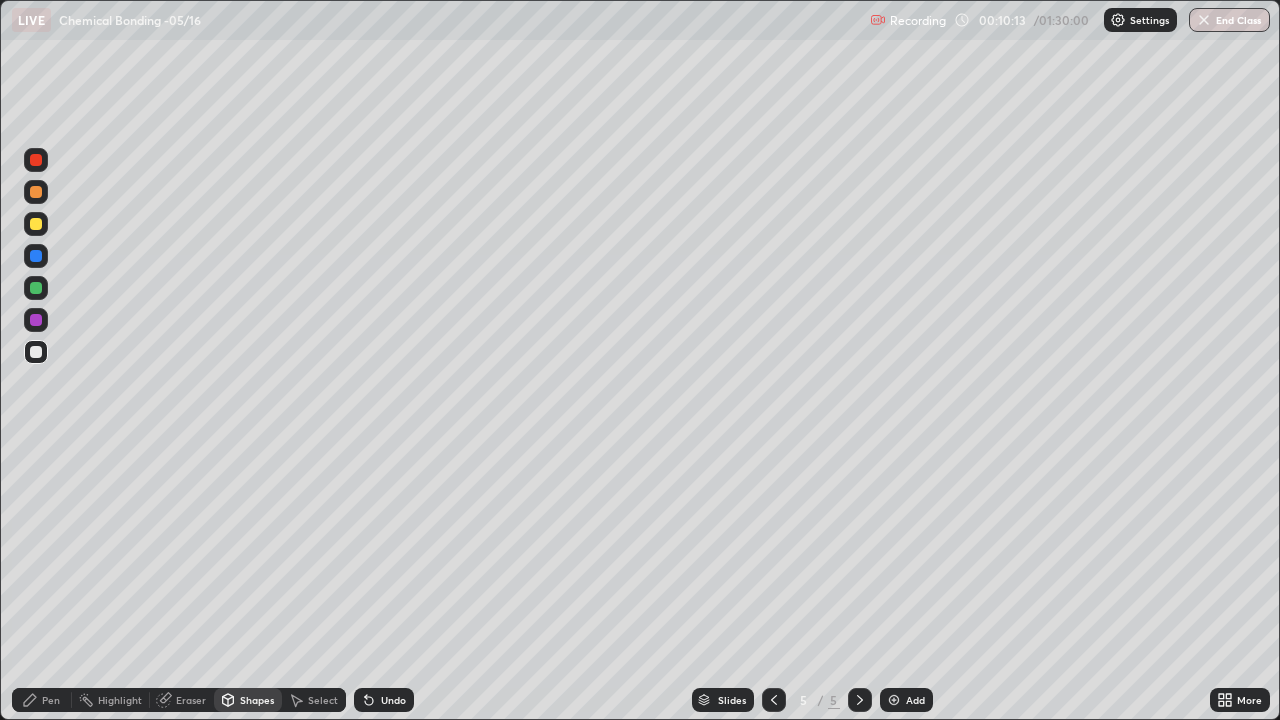 click at bounding box center [36, 320] 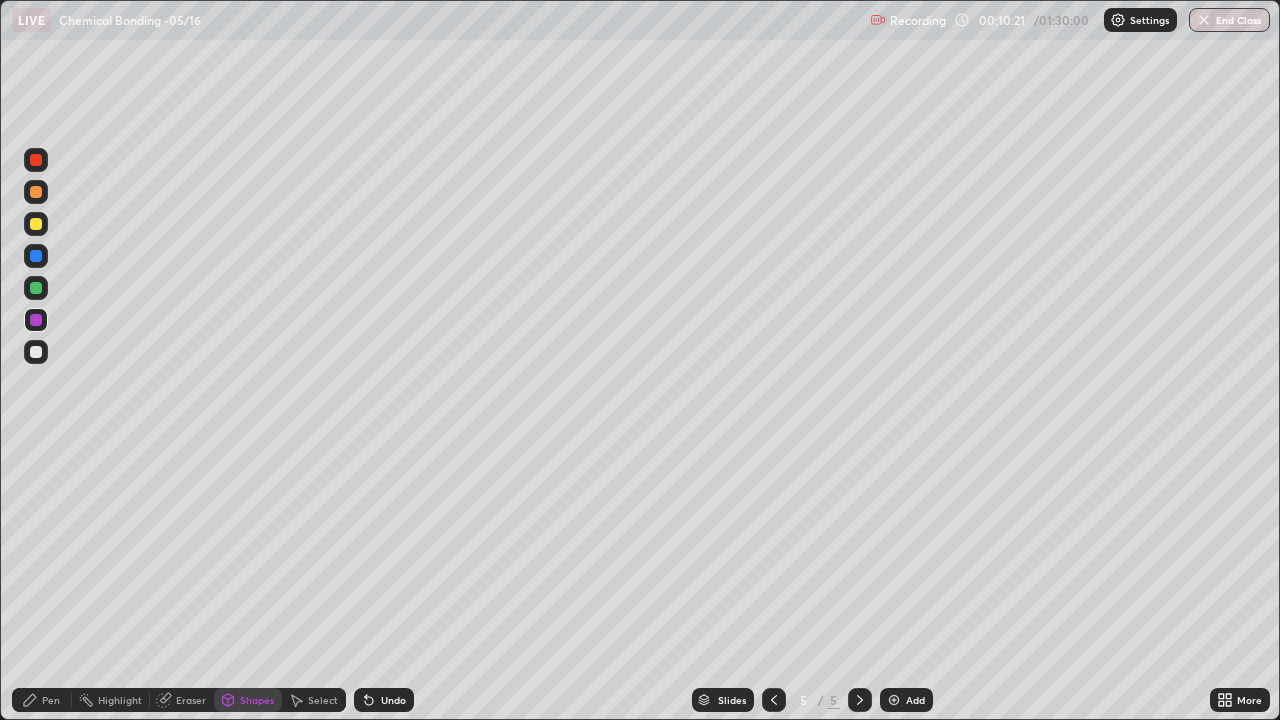 click on "Pen" at bounding box center (51, 700) 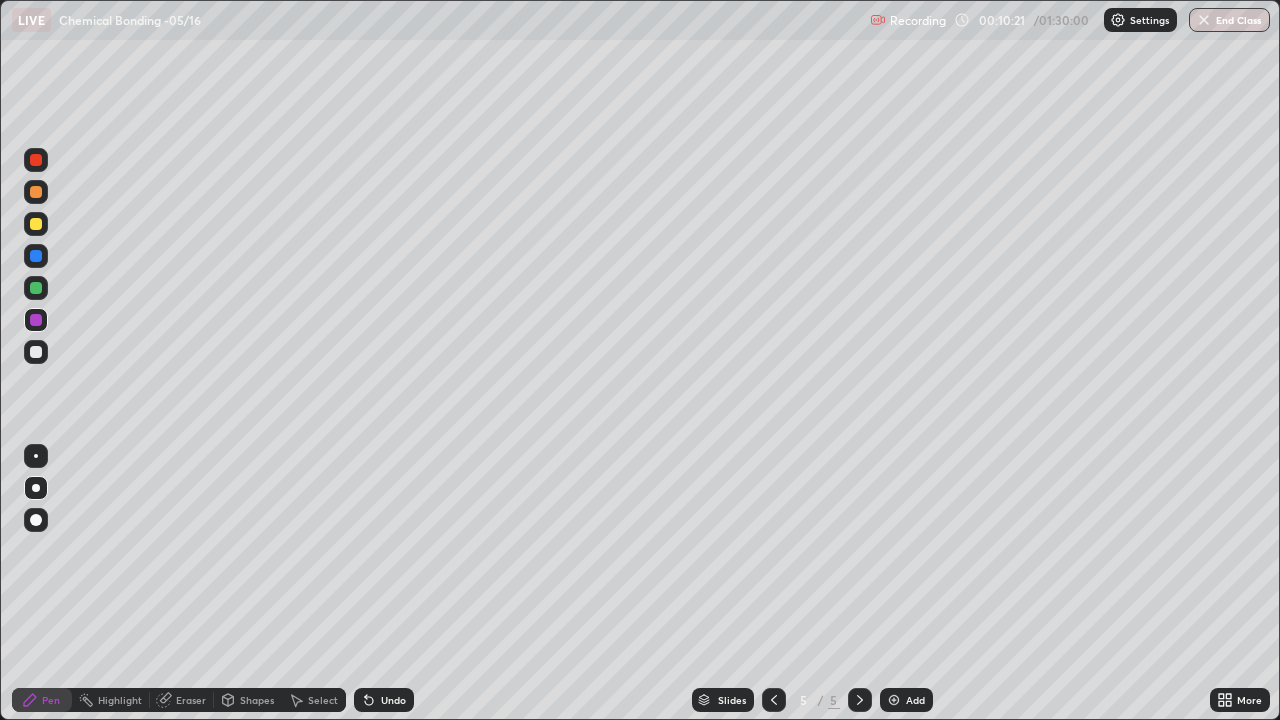 click at bounding box center [36, 352] 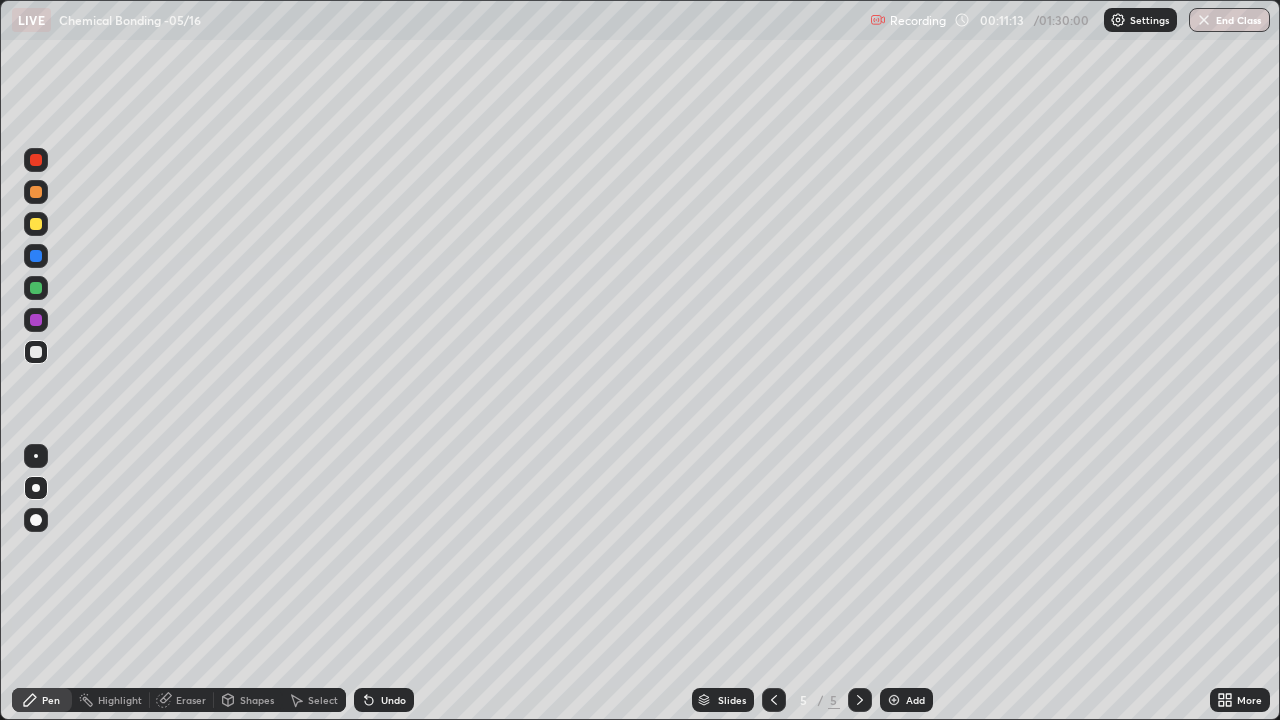 click 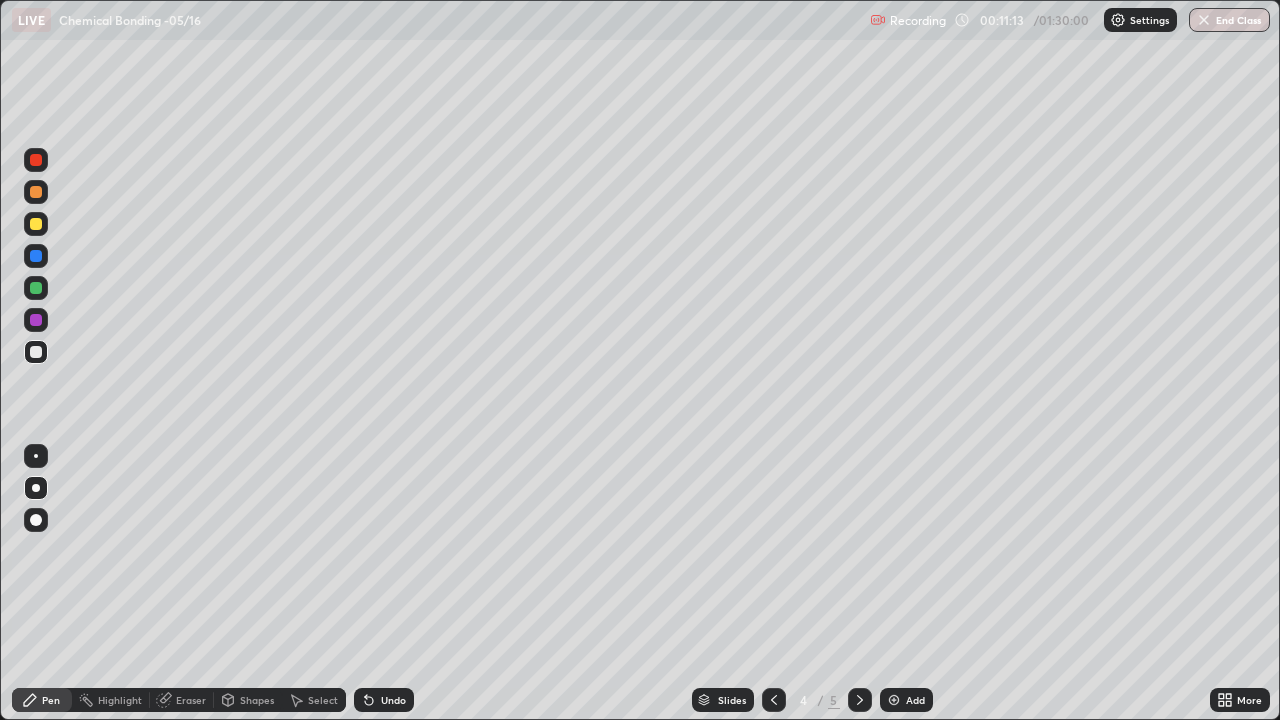click 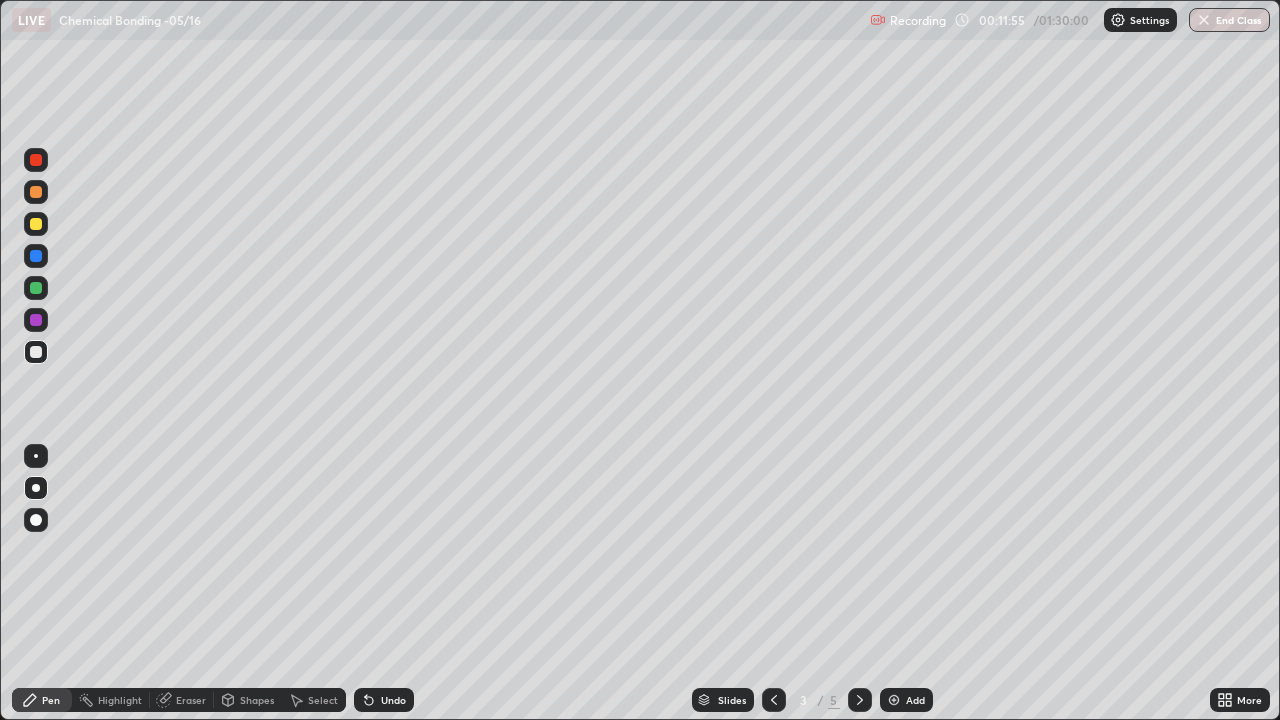 click 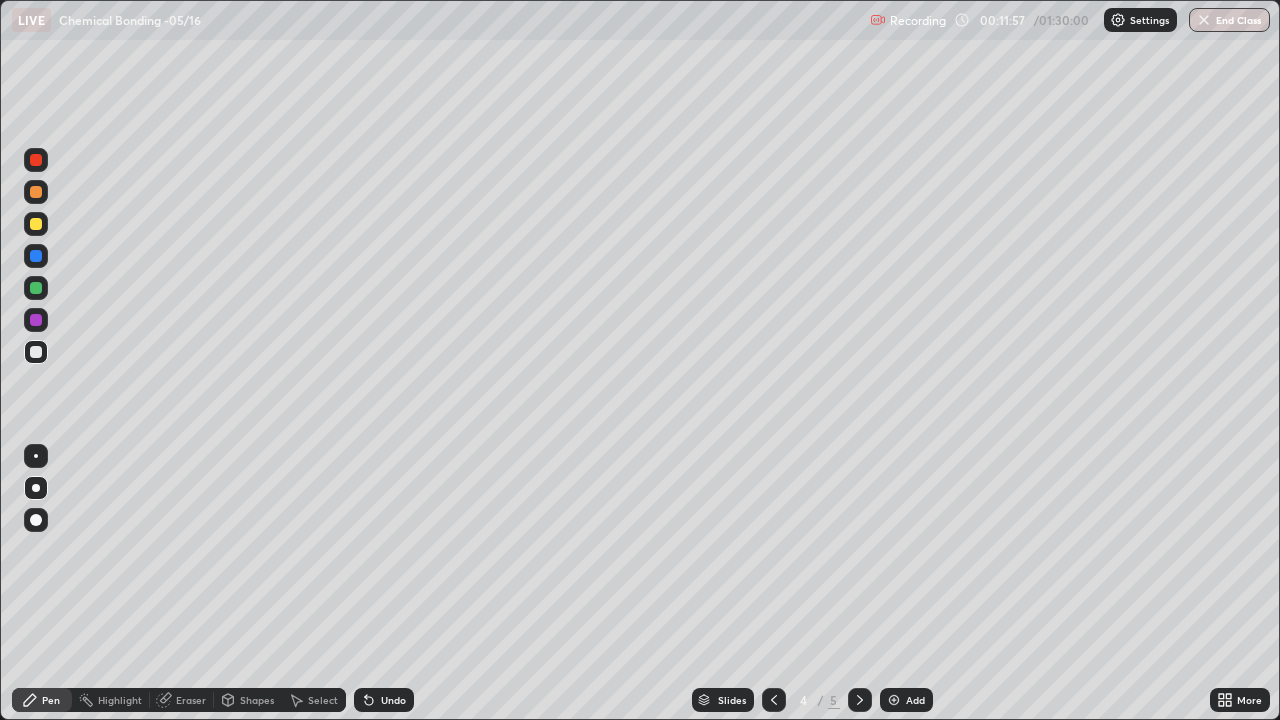click 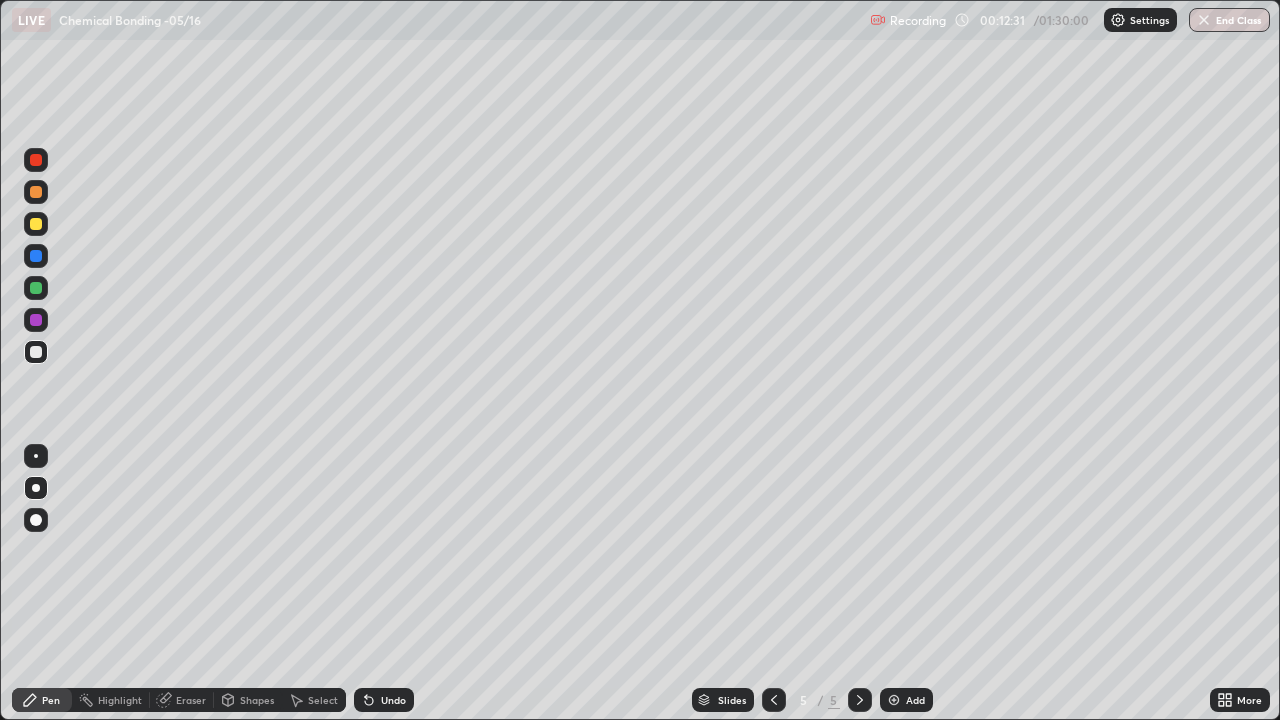 click on "Add" at bounding box center (915, 700) 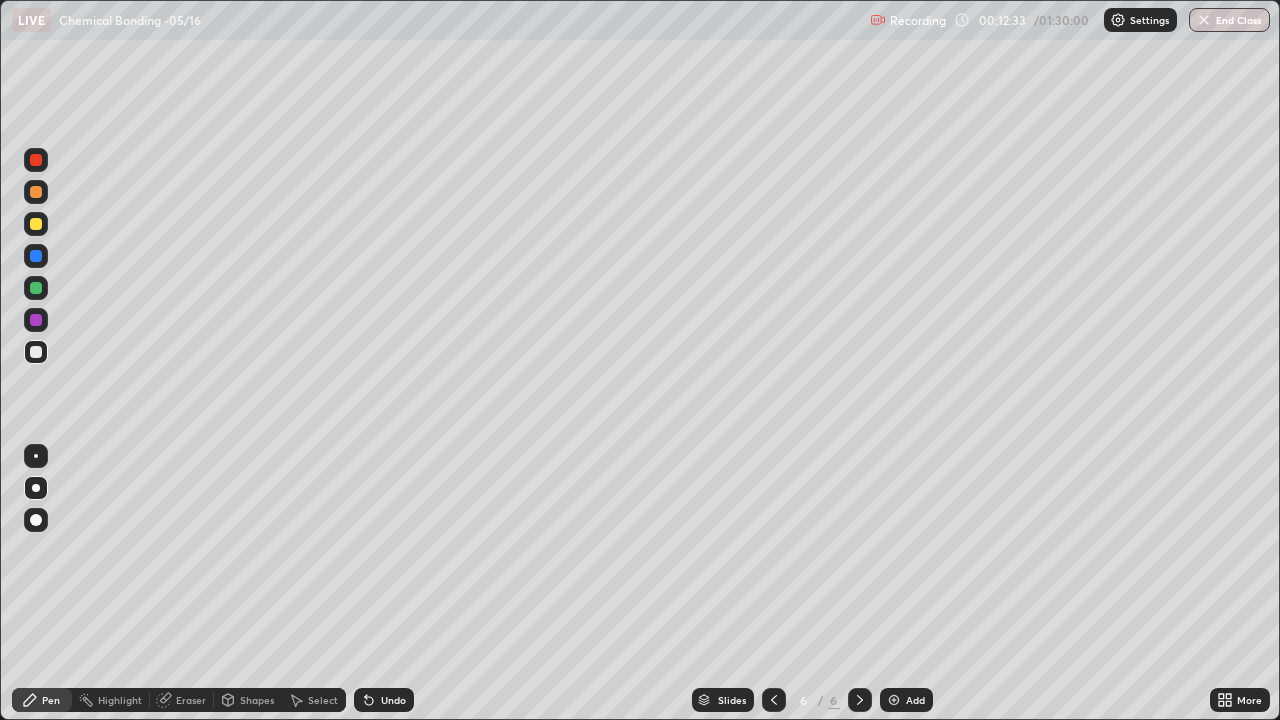 click at bounding box center (36, 192) 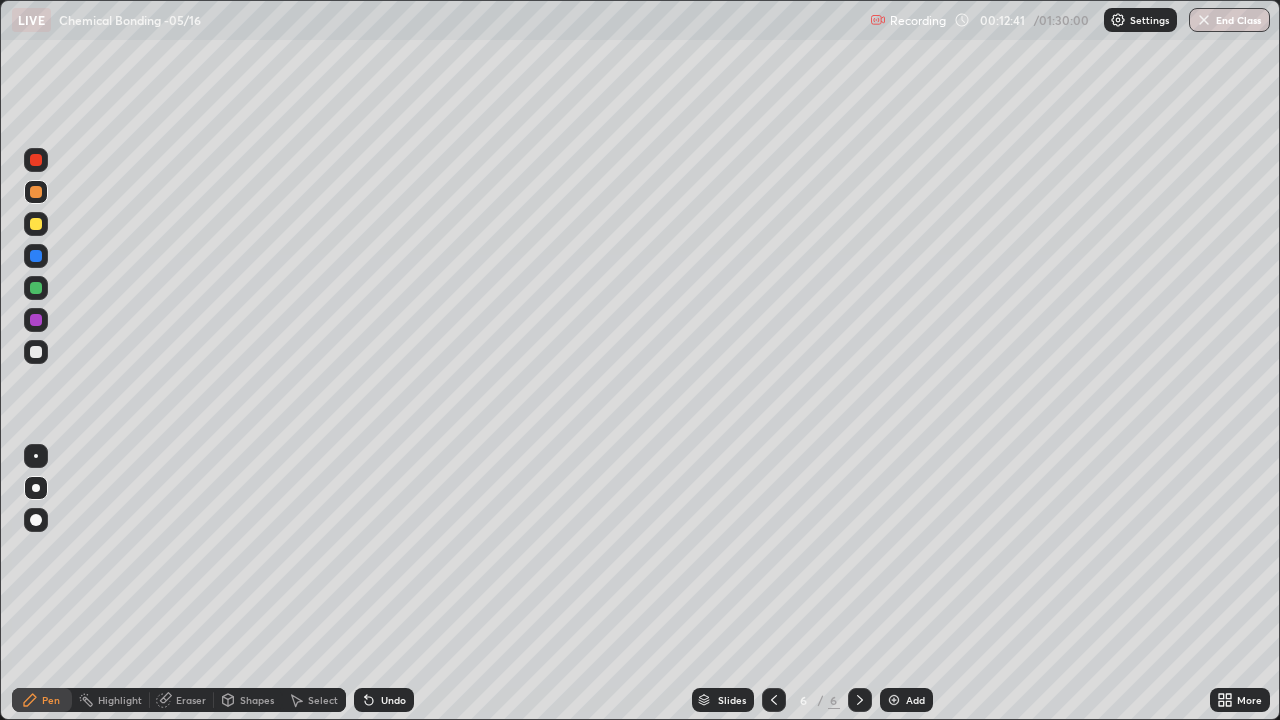 click at bounding box center [36, 352] 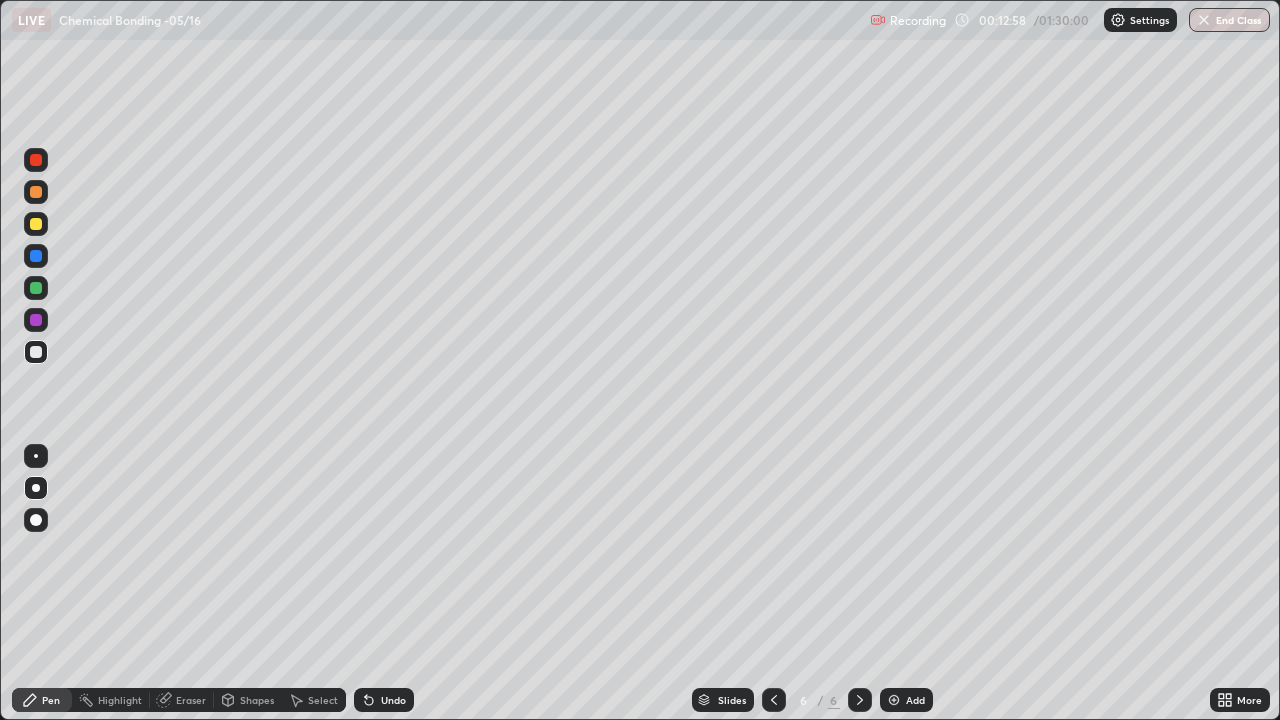 click at bounding box center (36, 320) 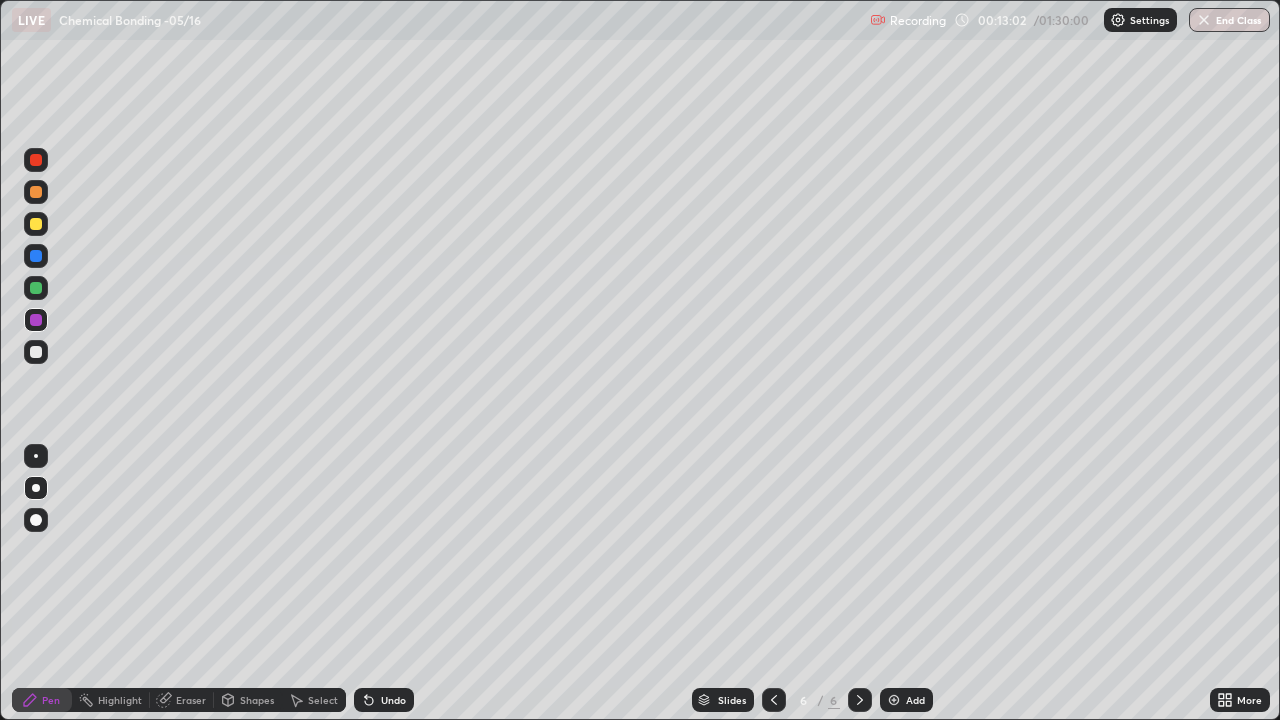 click on "Undo" at bounding box center [393, 700] 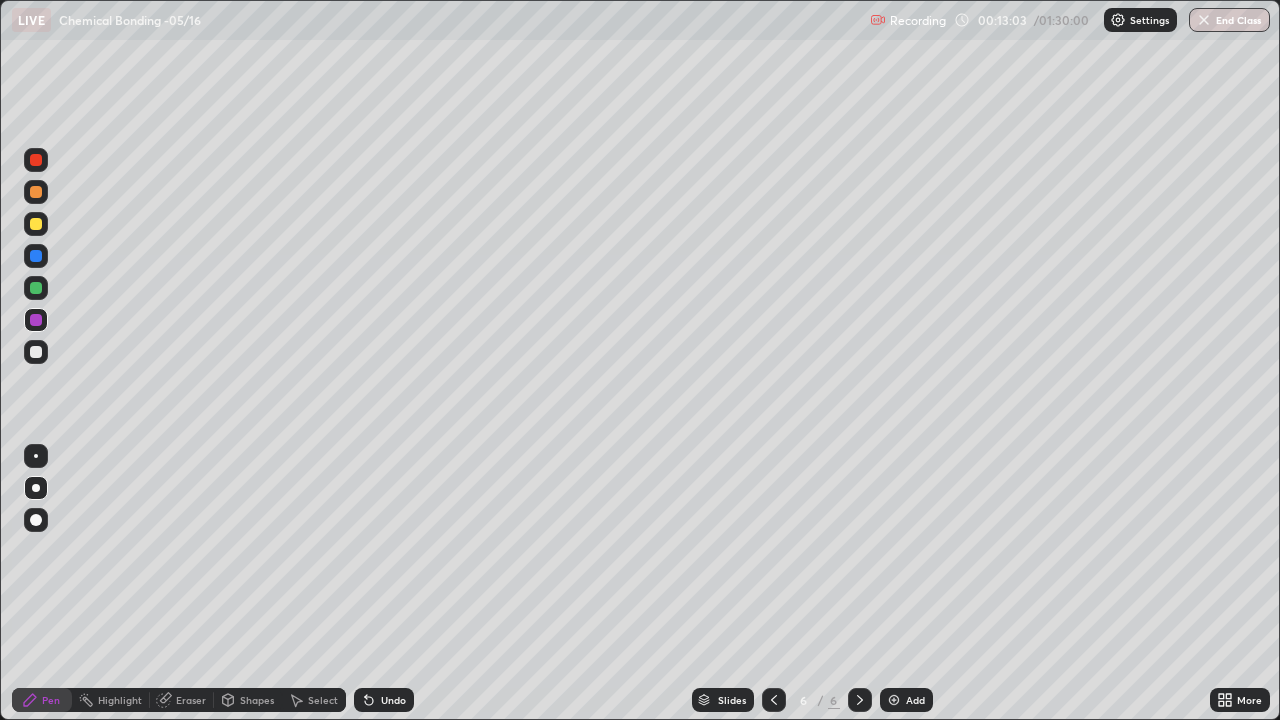 click on "Undo" at bounding box center (393, 700) 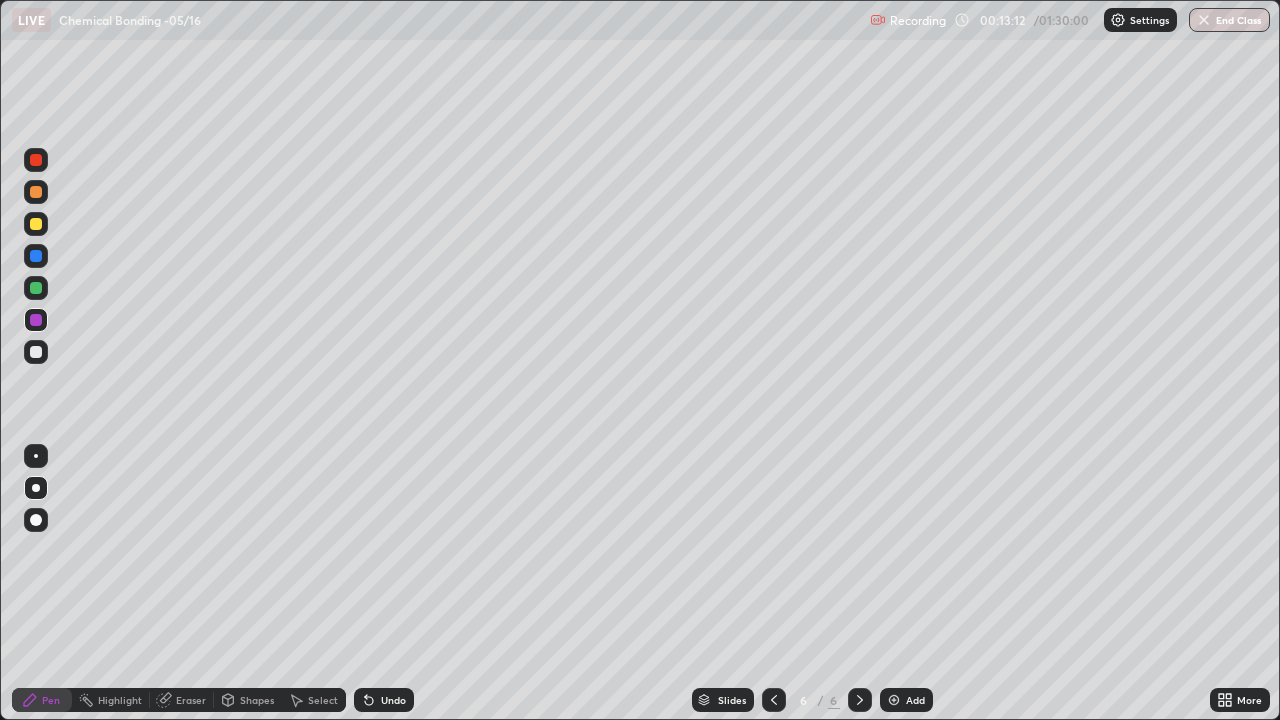 click at bounding box center [36, 352] 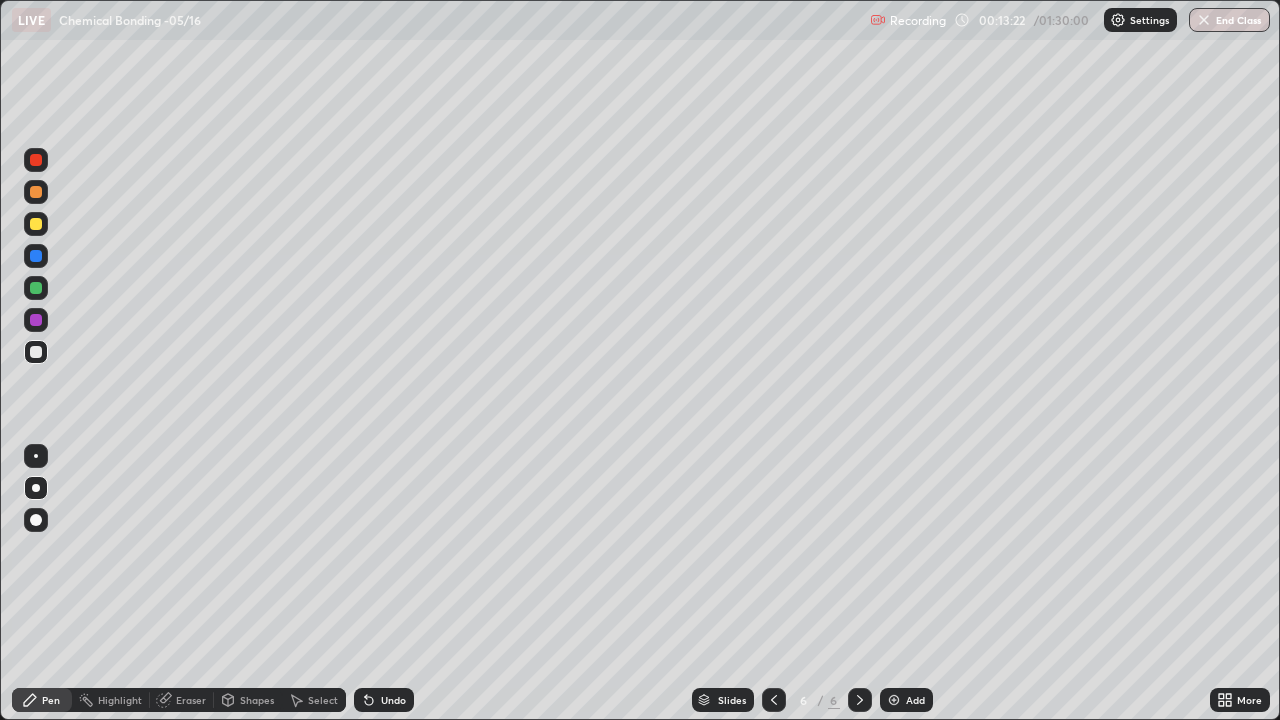 click at bounding box center [36, 320] 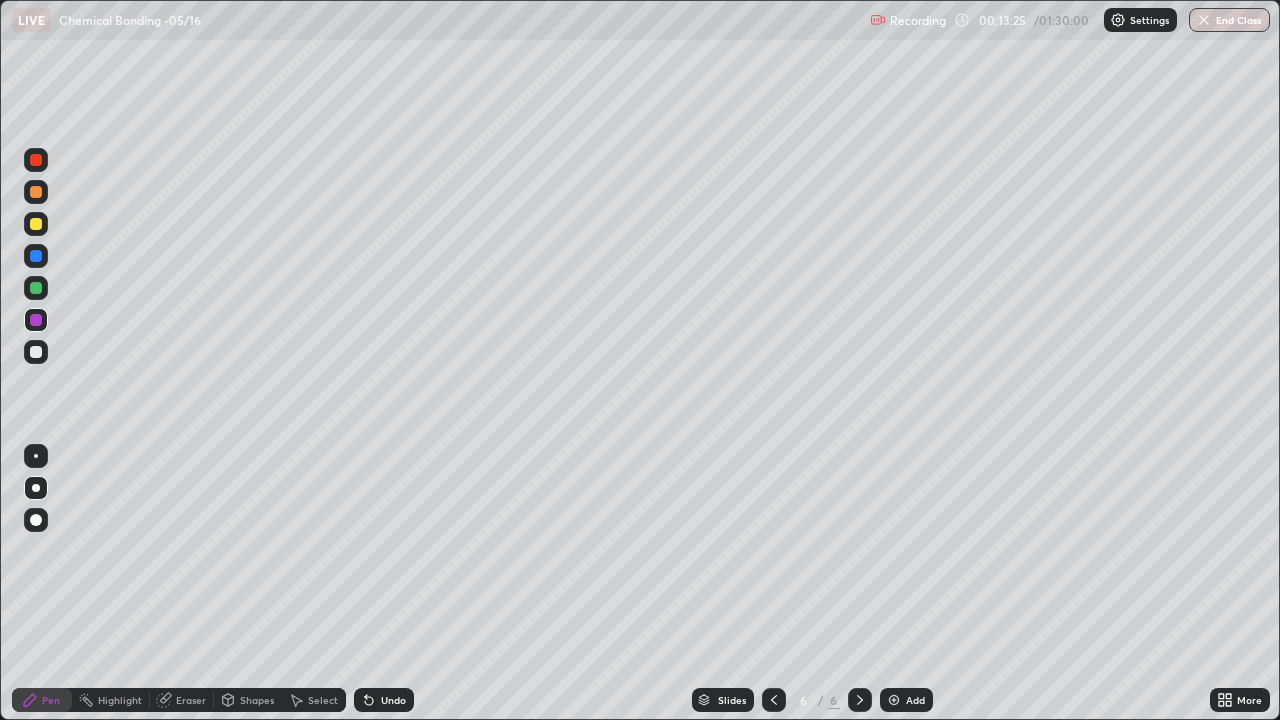 click at bounding box center [36, 352] 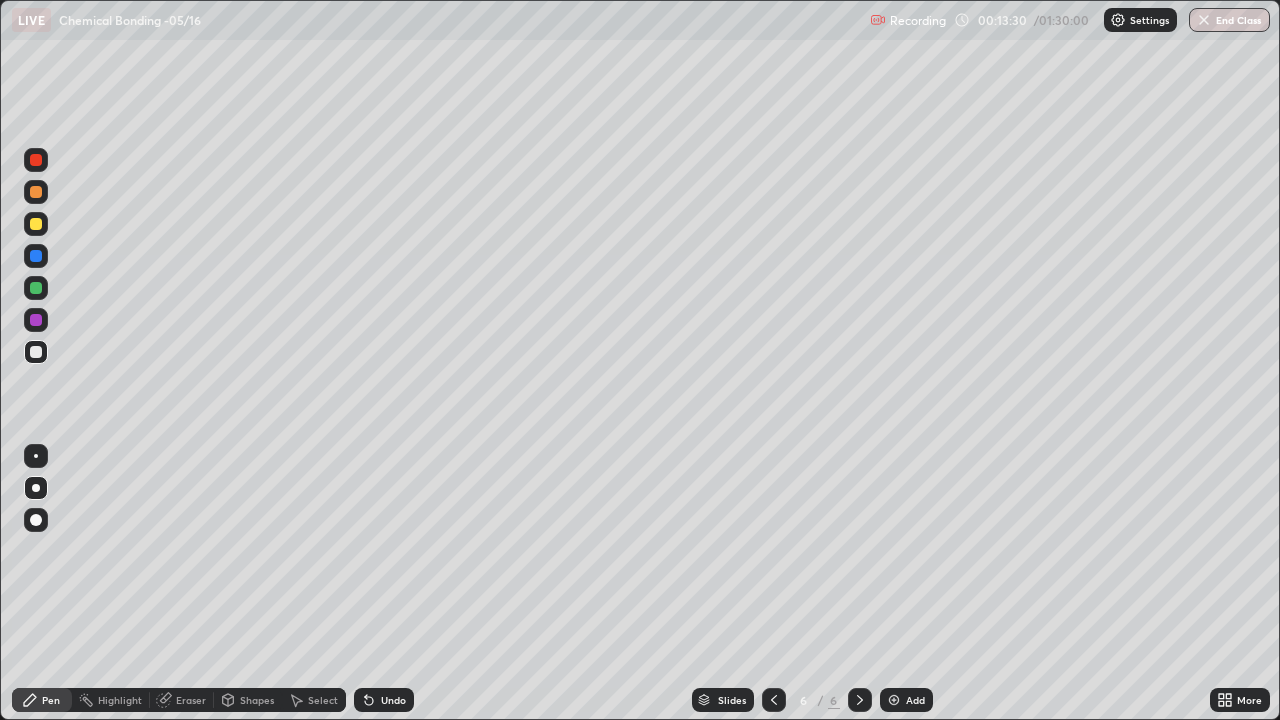 click at bounding box center (36, 320) 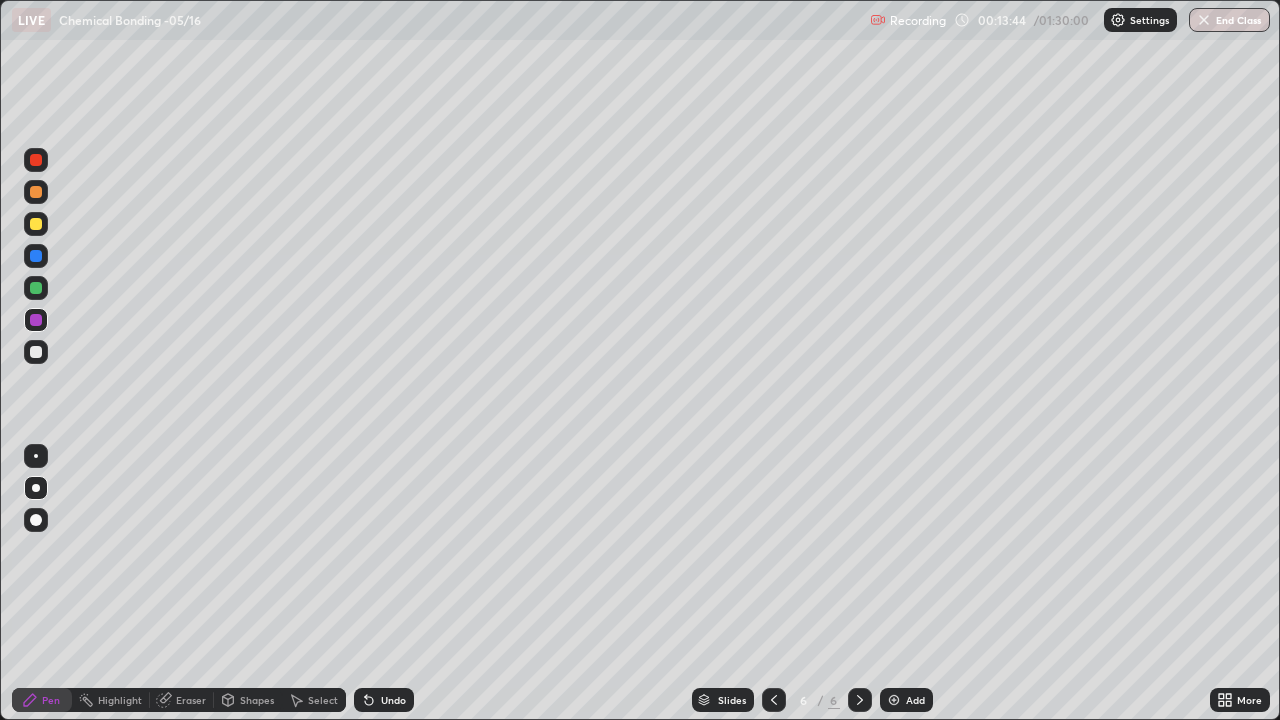 click on "Add" at bounding box center (906, 700) 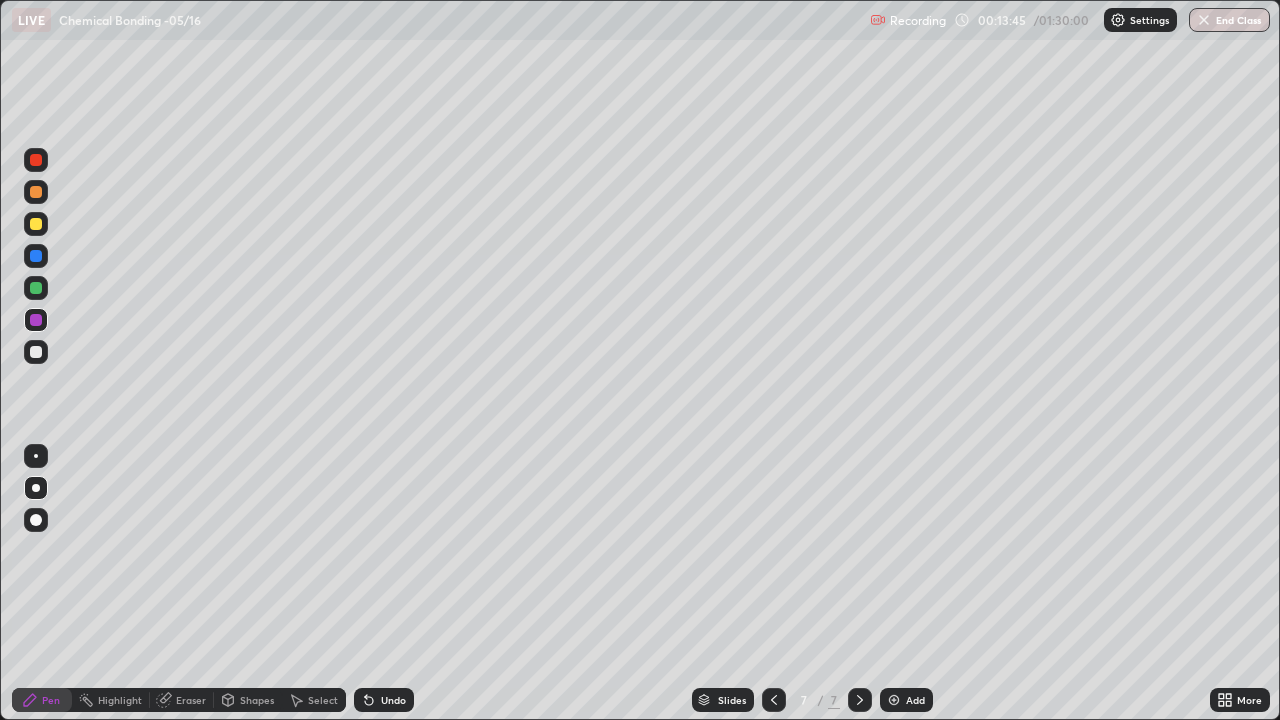 click at bounding box center [36, 352] 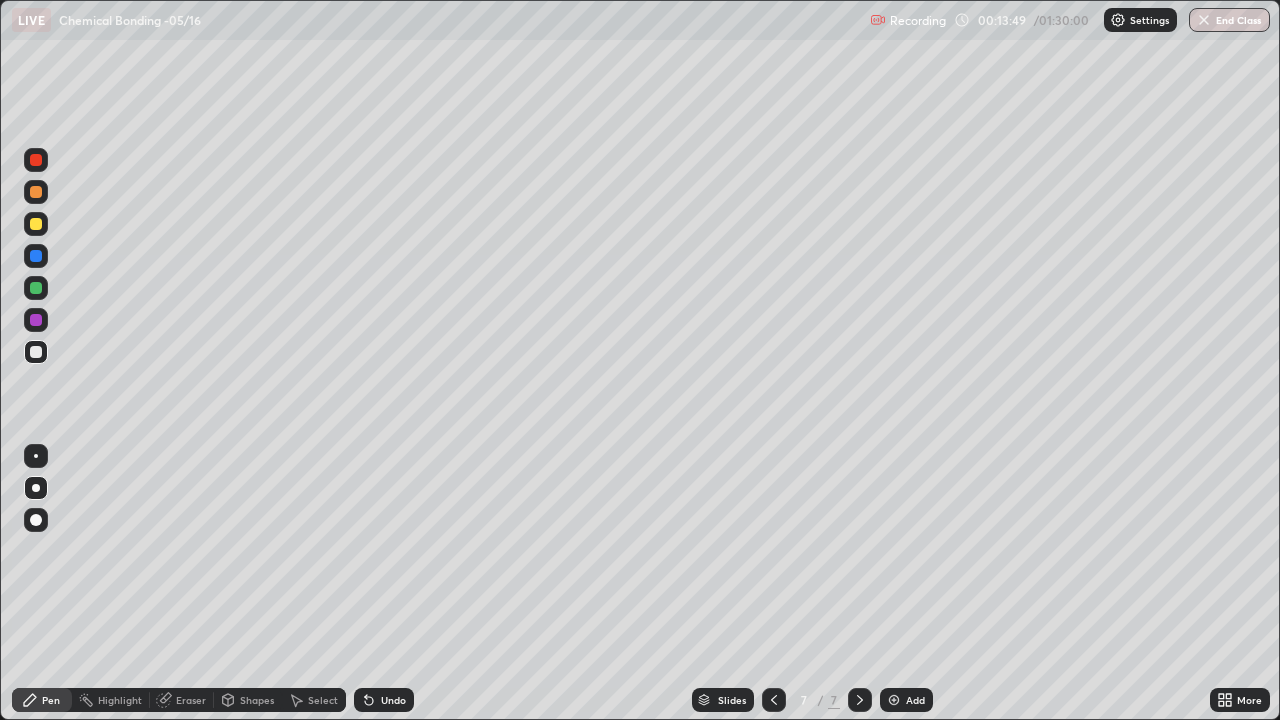 click at bounding box center [36, 320] 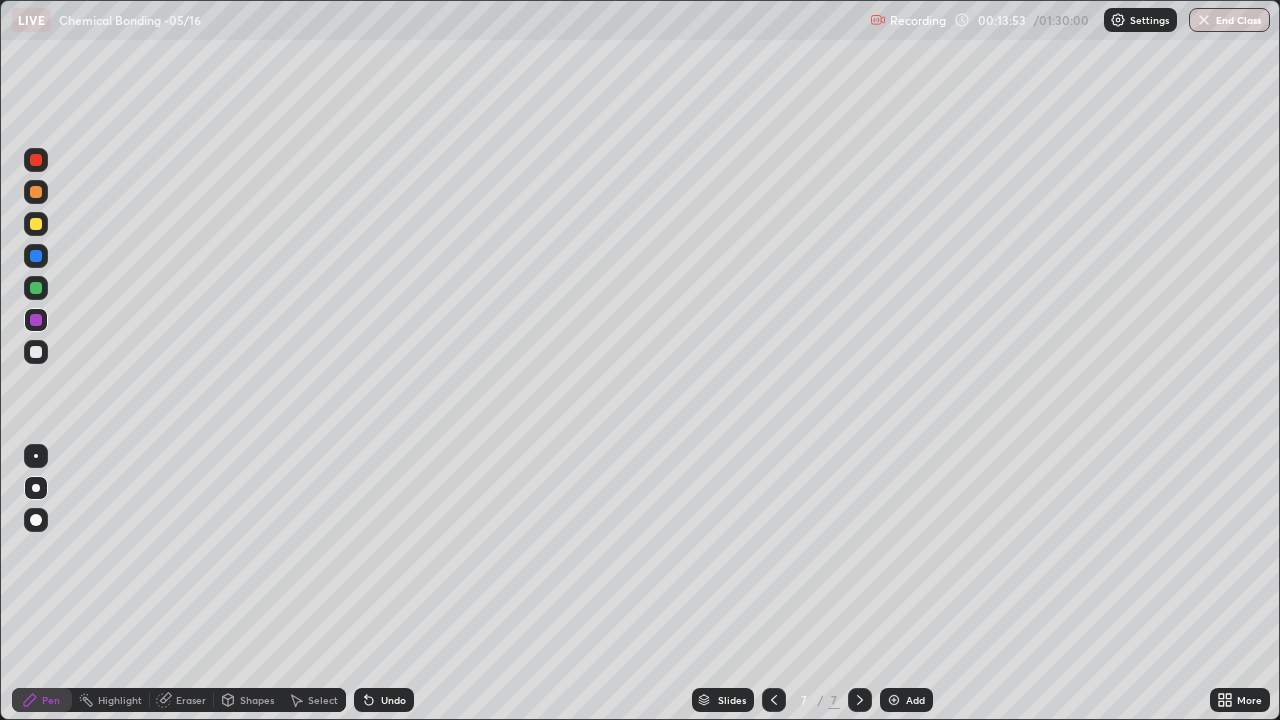 click at bounding box center [36, 224] 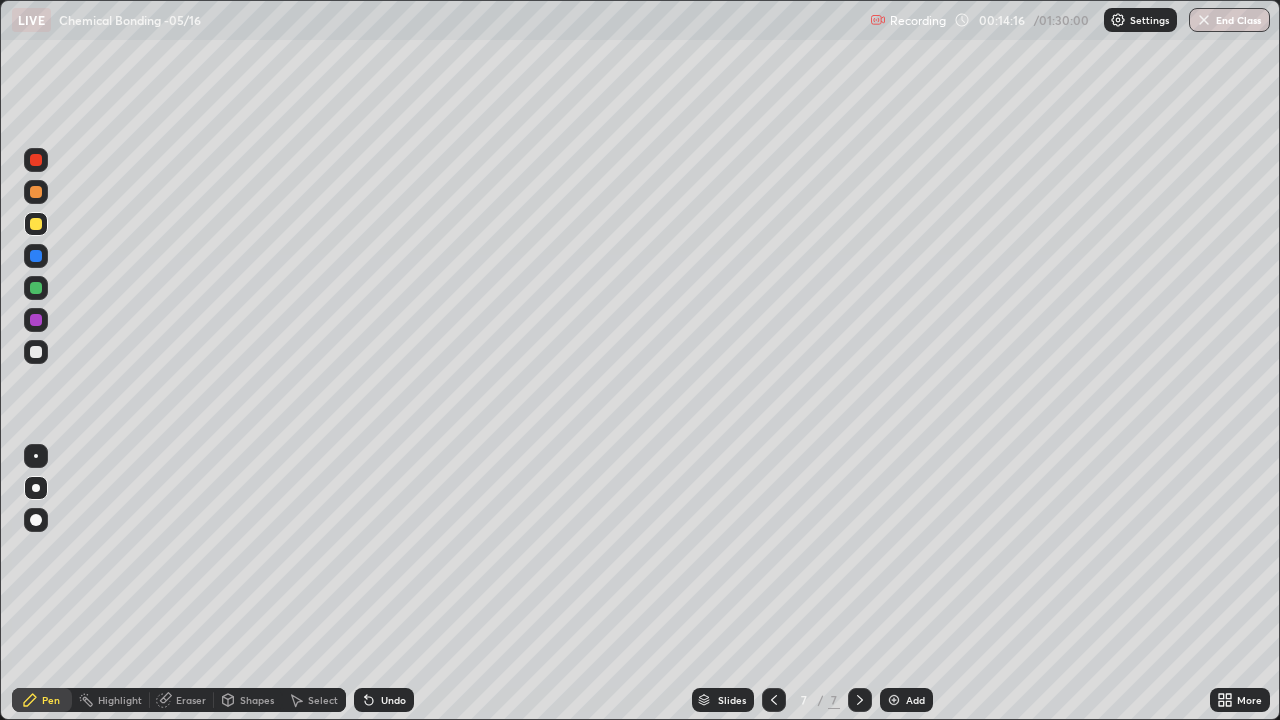 click at bounding box center (36, 352) 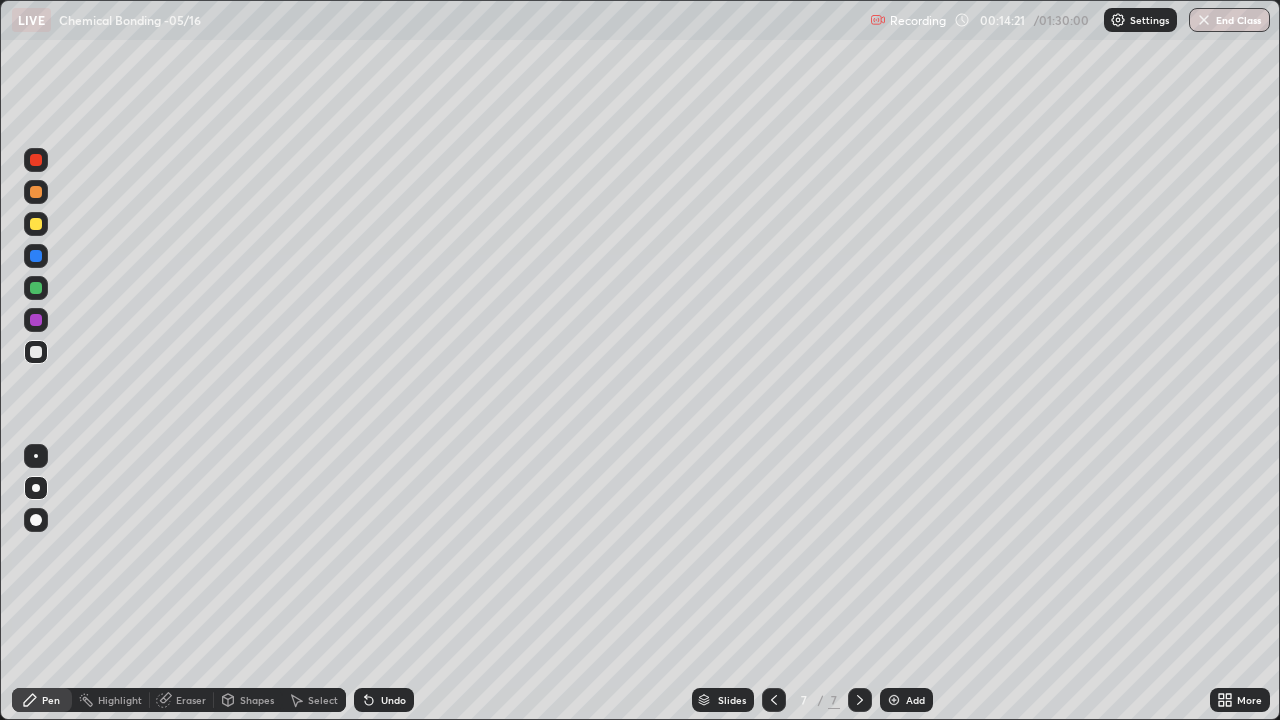 click at bounding box center (36, 288) 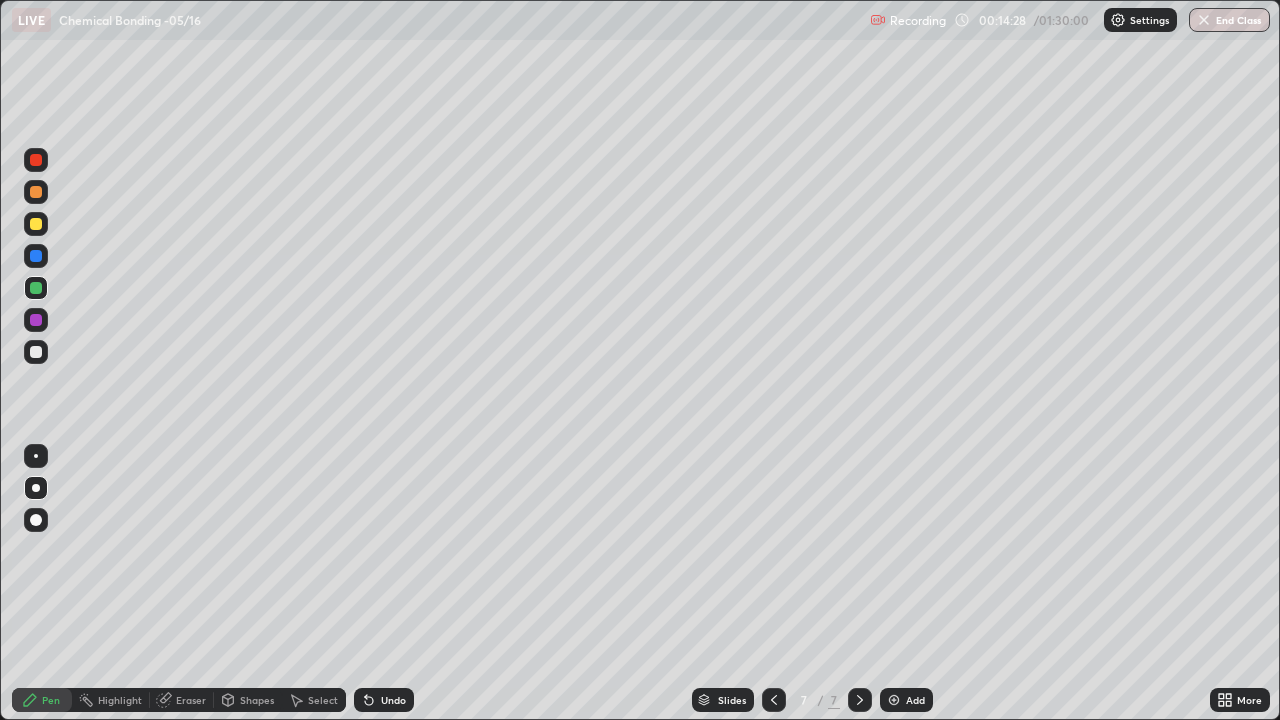 click at bounding box center (36, 352) 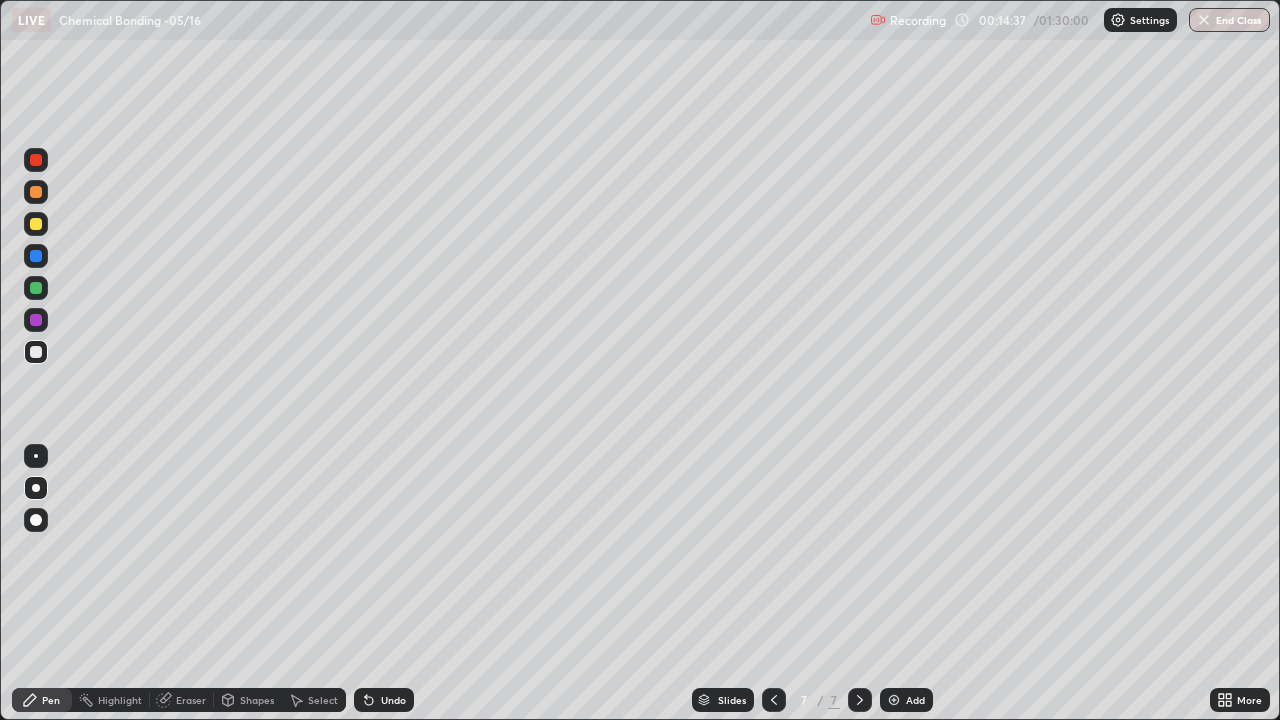 click 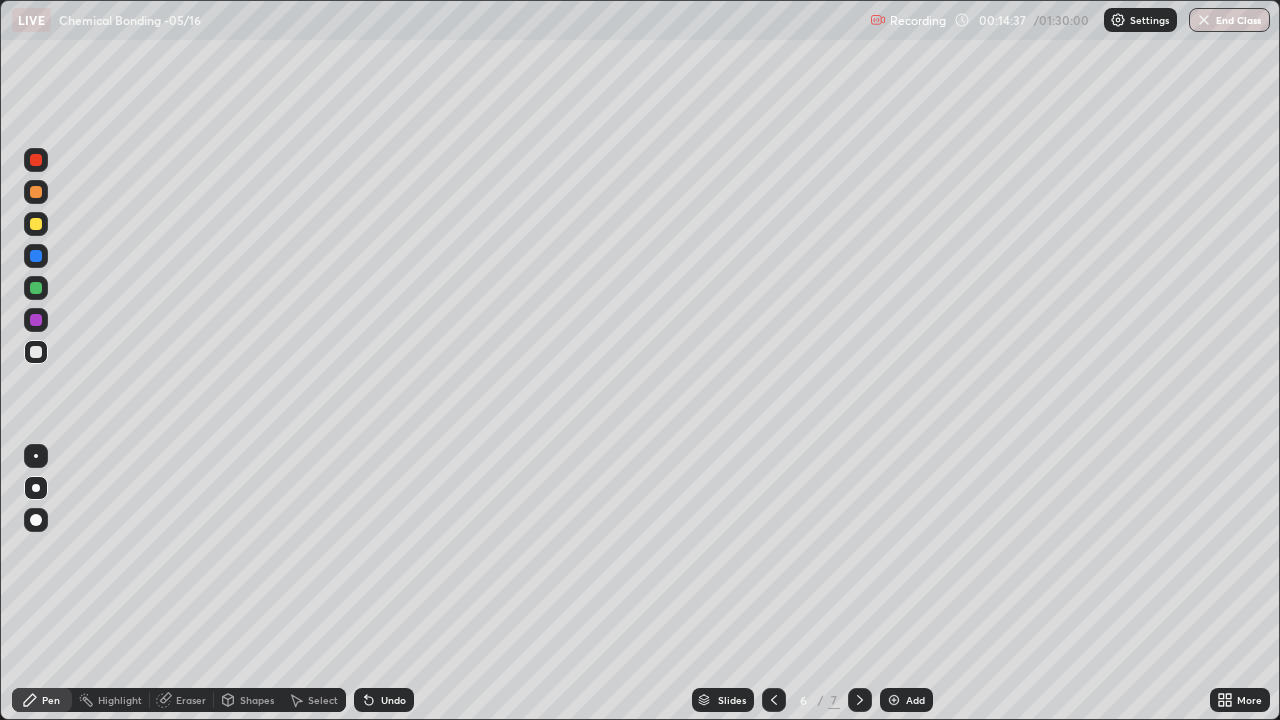 click 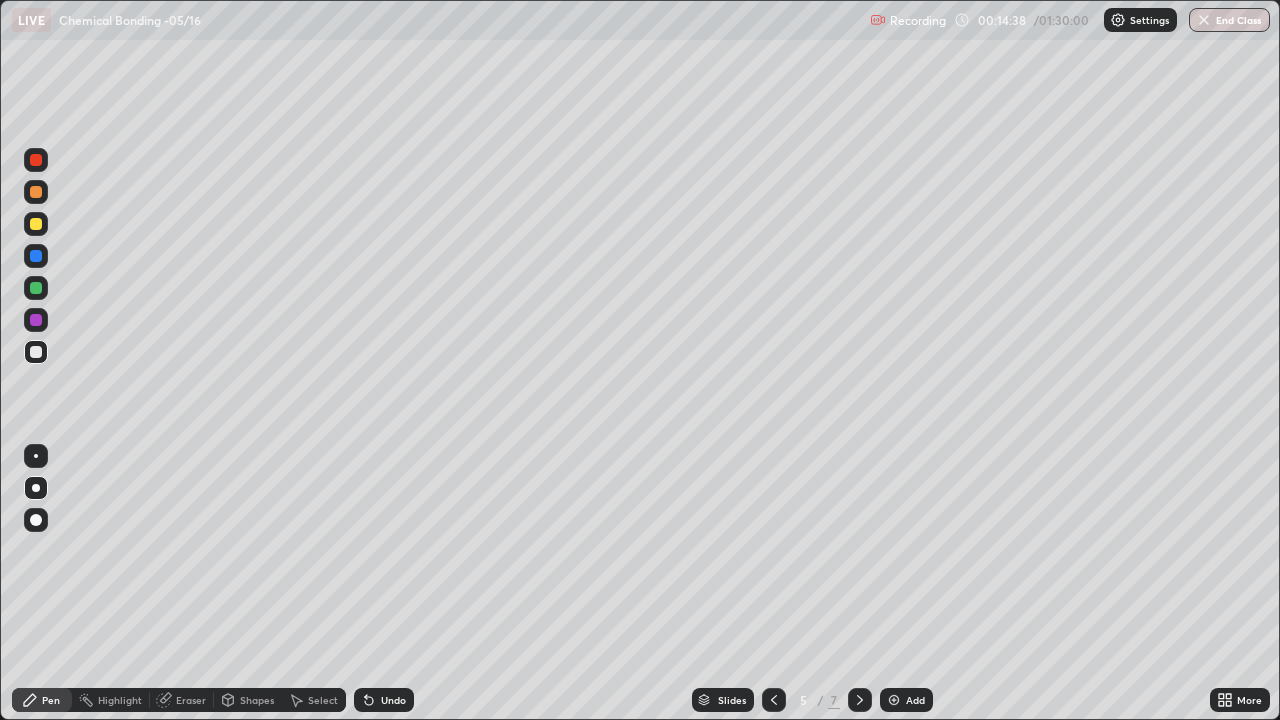 click 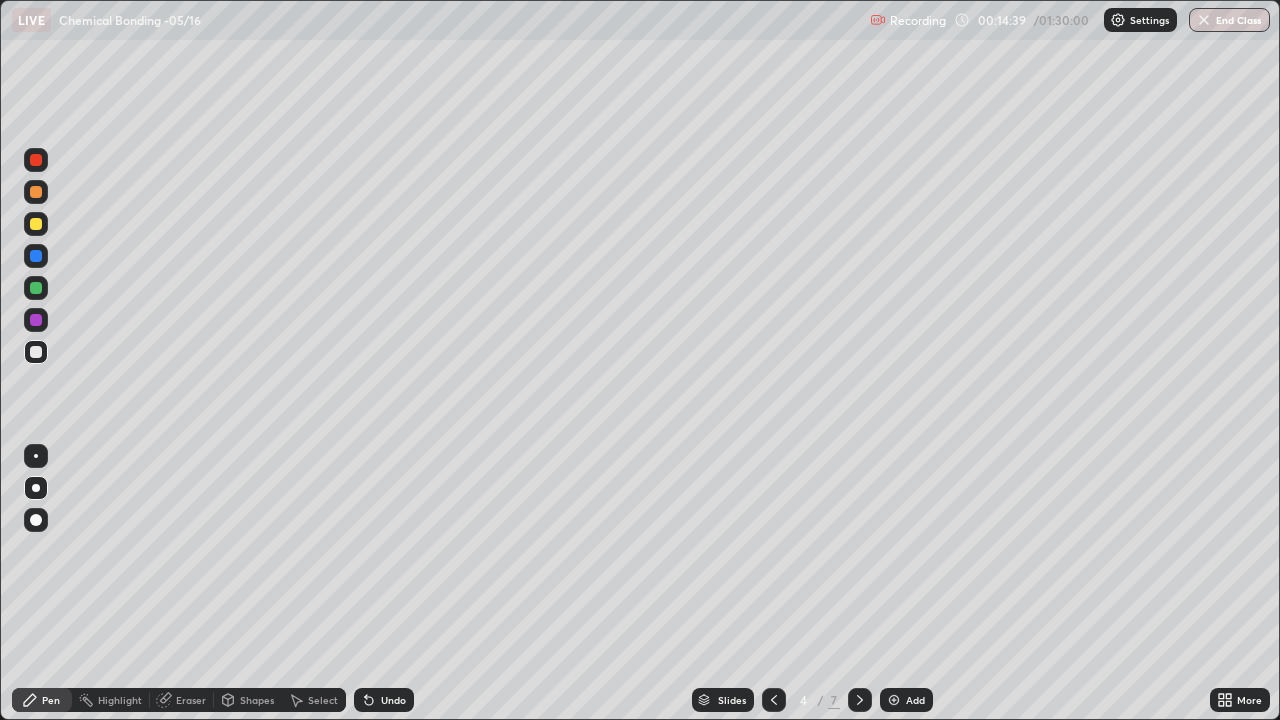 click at bounding box center (774, 700) 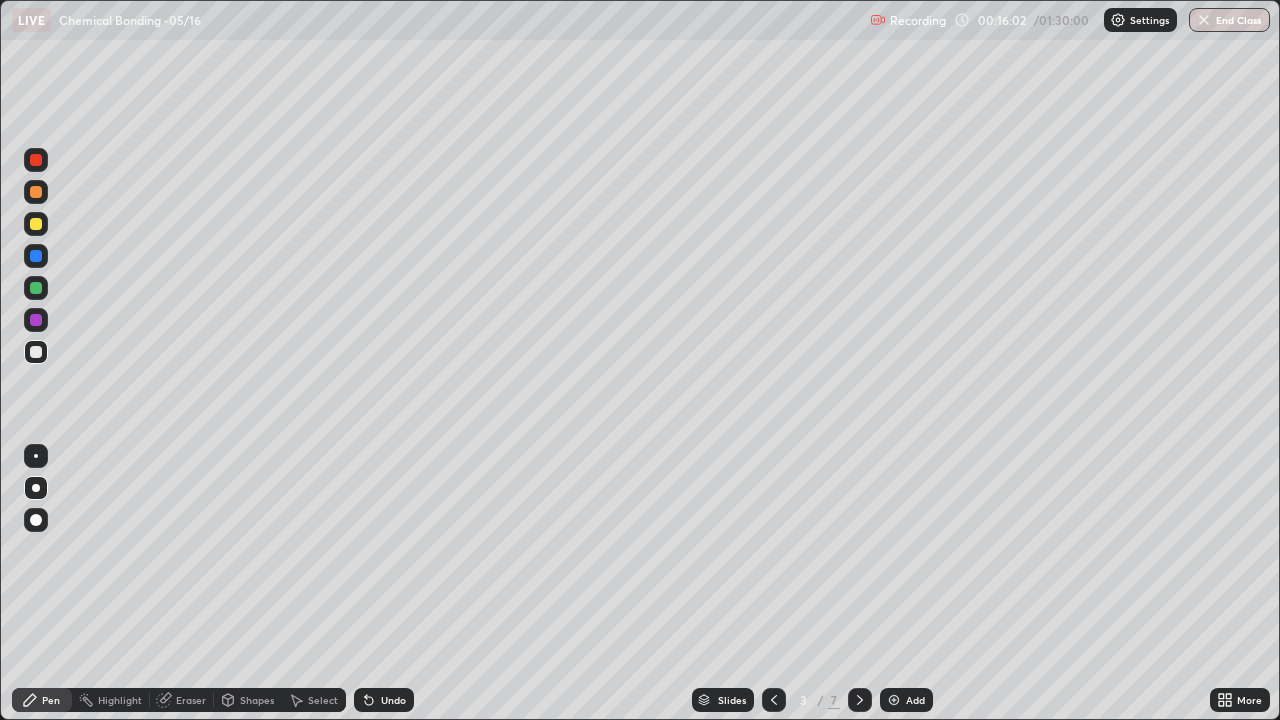 click 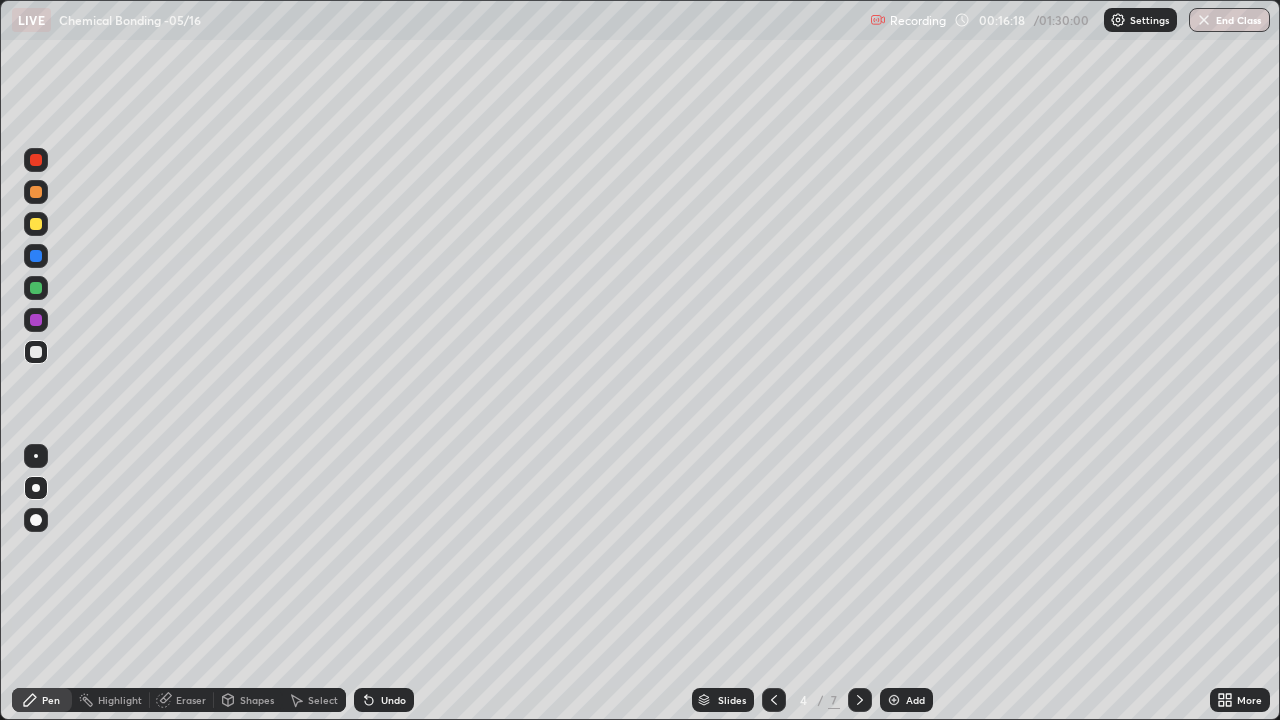 click 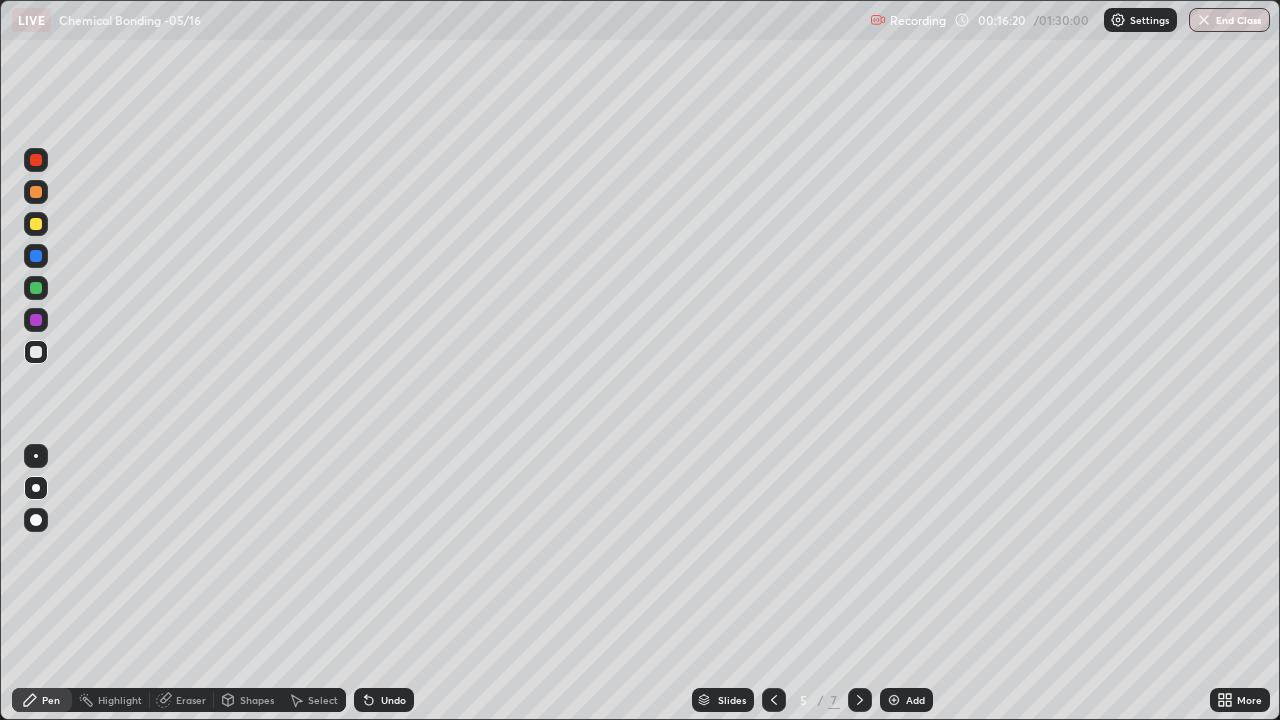 click on "Shapes" at bounding box center (257, 700) 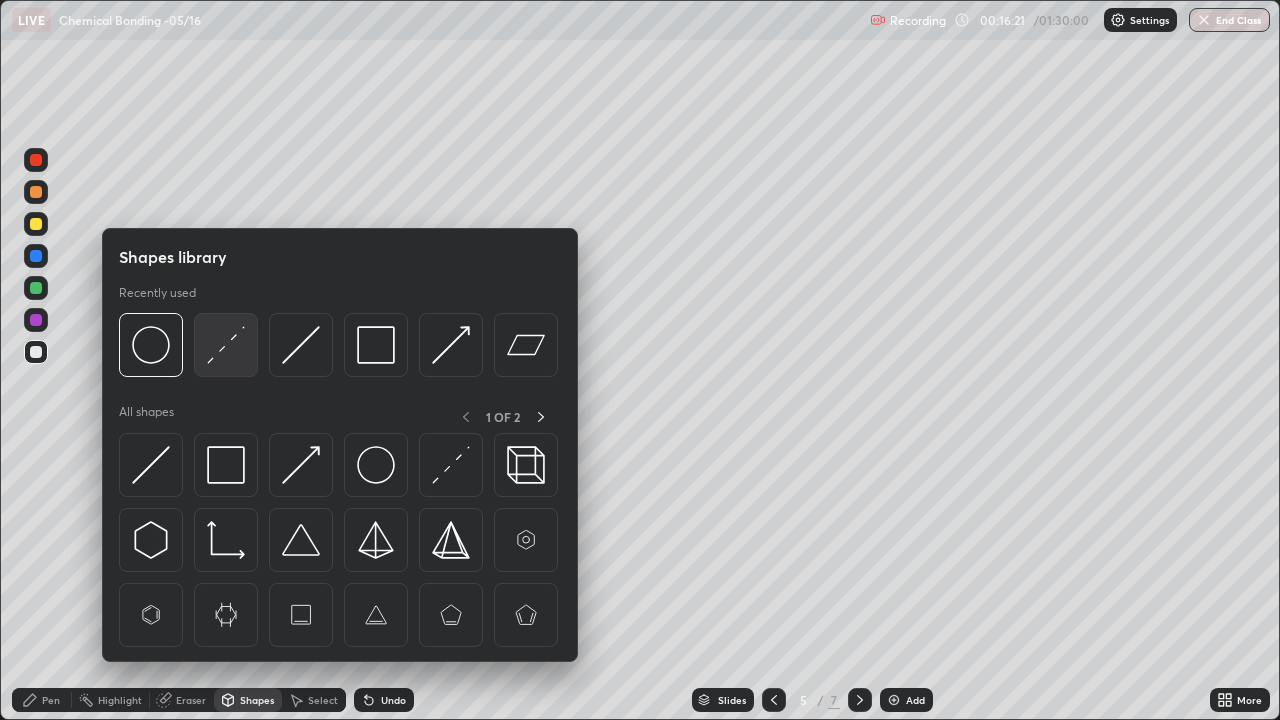 click at bounding box center (226, 345) 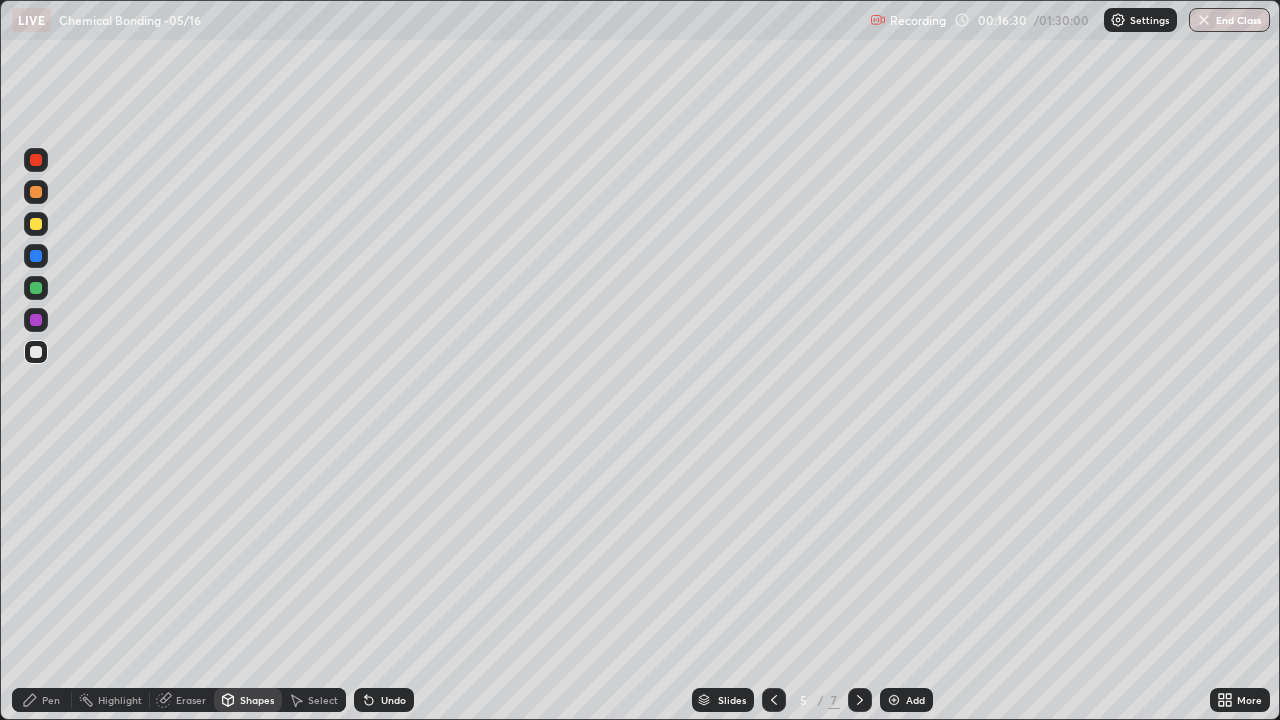click on "Pen" at bounding box center (51, 700) 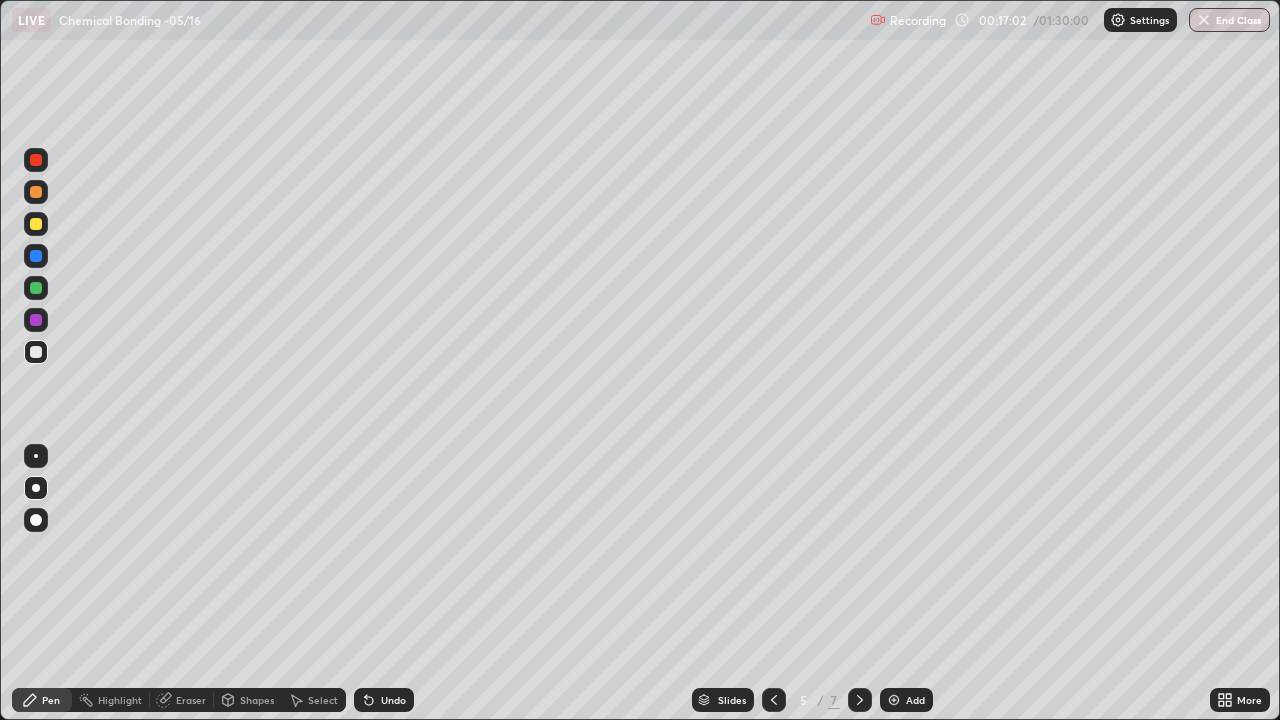 click on "Shapes" at bounding box center [257, 700] 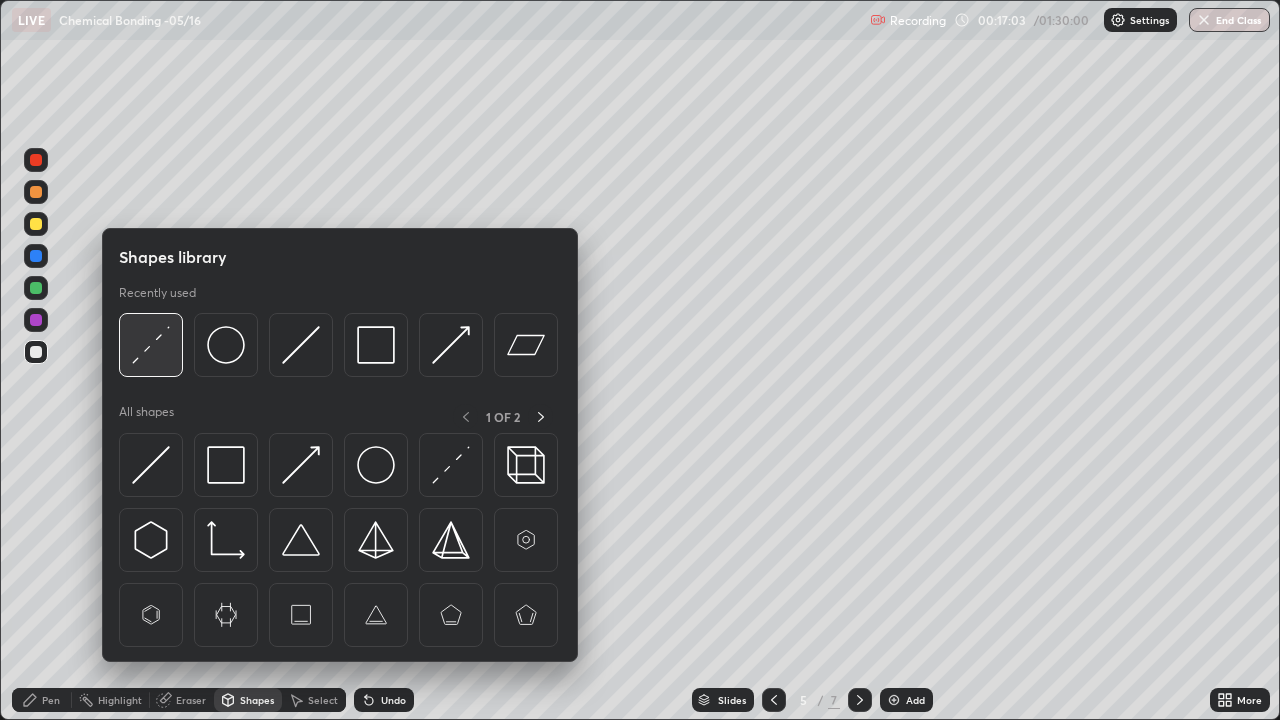 click at bounding box center [151, 345] 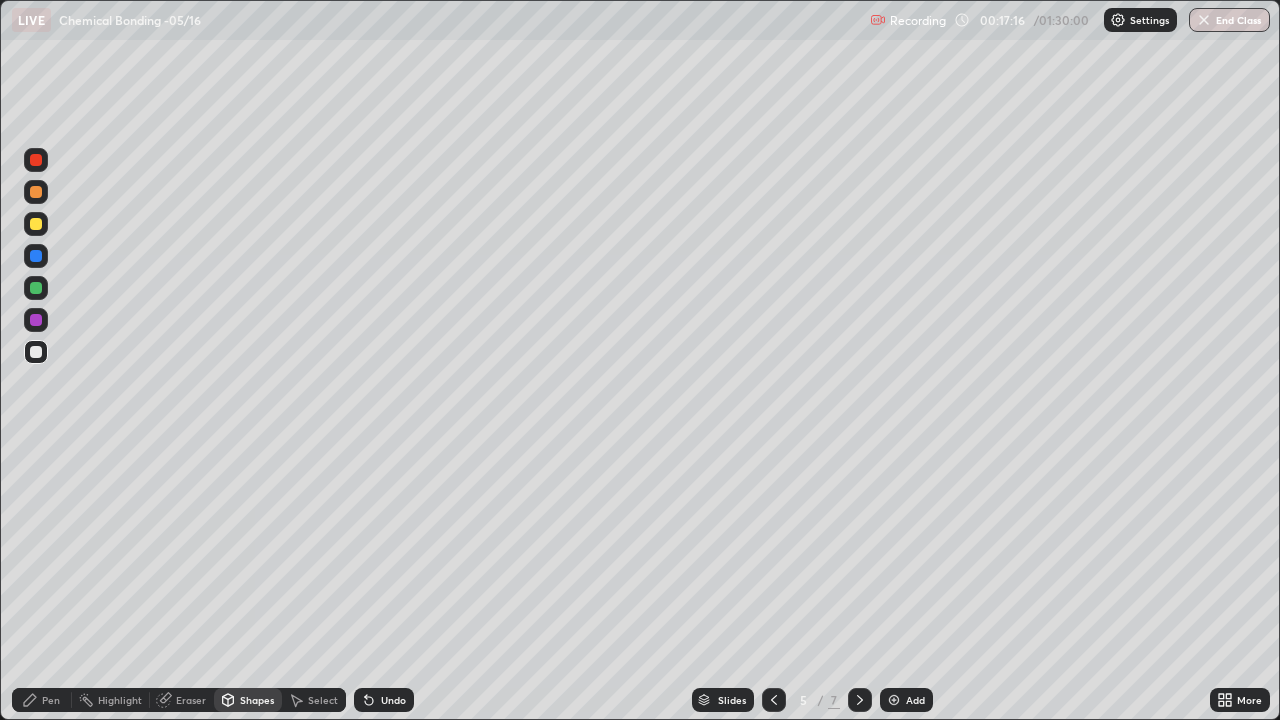 click 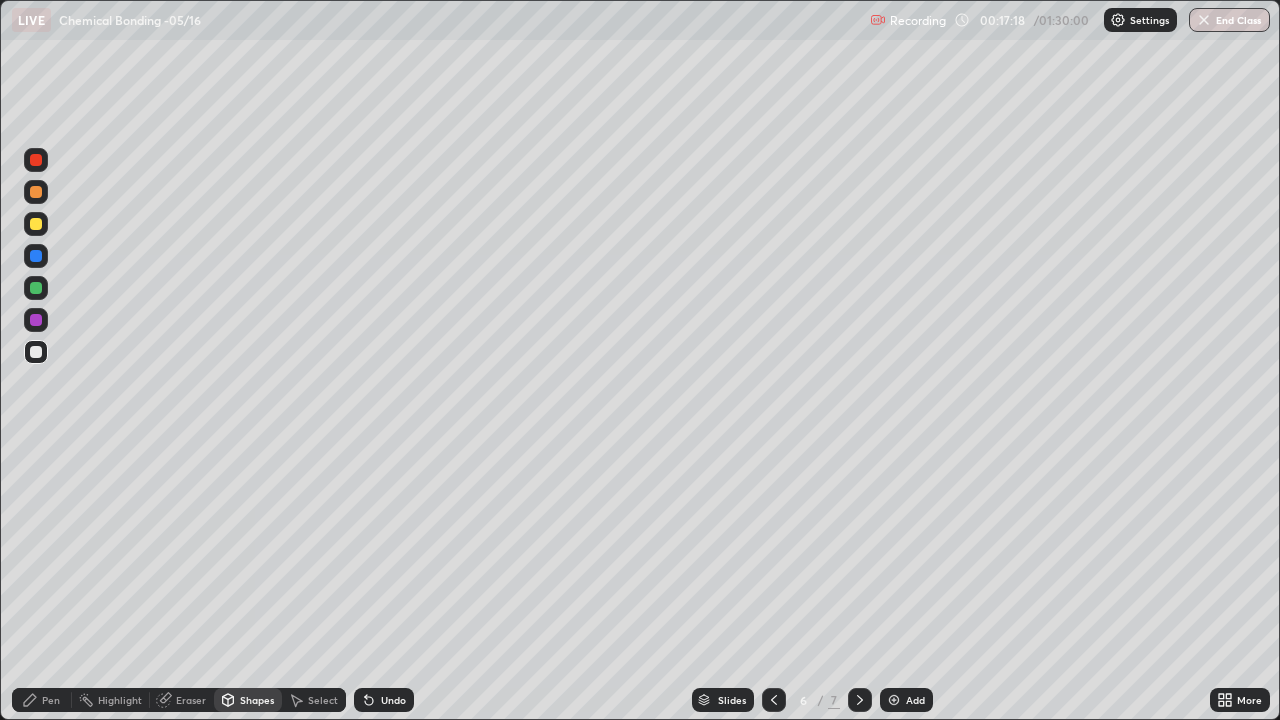 click 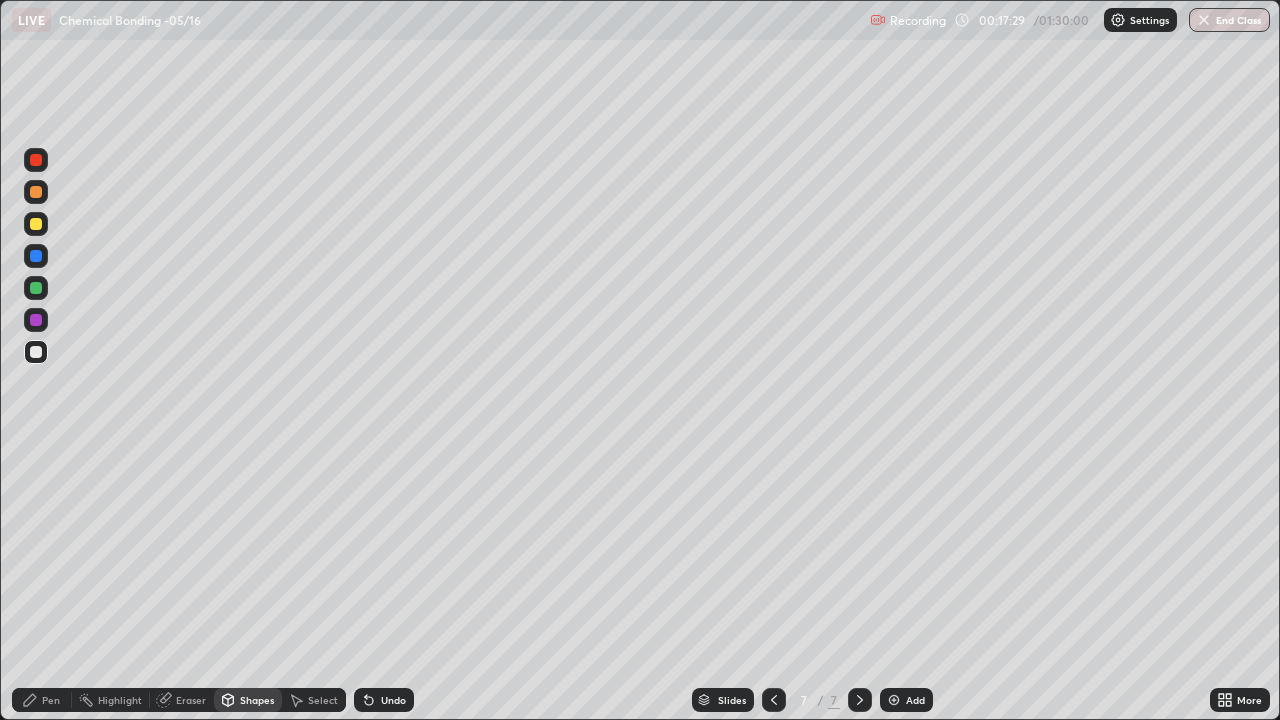 click on "Pen" at bounding box center [42, 700] 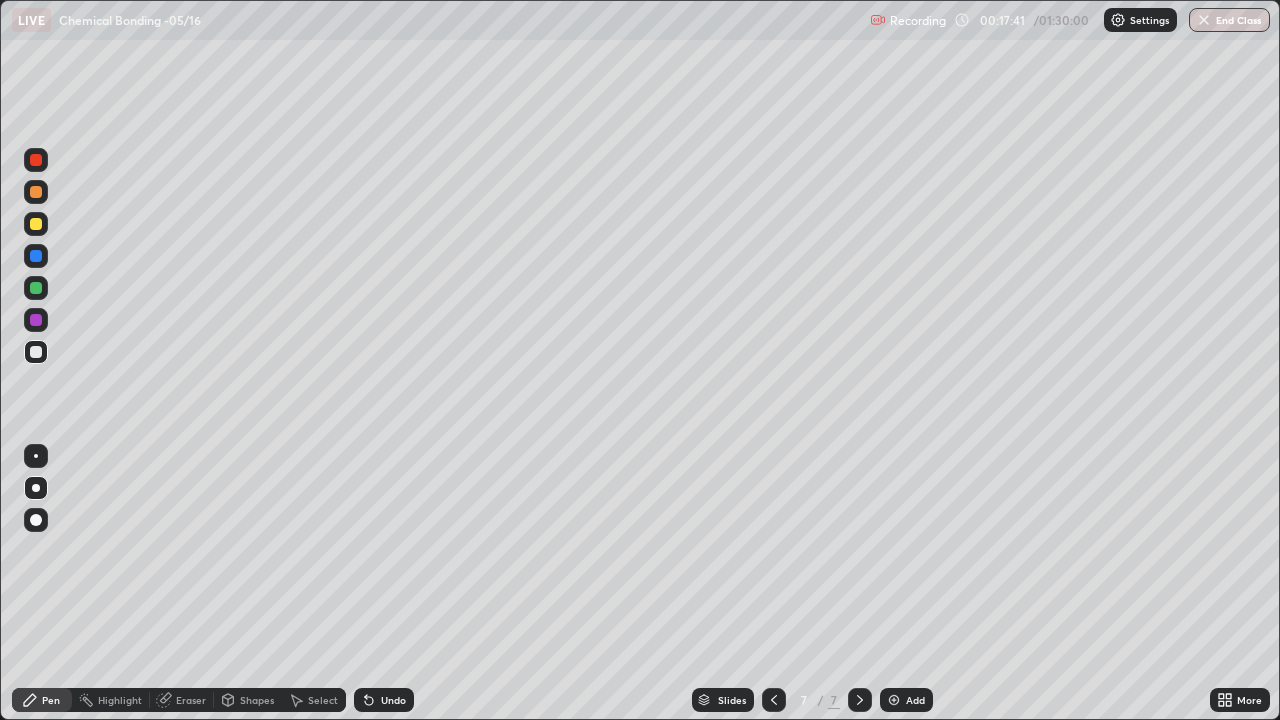 click 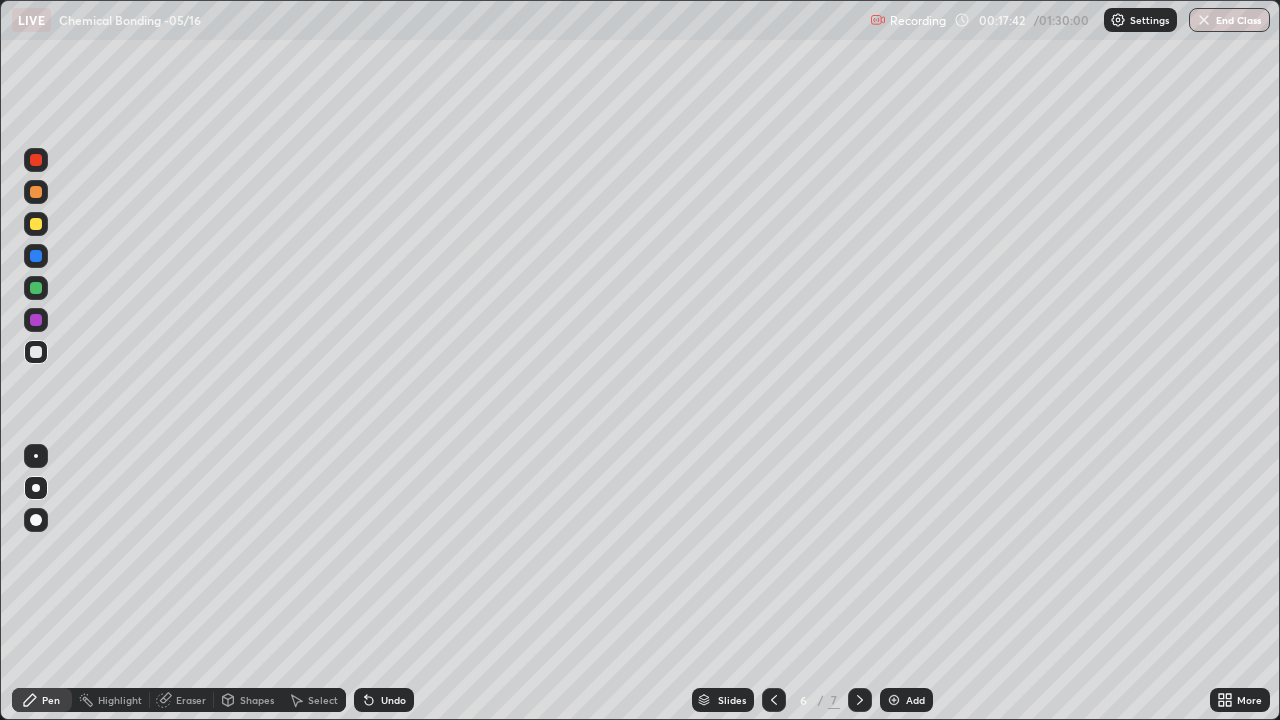 click at bounding box center [774, 700] 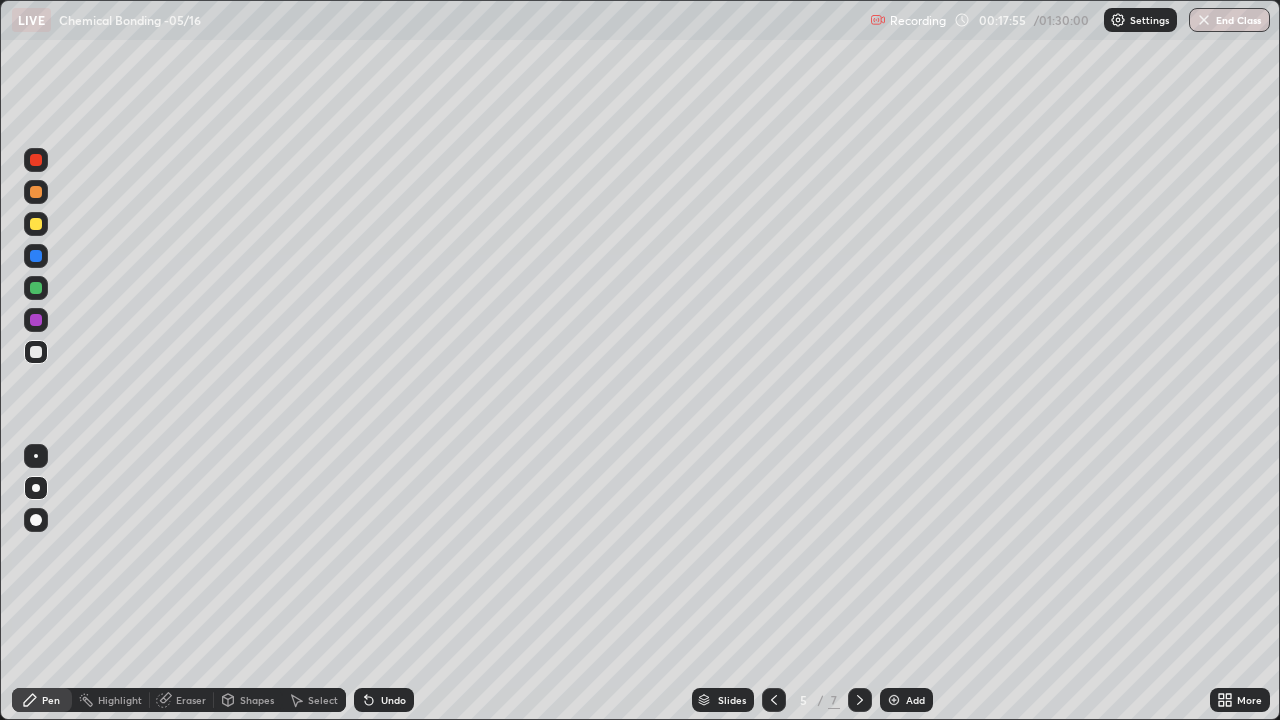 click 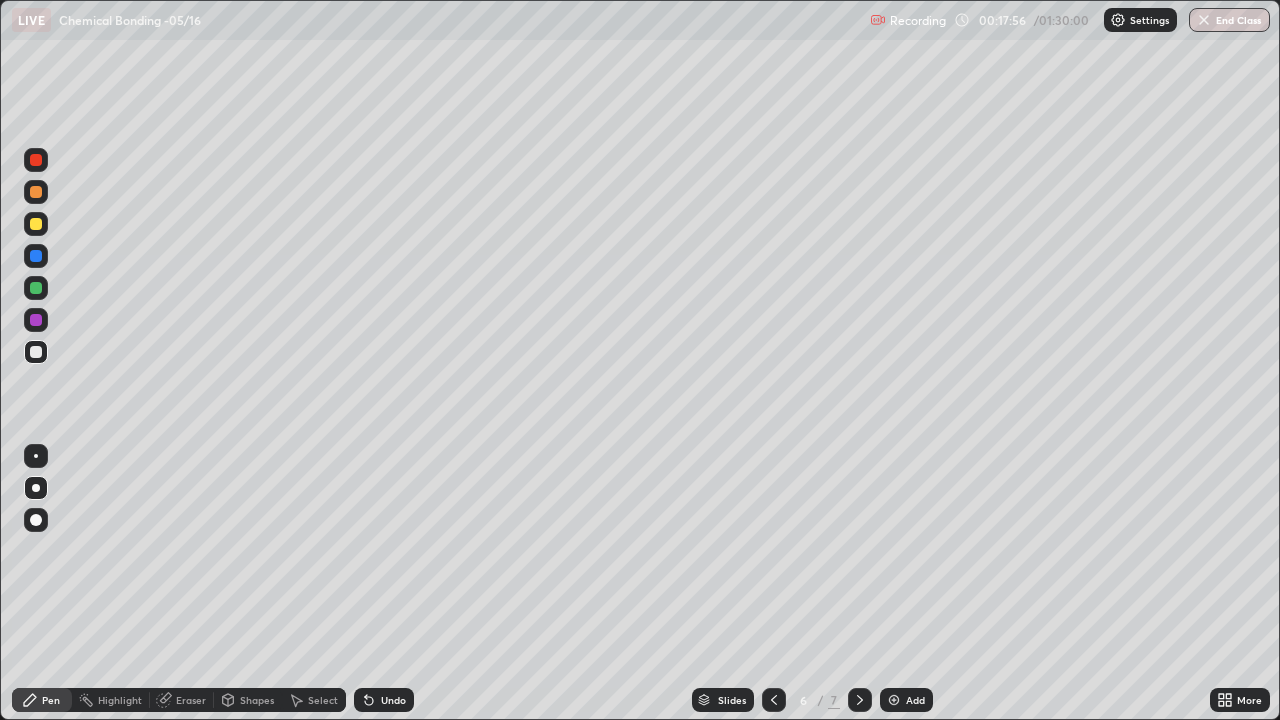 click 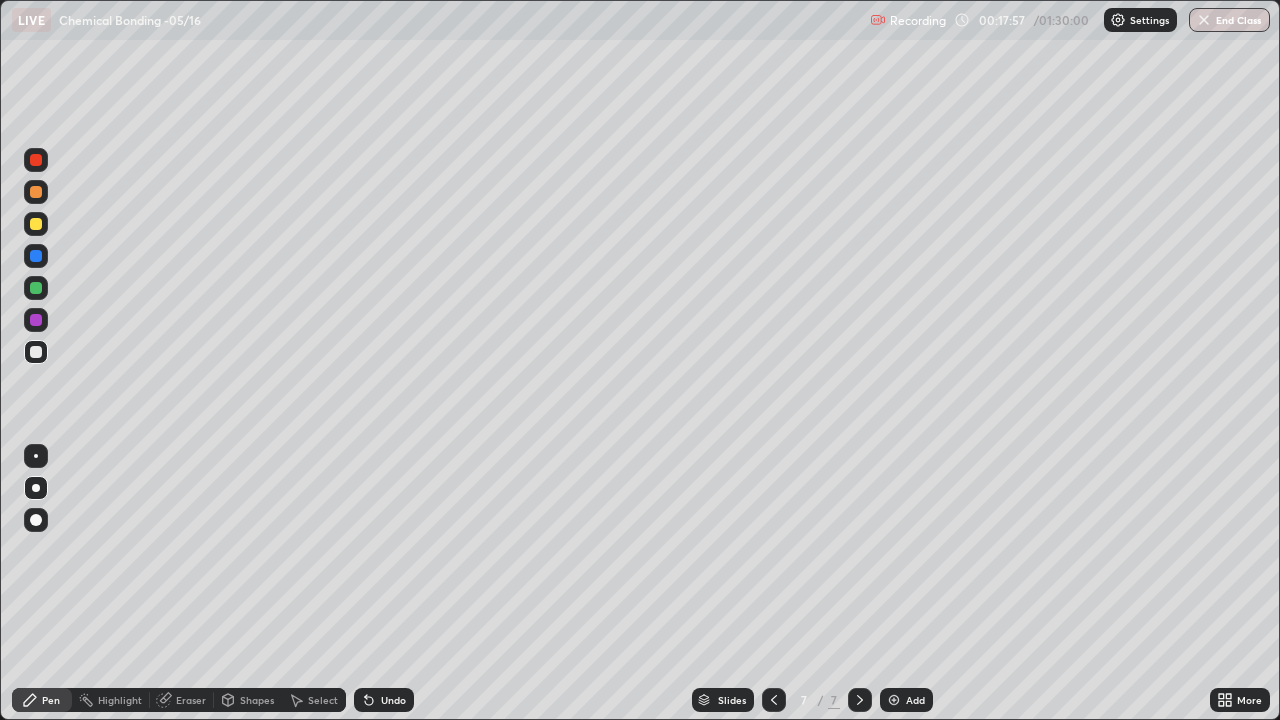 click 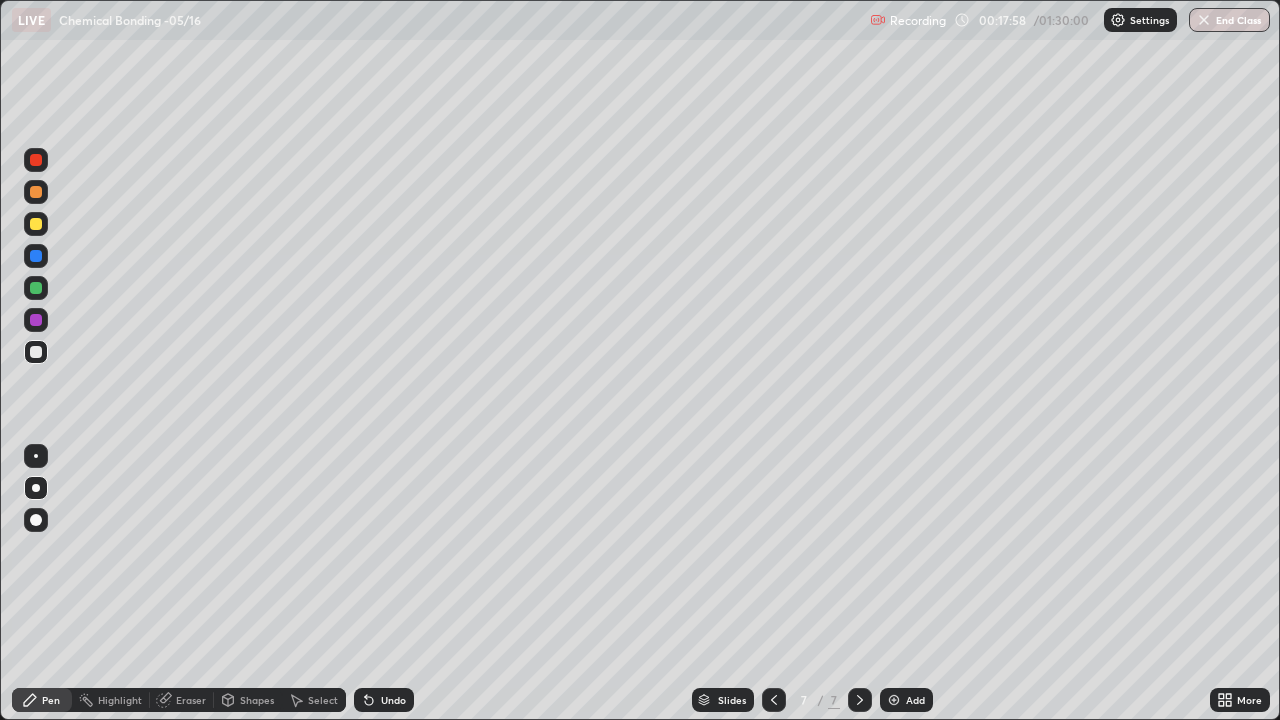 click 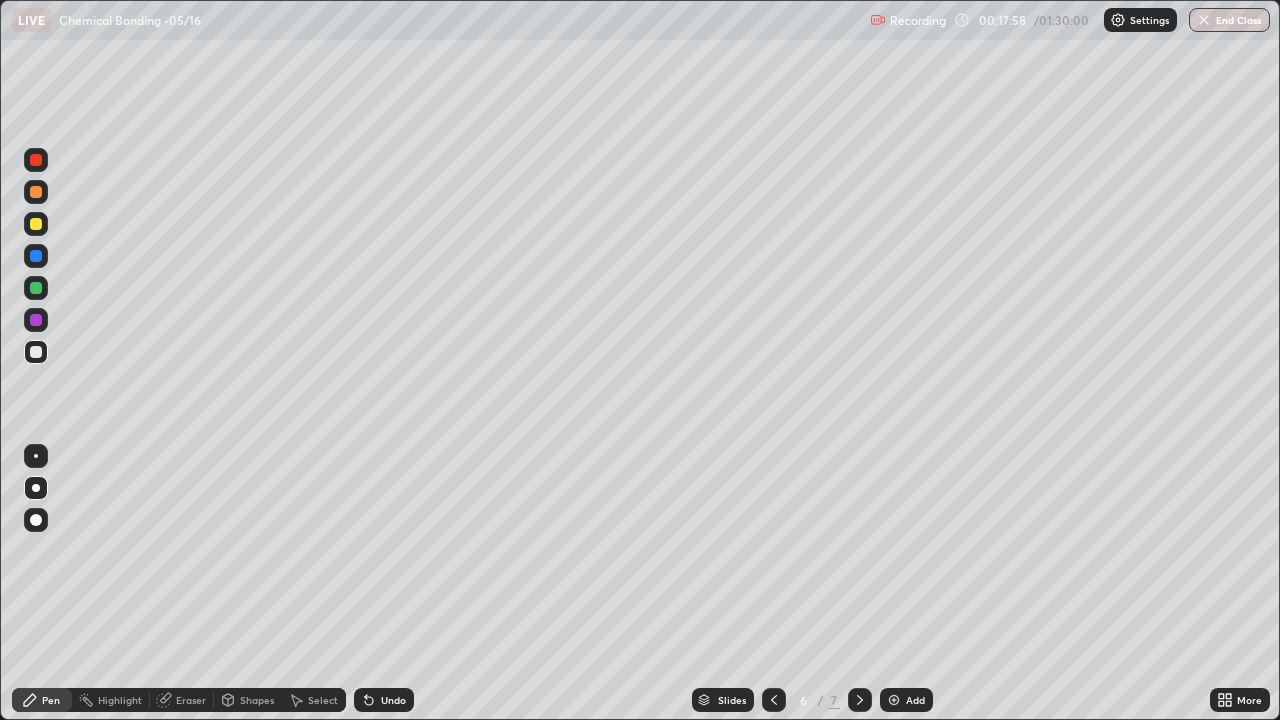 click 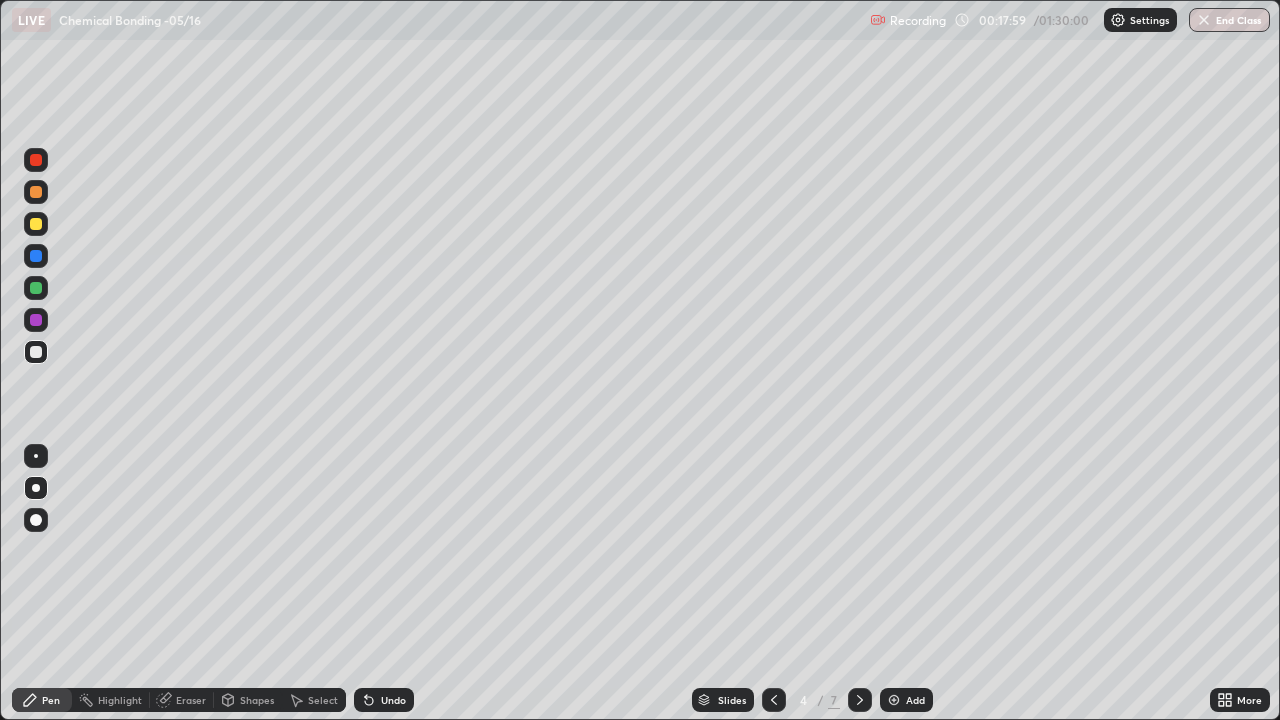click 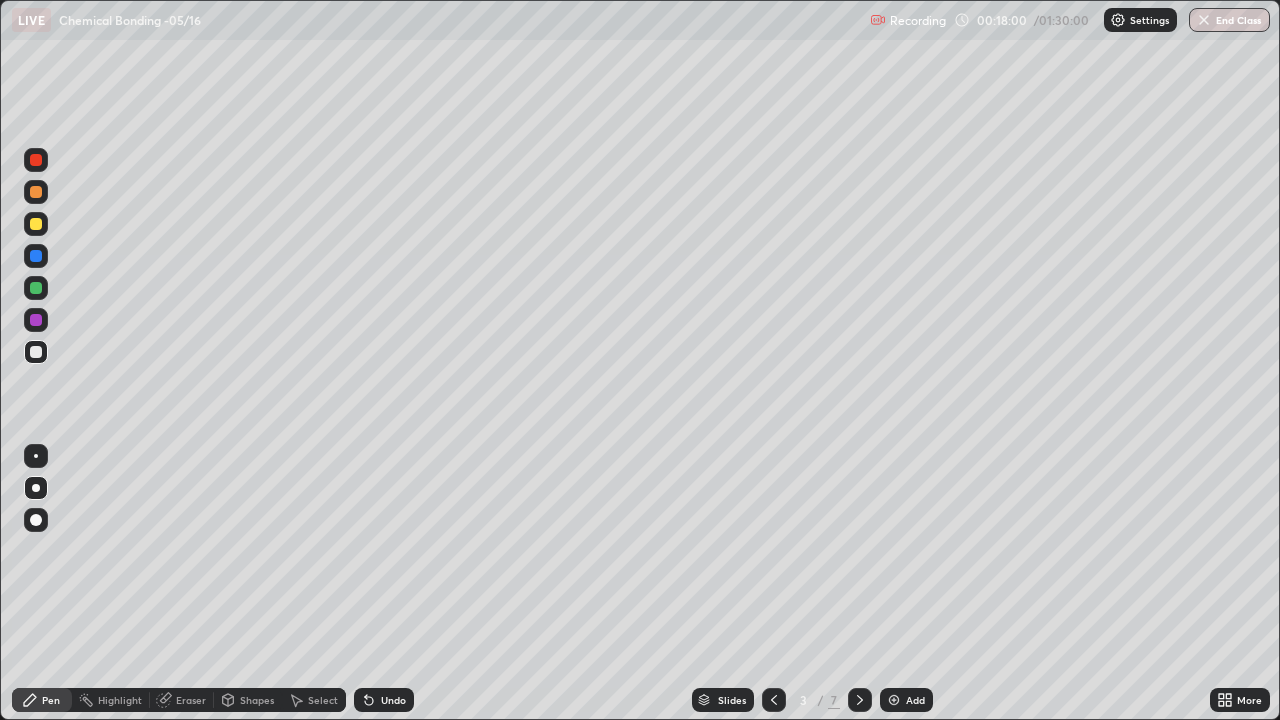 click 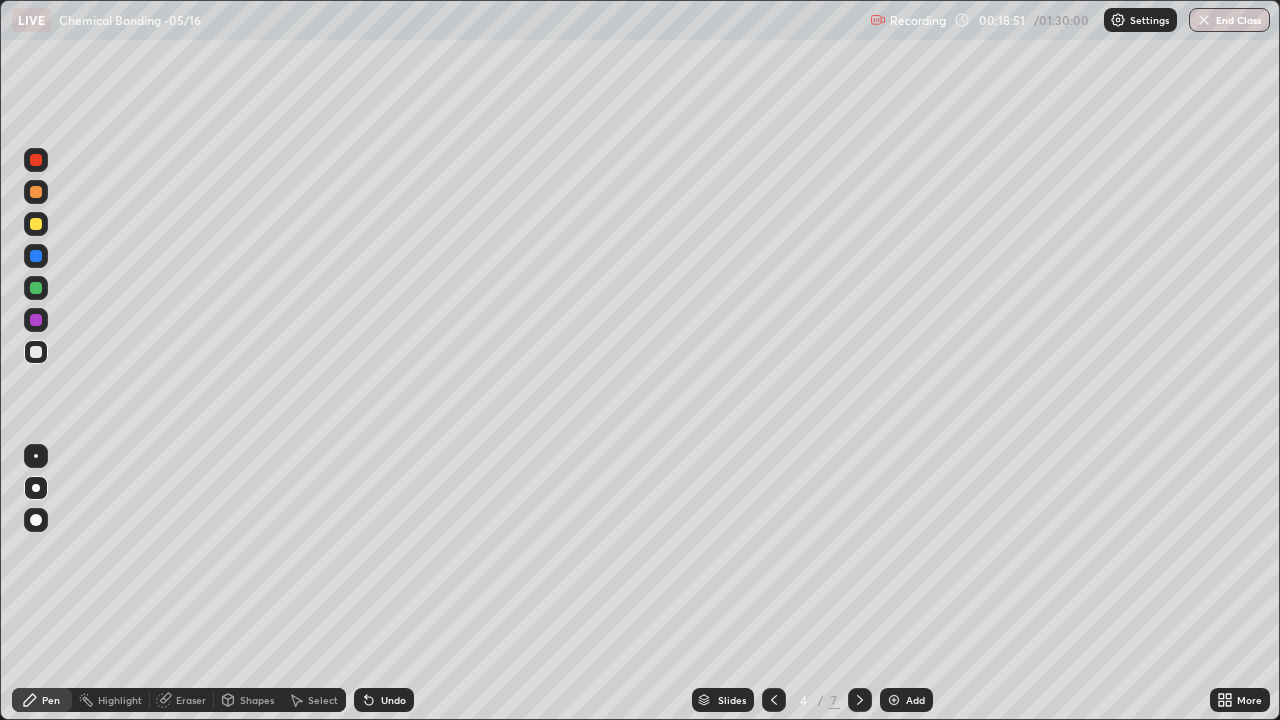 click 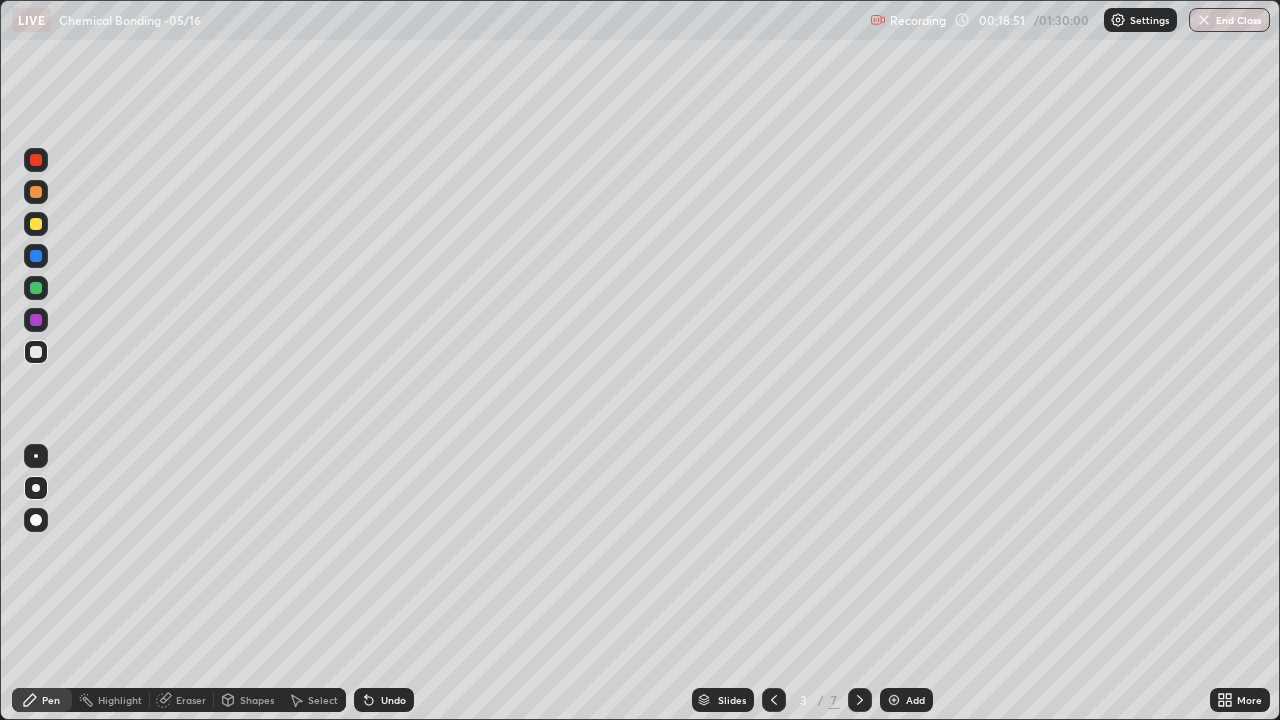 click 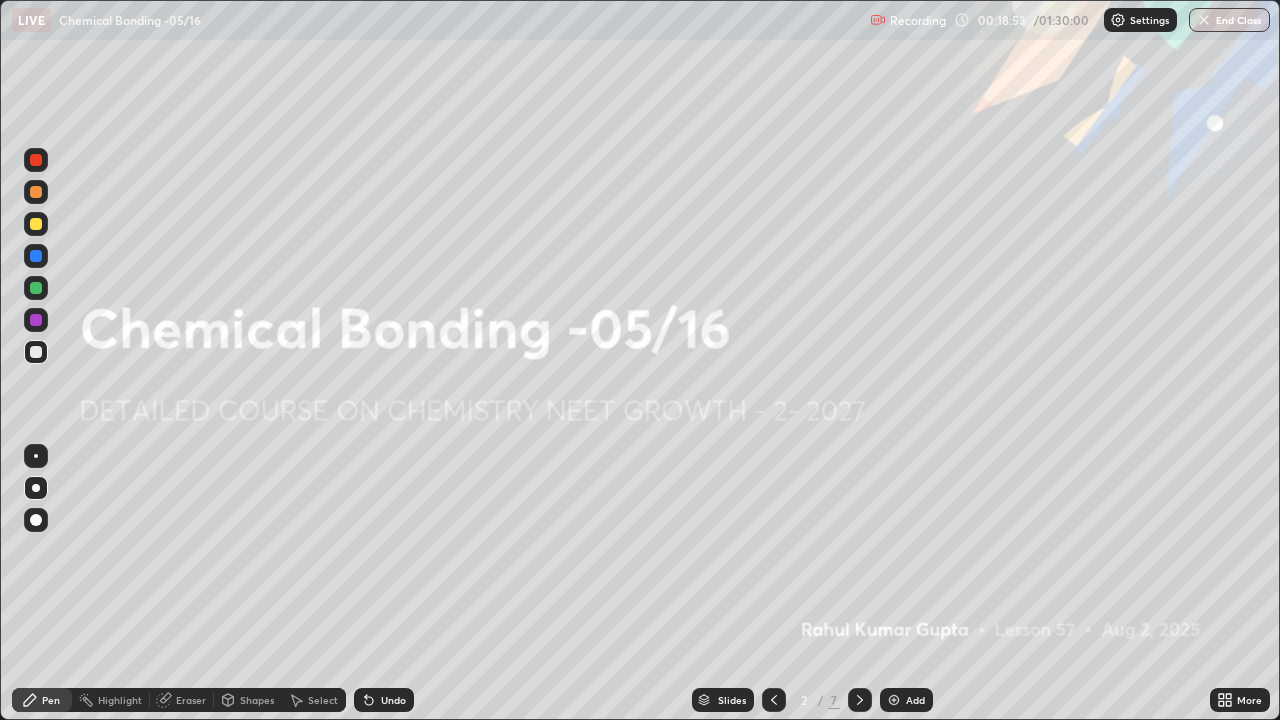 click at bounding box center [860, 700] 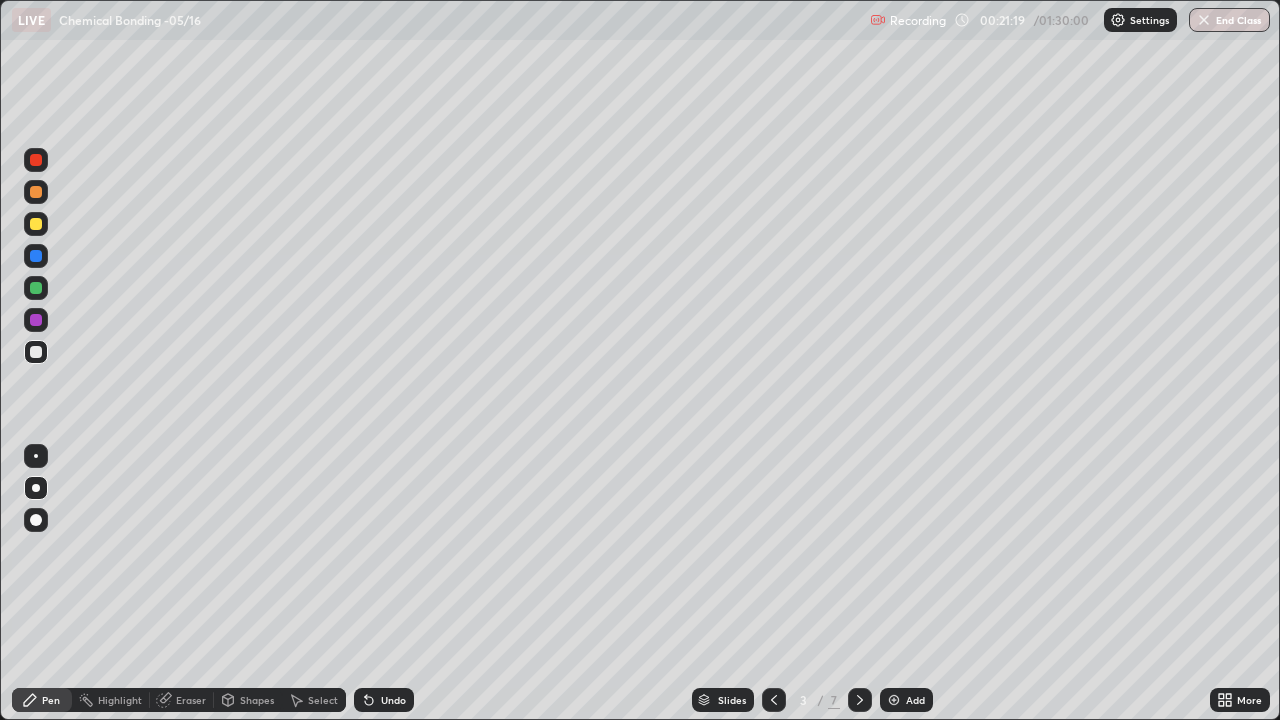 click 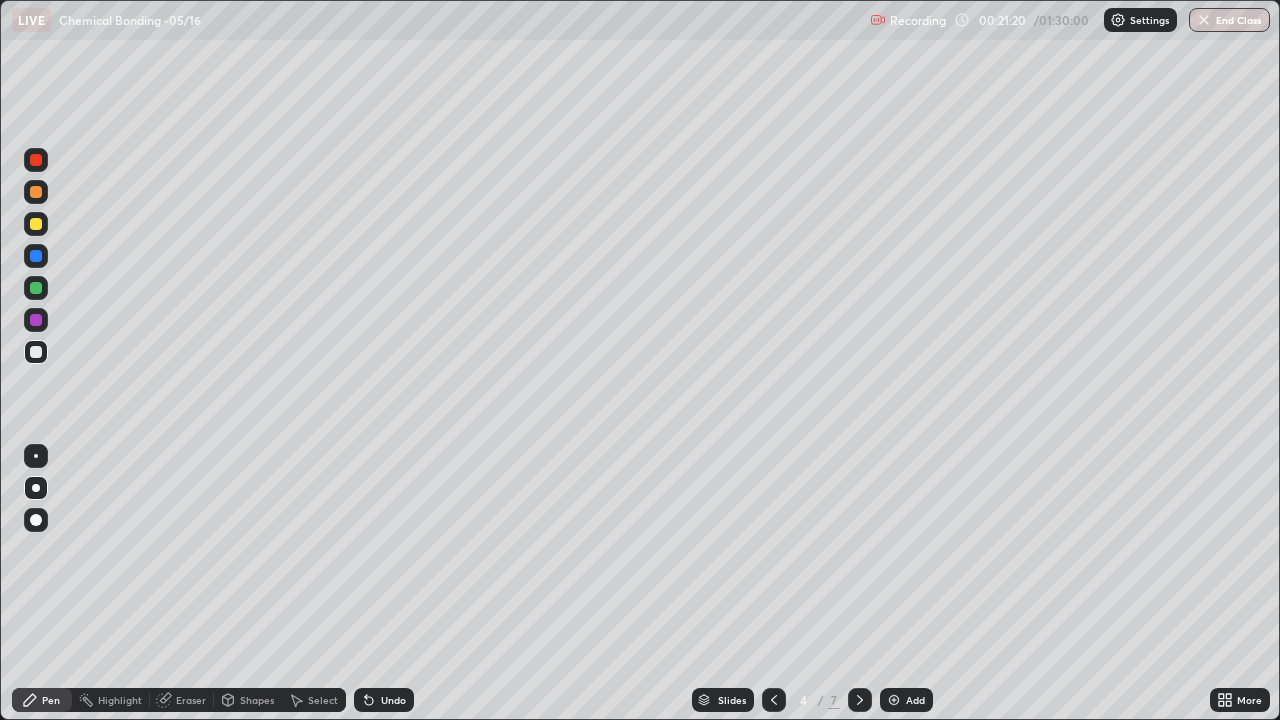 click 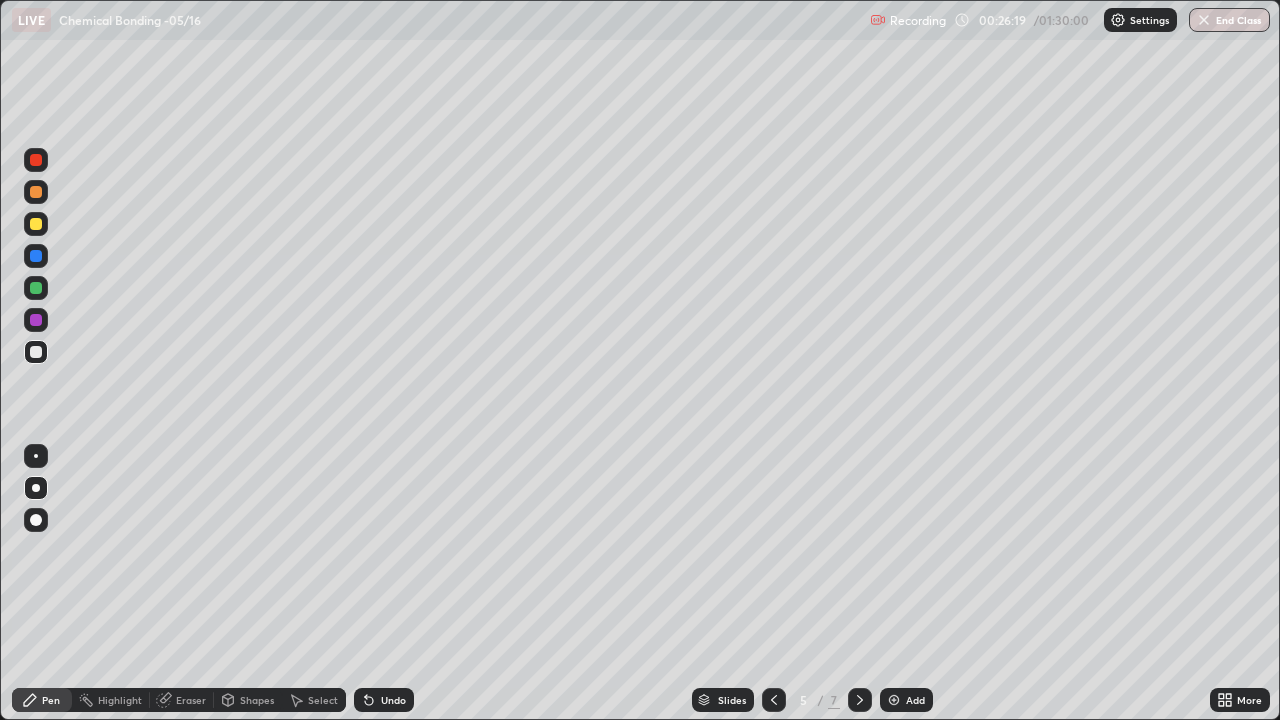 click 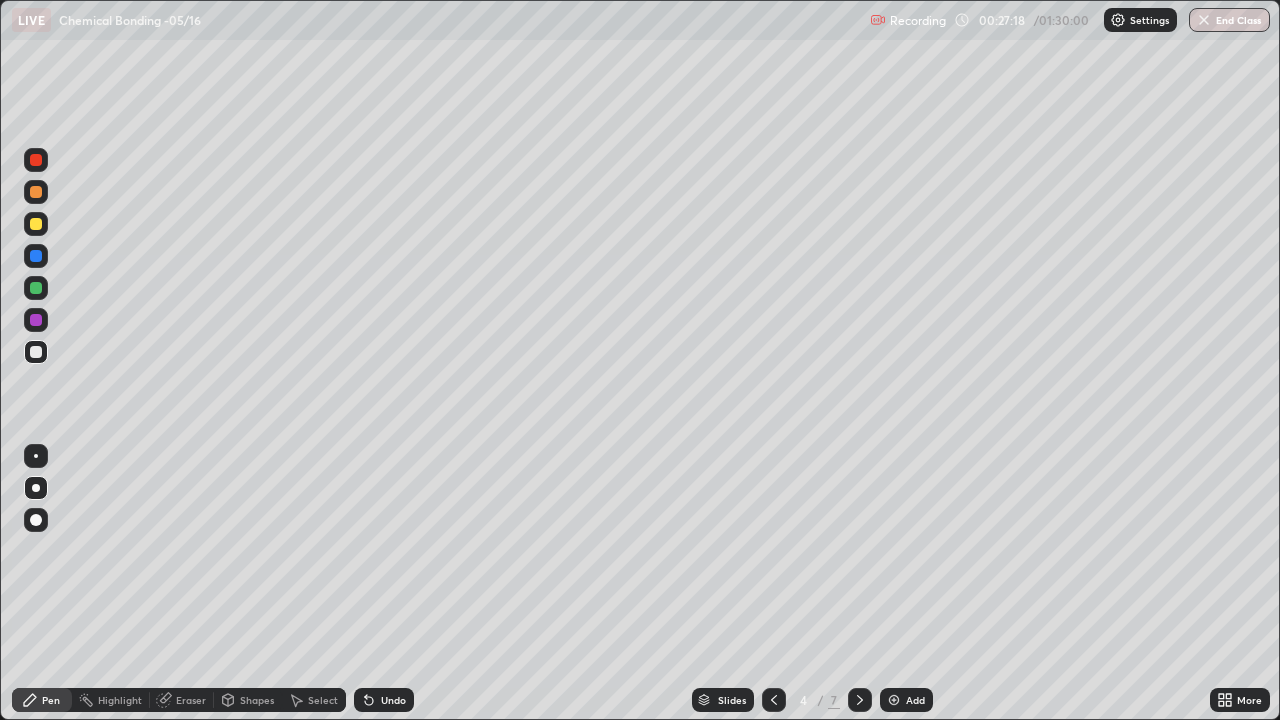 click 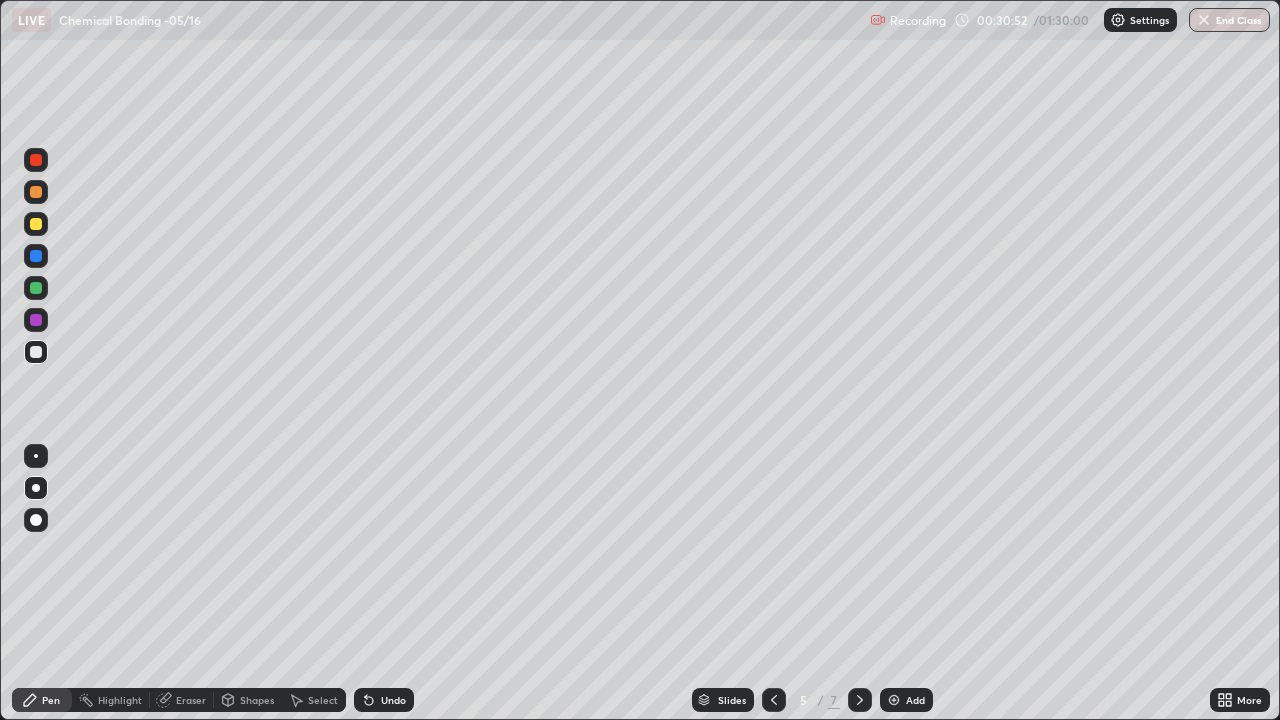 click at bounding box center [36, 288] 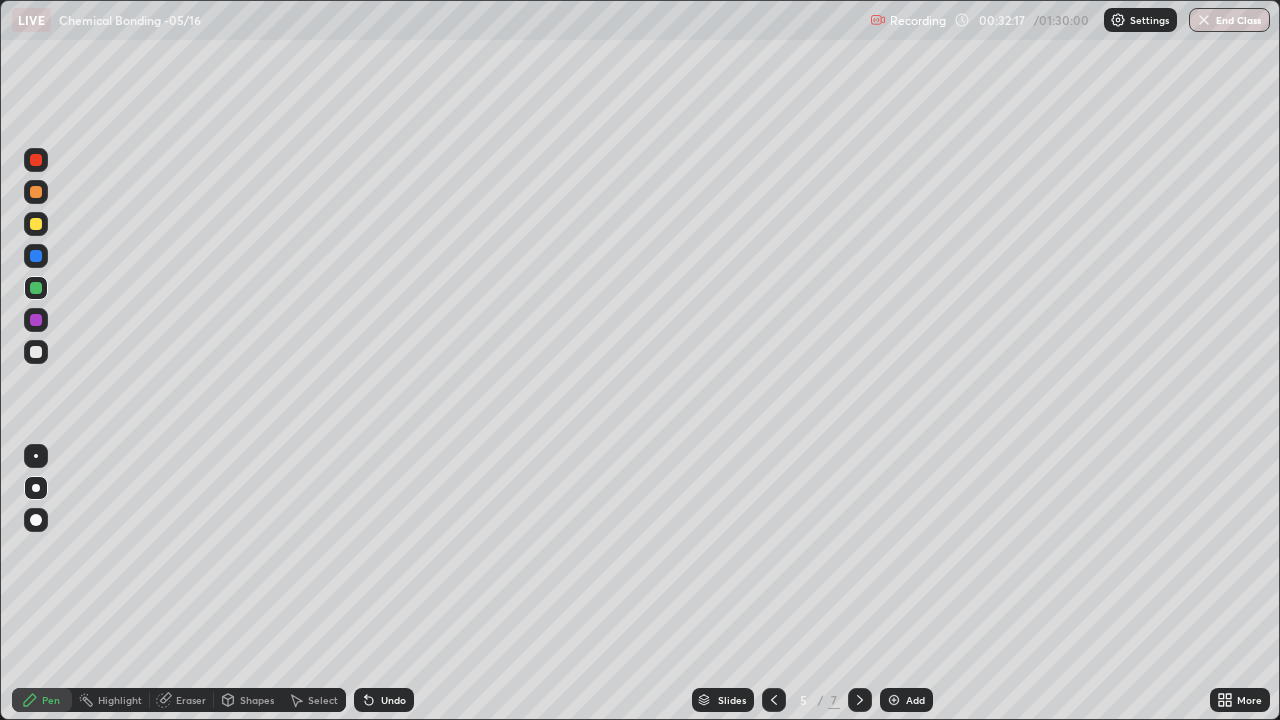 click 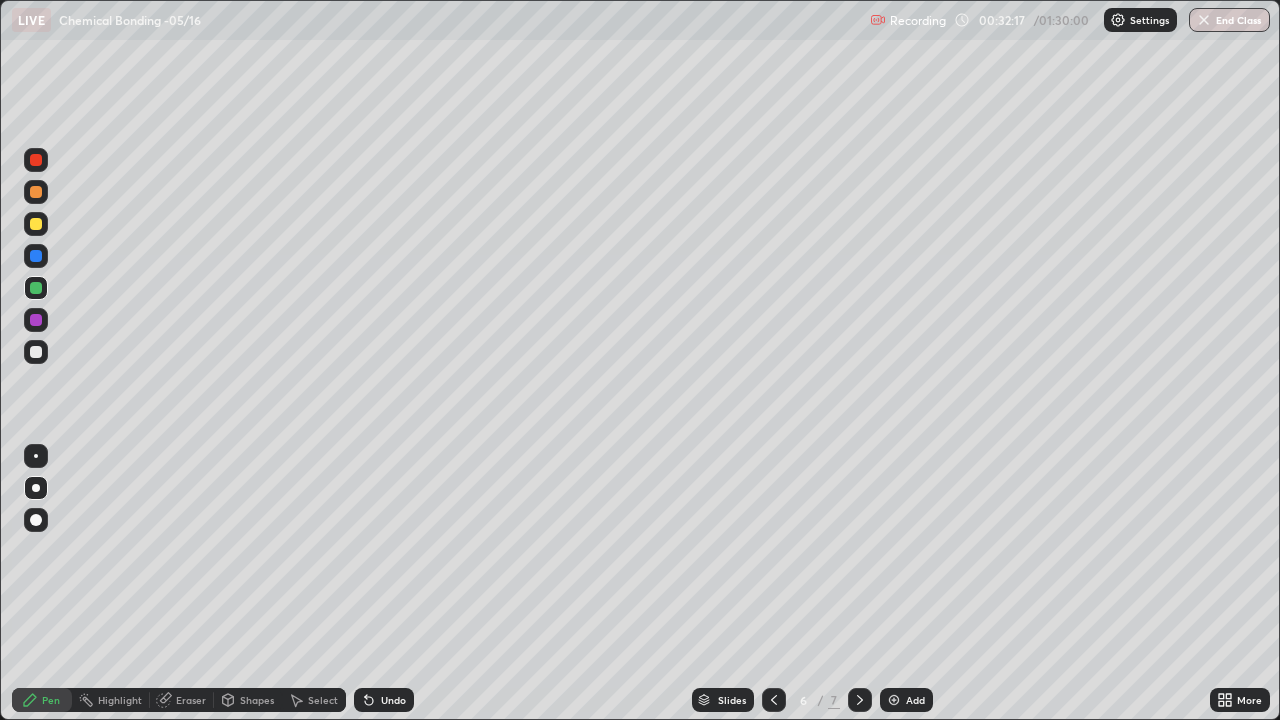 click 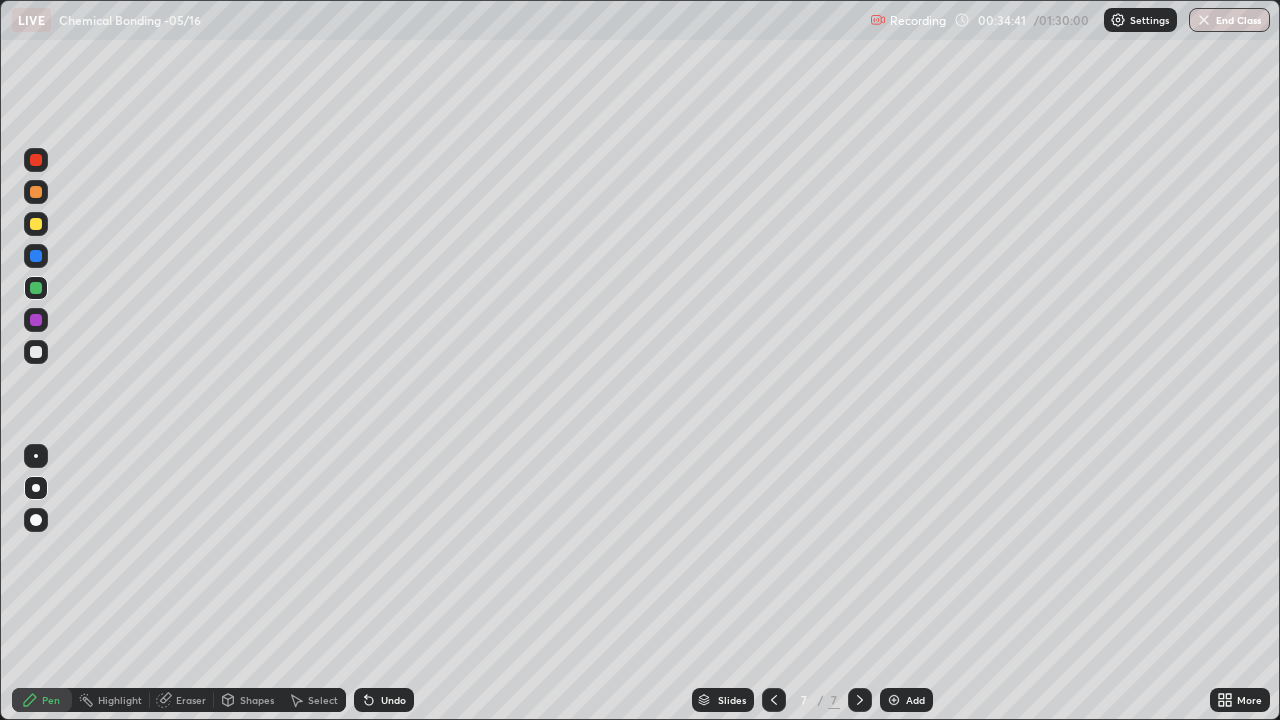 click 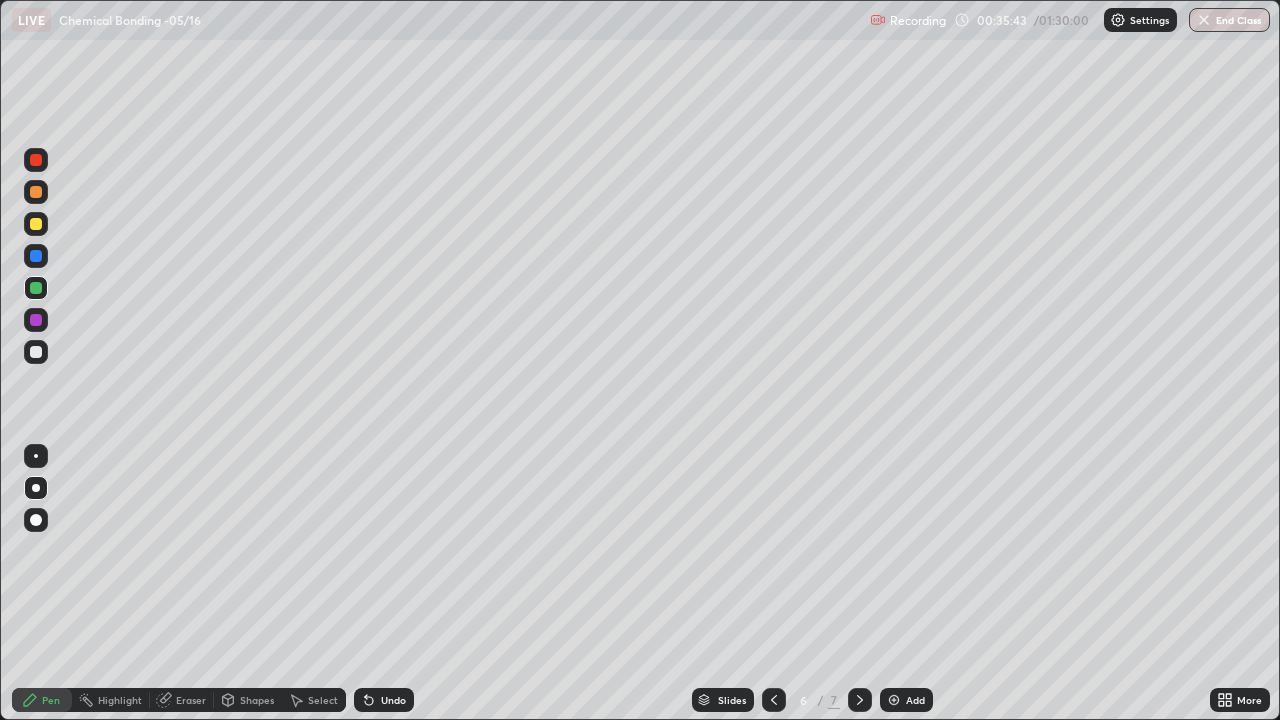 click at bounding box center (36, 352) 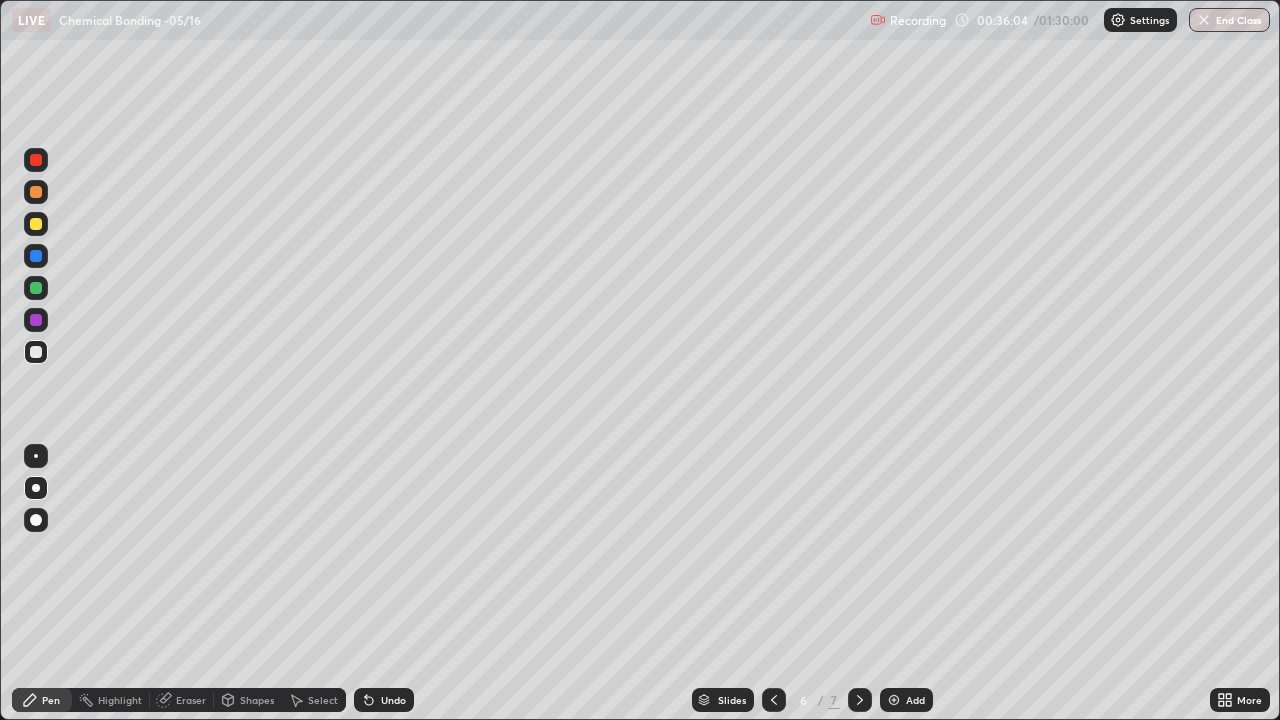 click at bounding box center (36, 224) 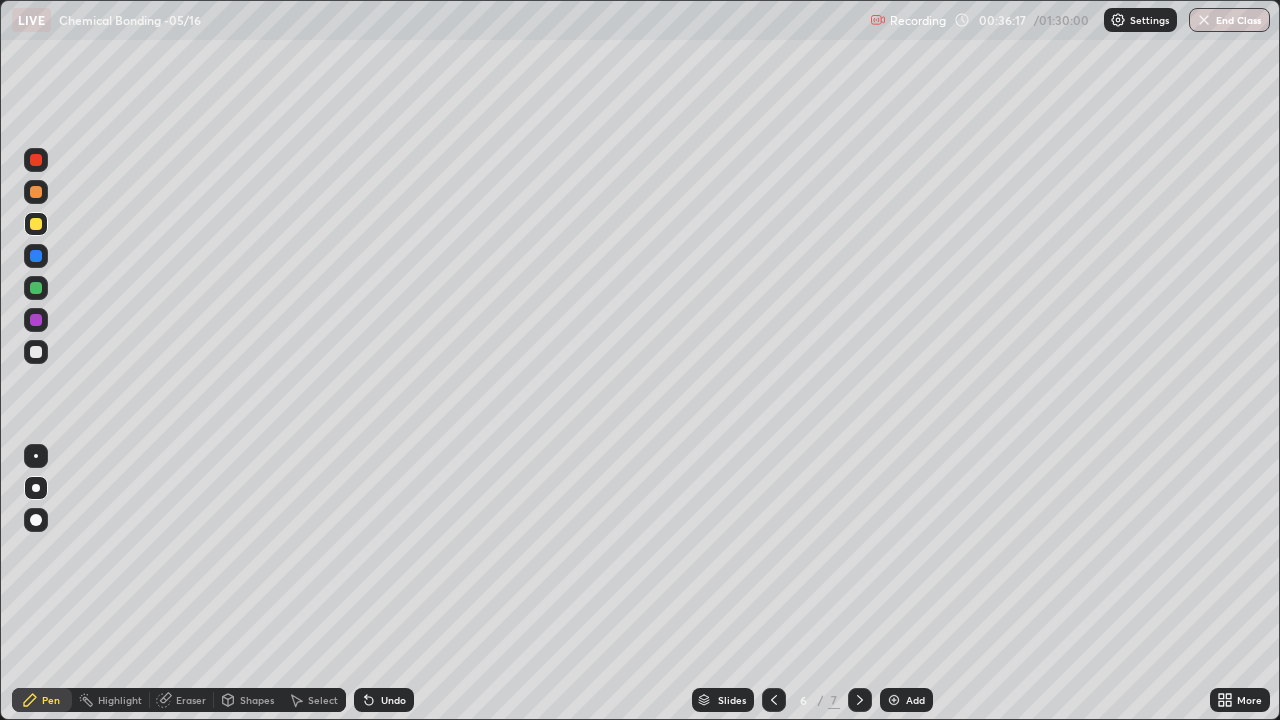 click on "Undo" at bounding box center (393, 700) 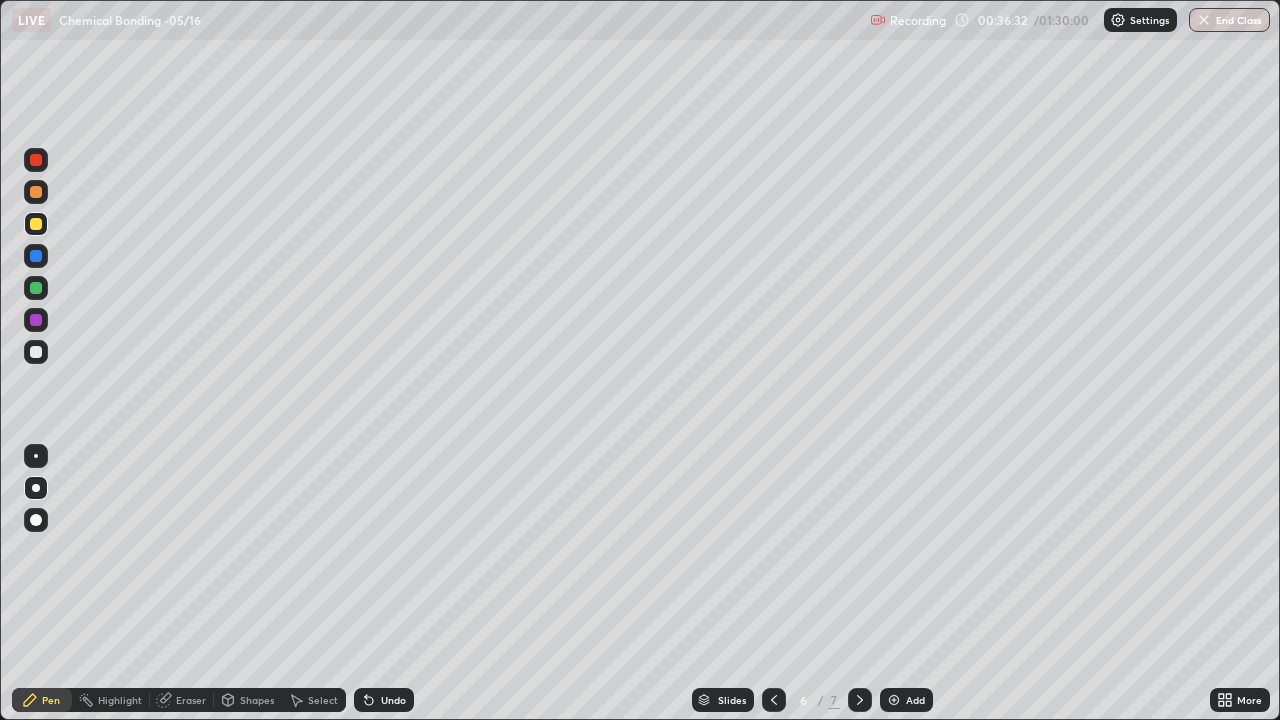 click at bounding box center [36, 288] 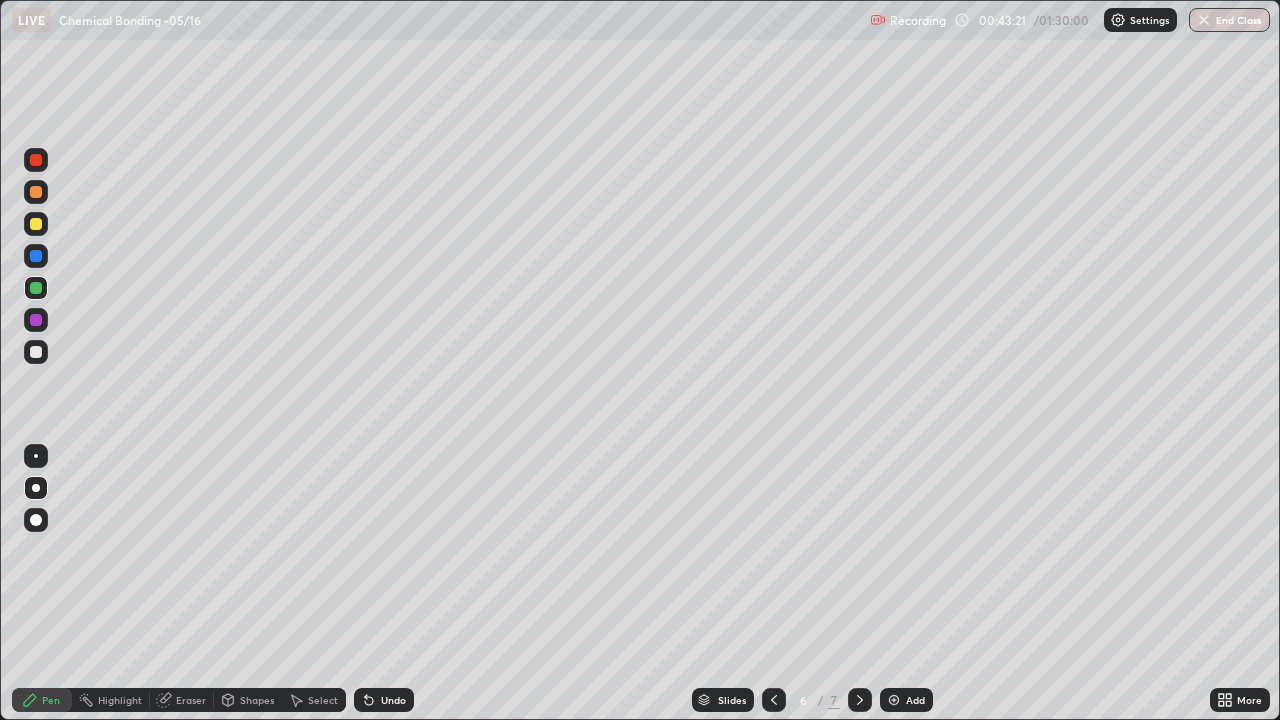 click 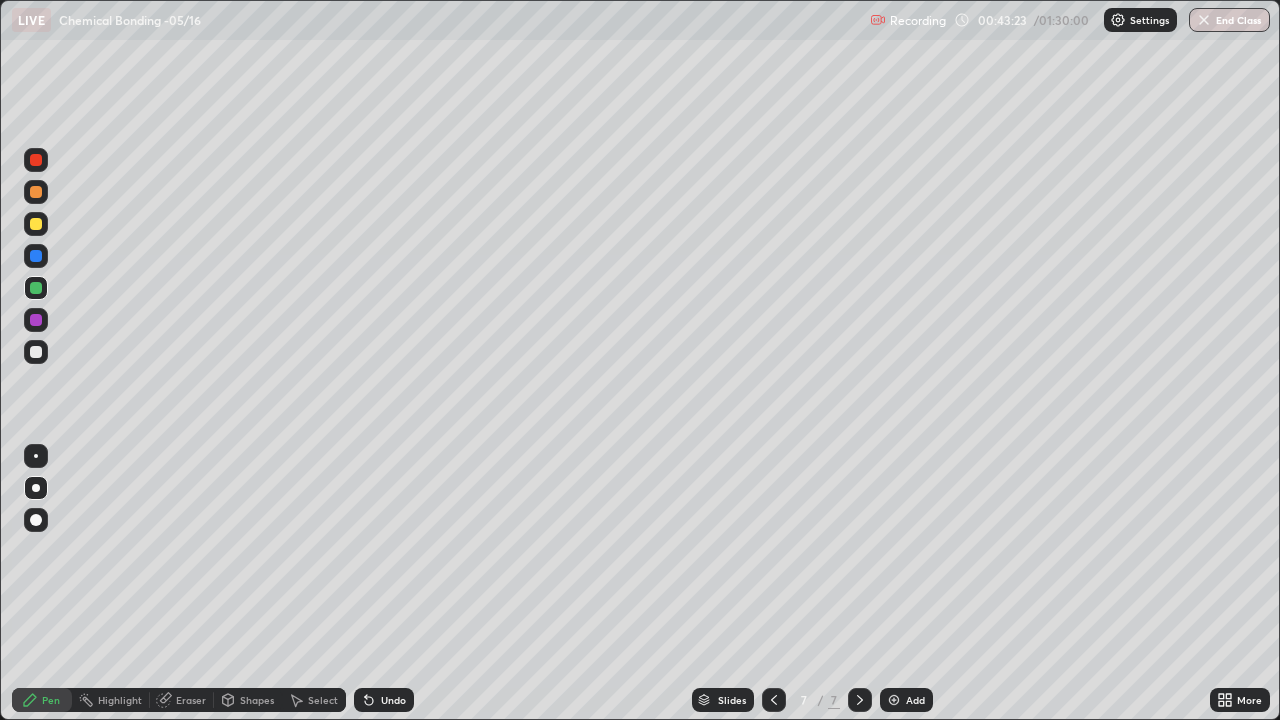 click on "Add" at bounding box center [906, 700] 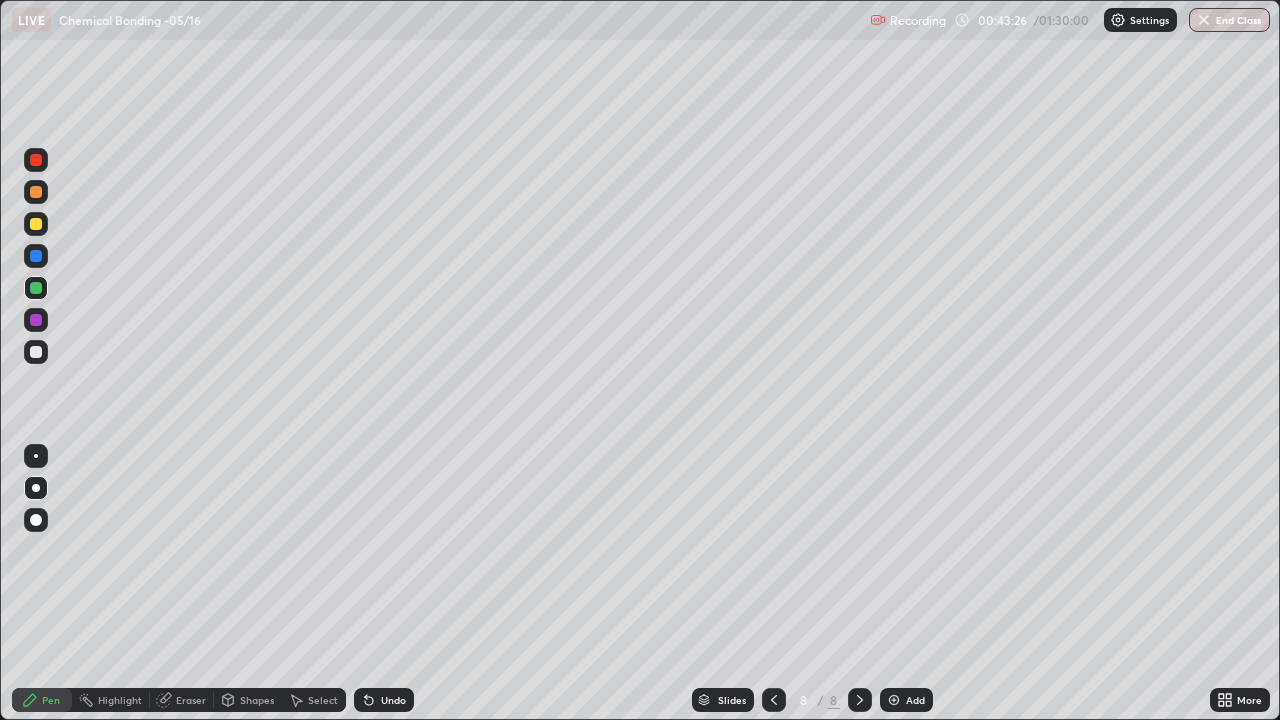 click at bounding box center (36, 192) 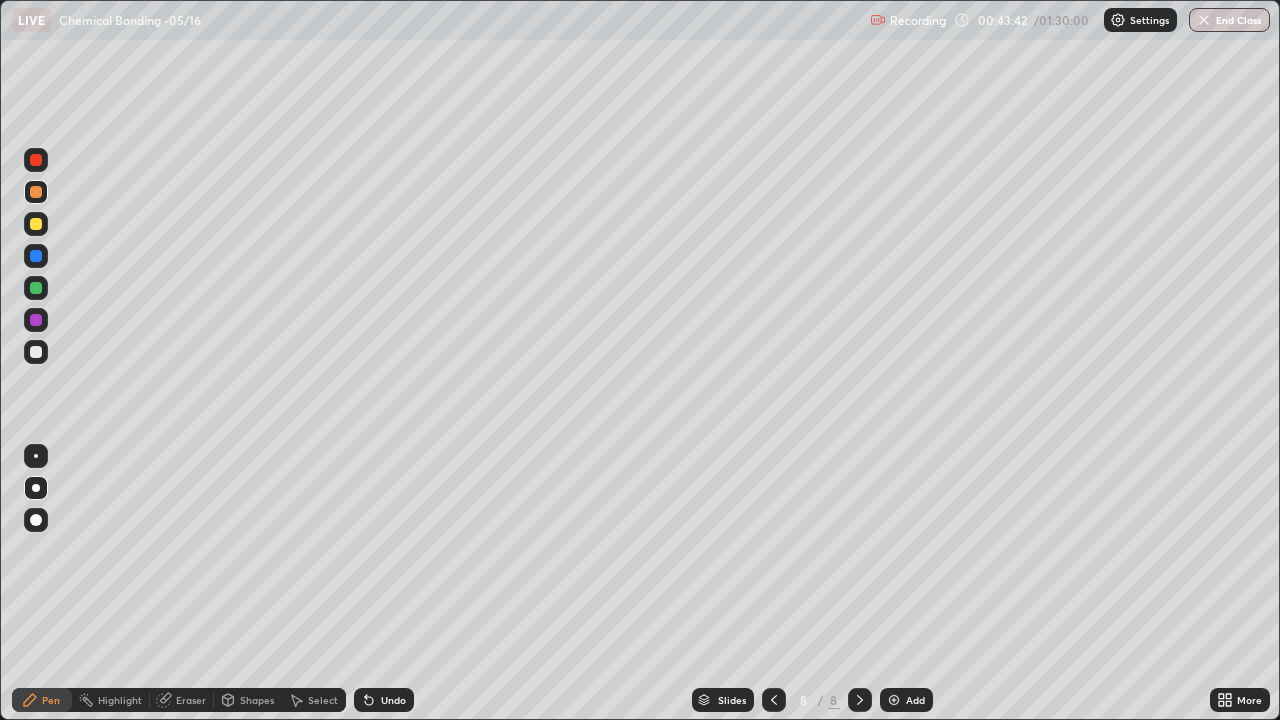 click at bounding box center [36, 352] 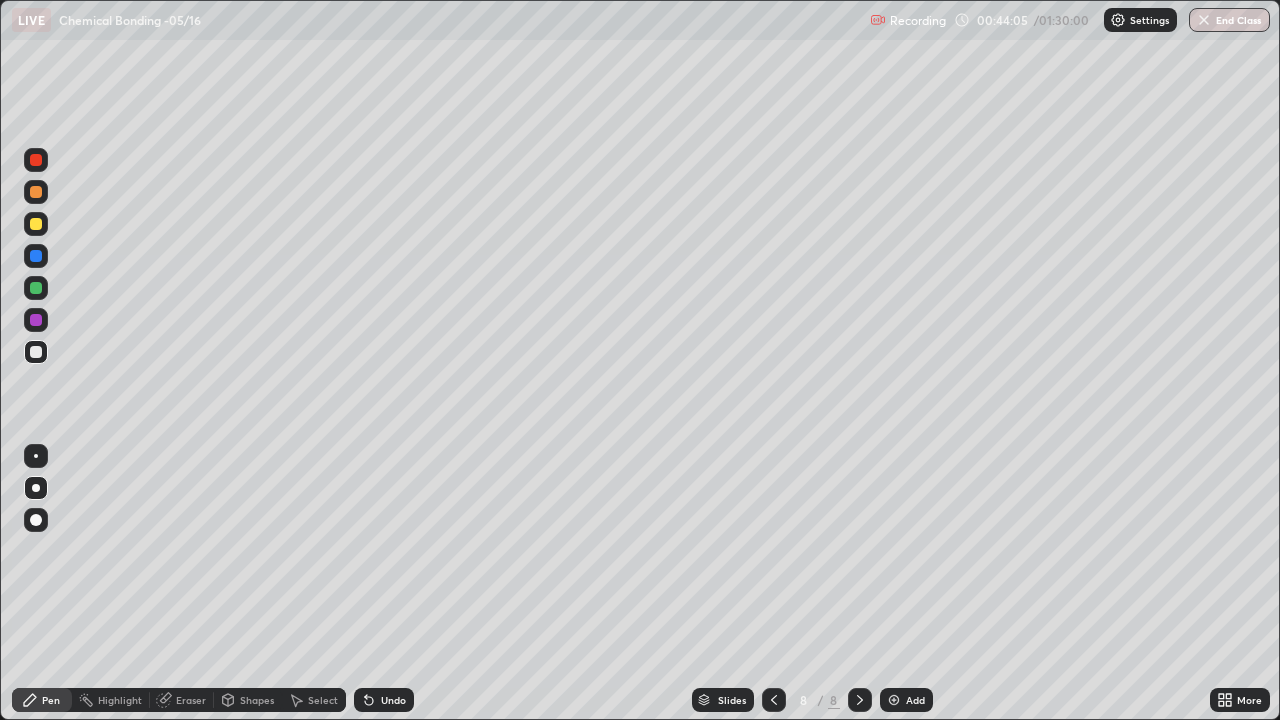 click on "Shapes" at bounding box center (257, 700) 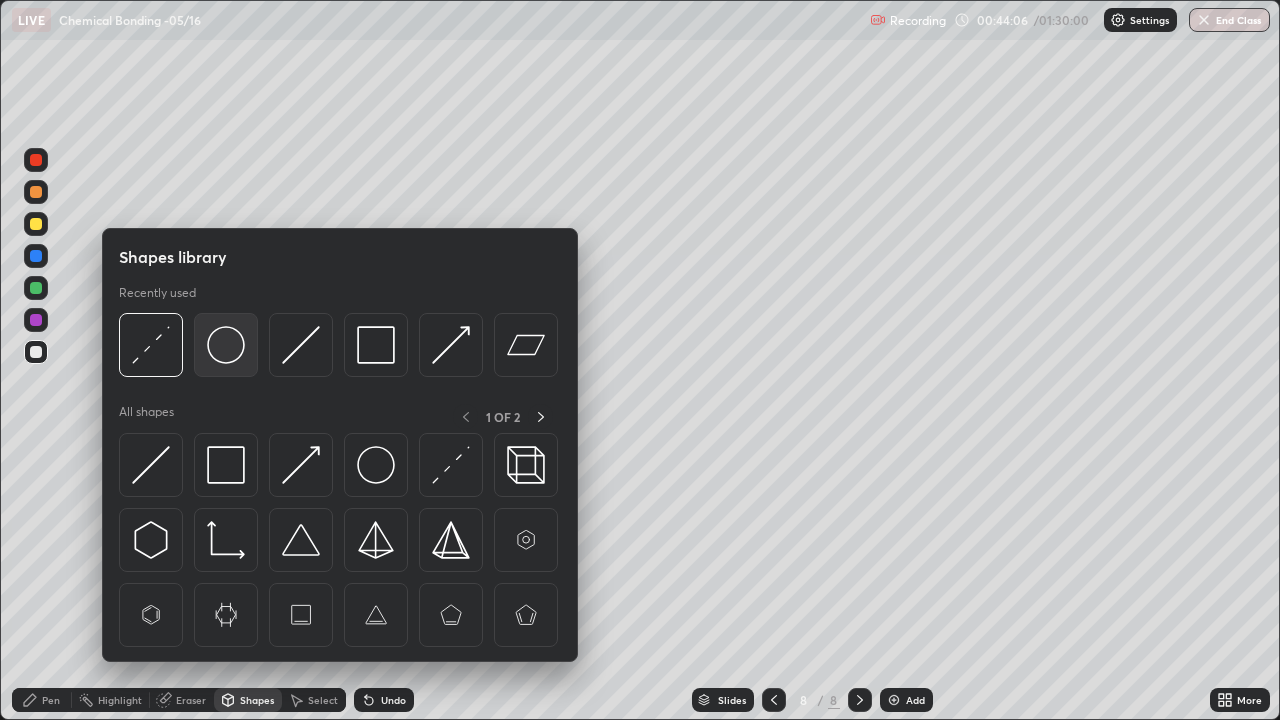 click at bounding box center [226, 345] 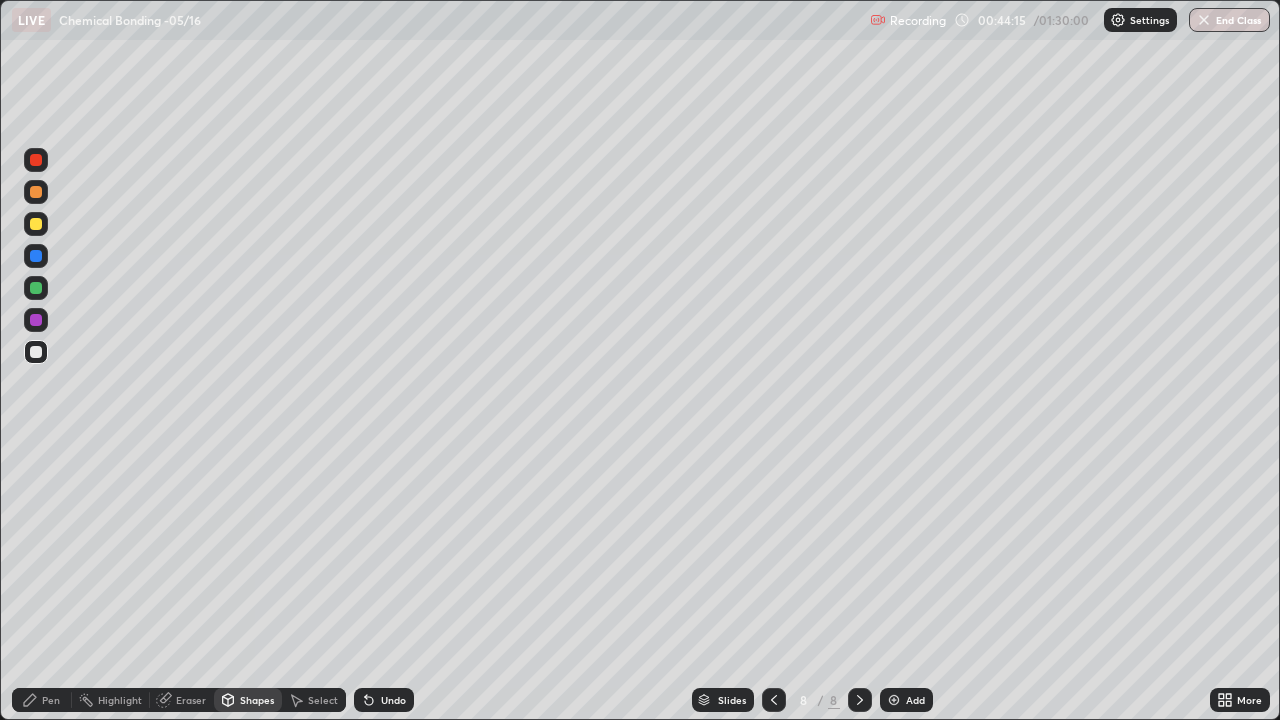 click on "Undo" at bounding box center (393, 700) 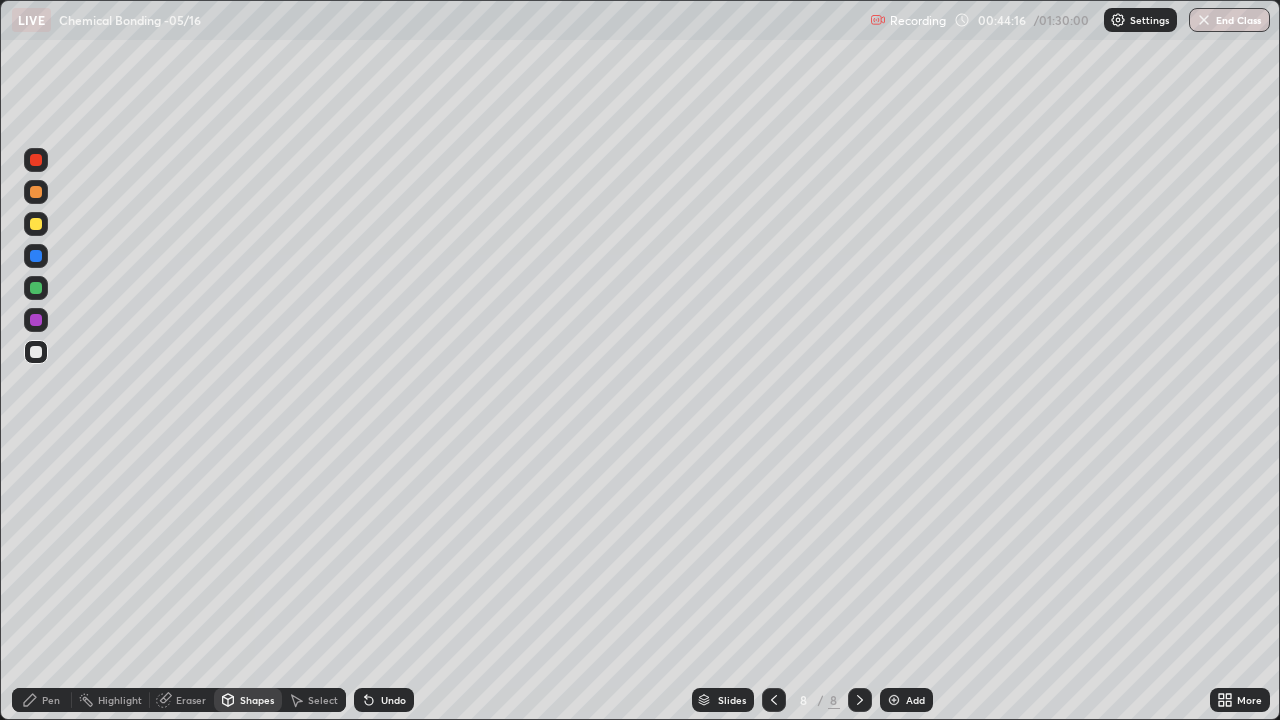 click on "Pen" at bounding box center [42, 700] 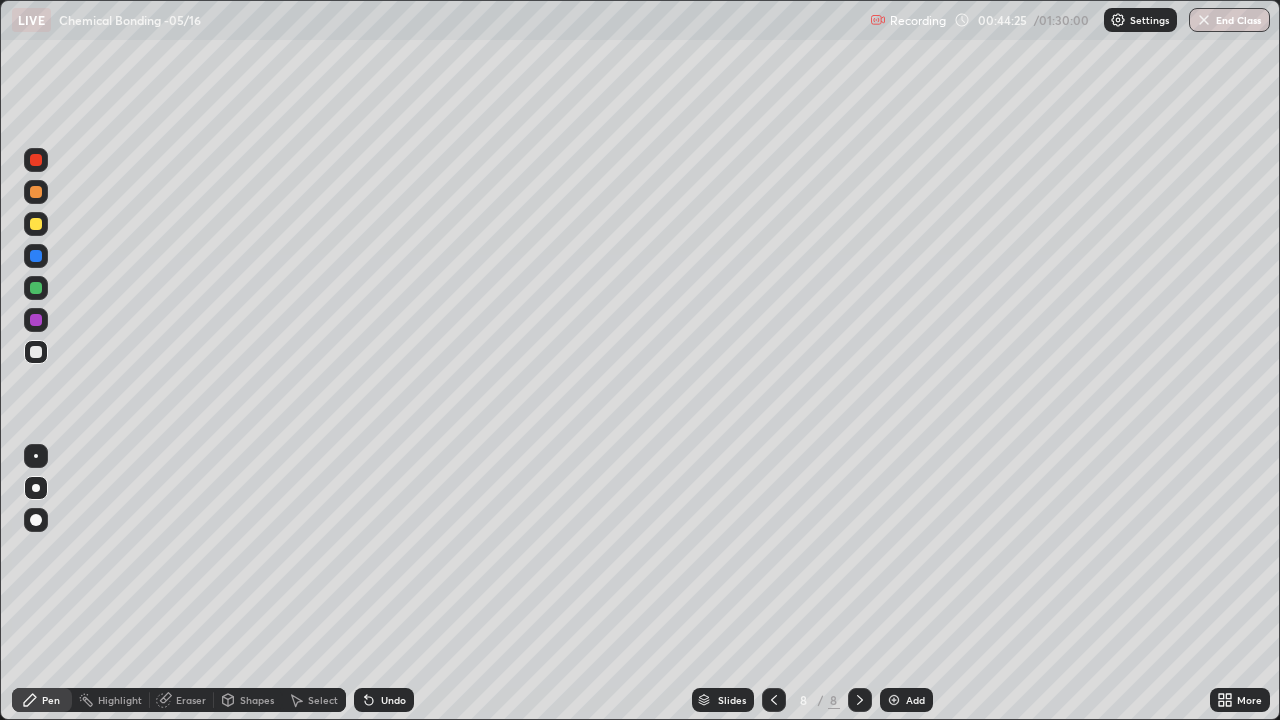 click on "Shapes" at bounding box center [257, 700] 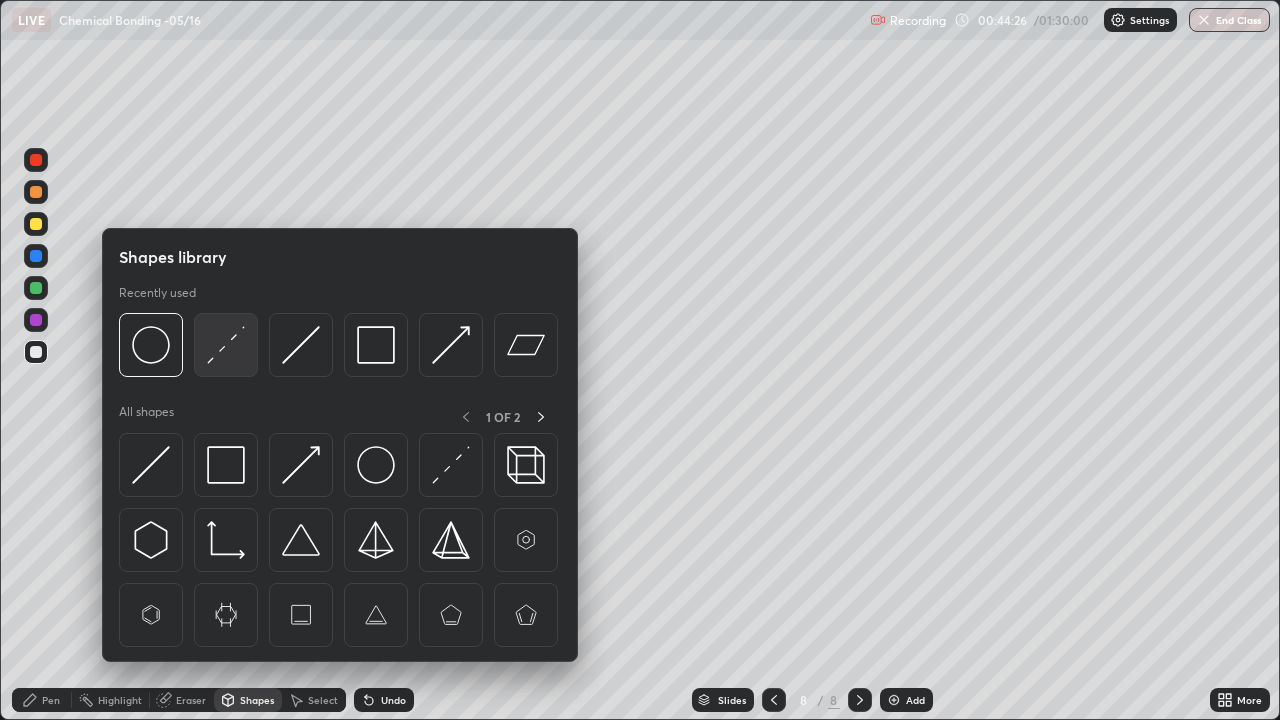 click at bounding box center (226, 345) 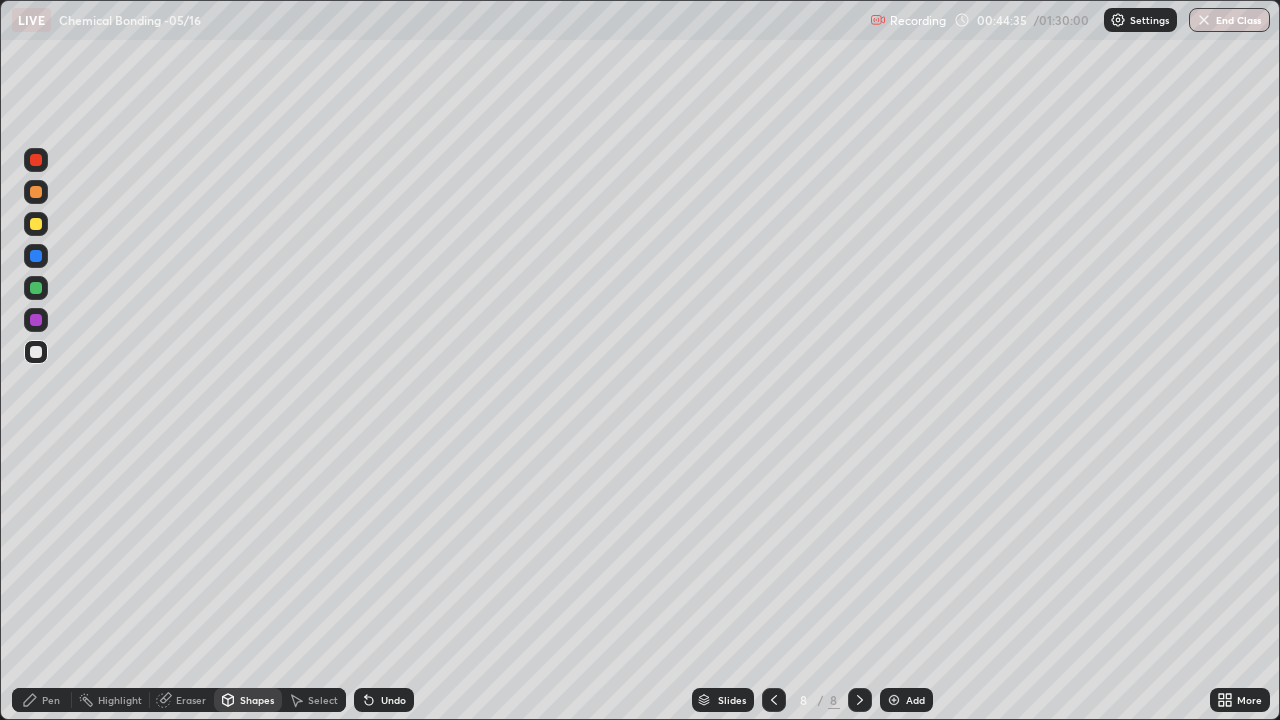 click 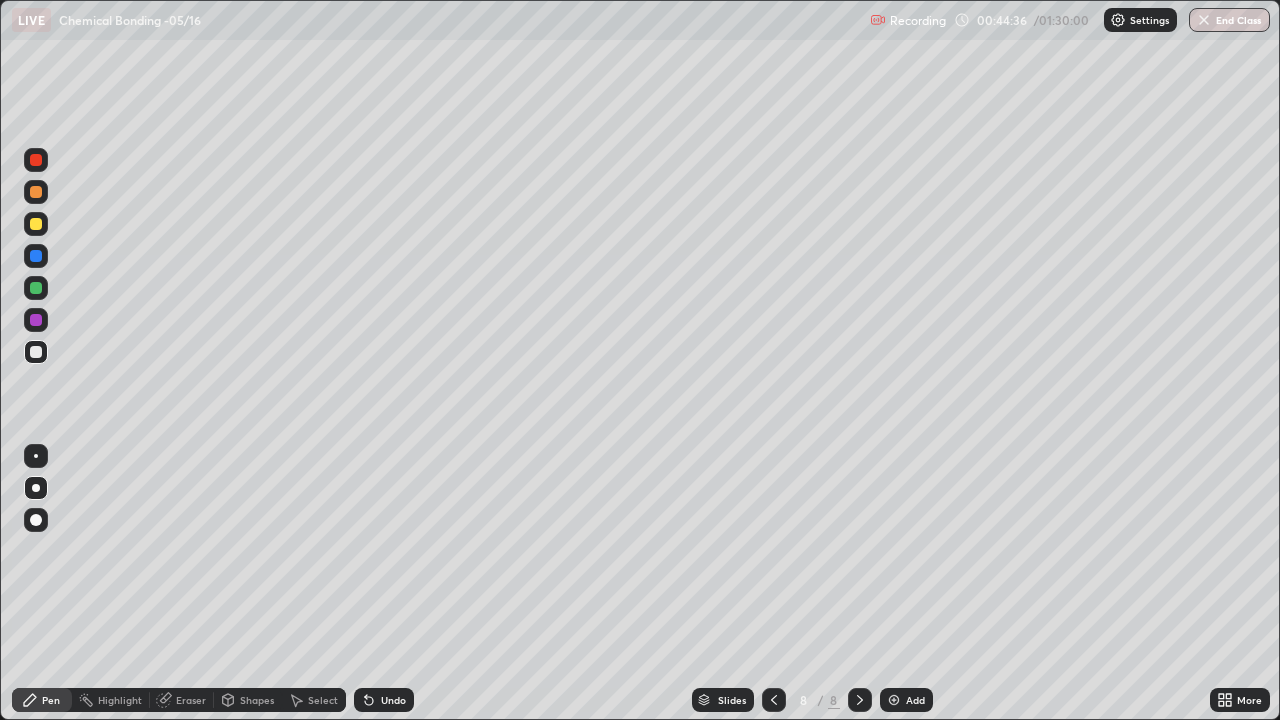 click at bounding box center (36, 320) 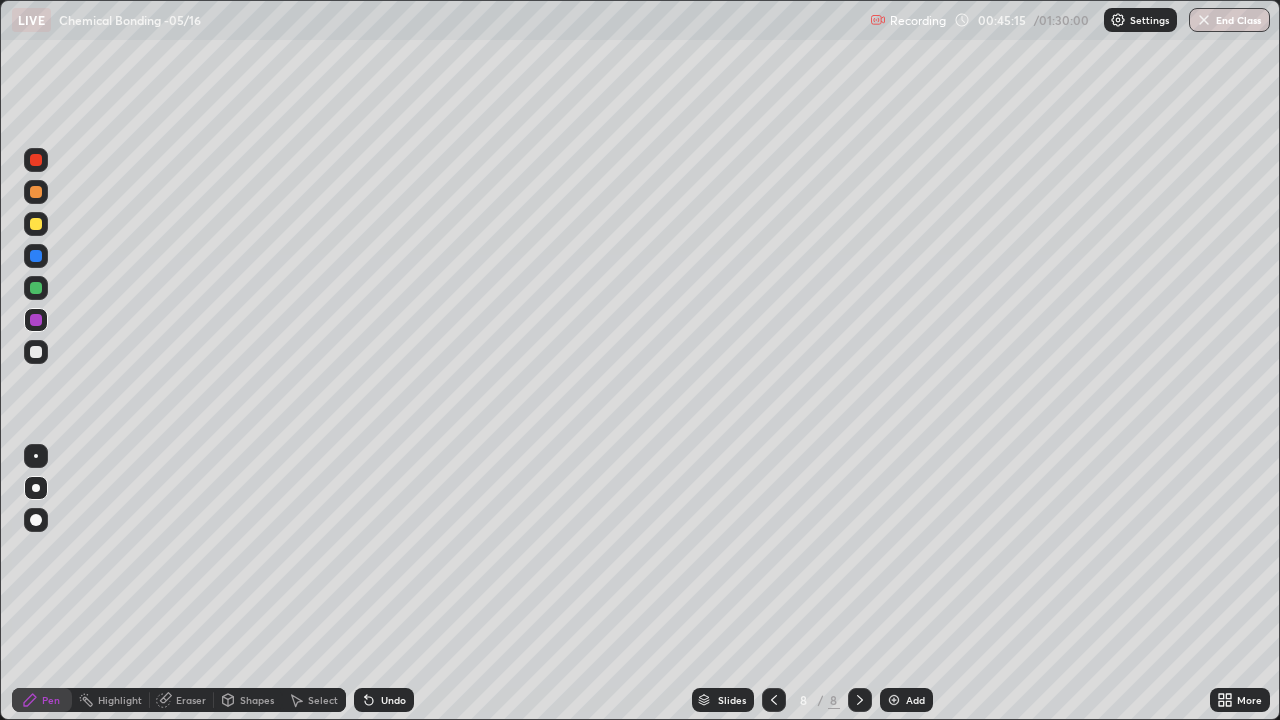 click at bounding box center (36, 352) 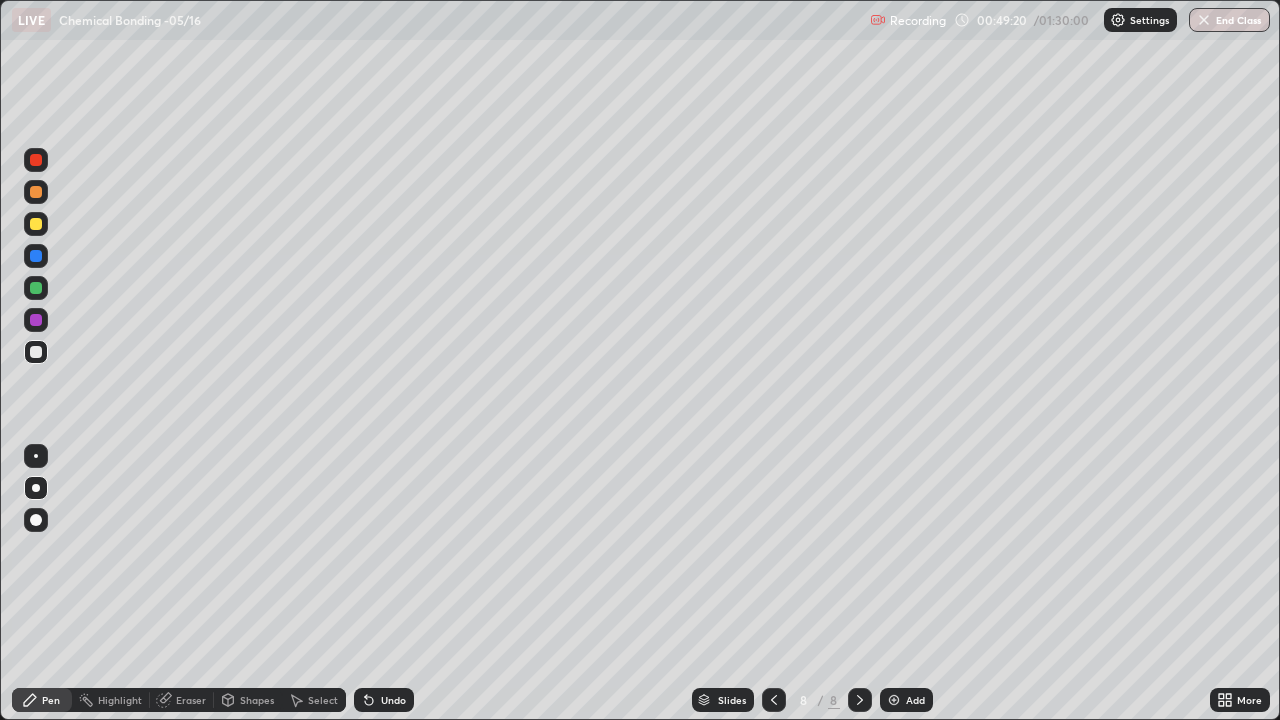 click on "Add" at bounding box center (915, 700) 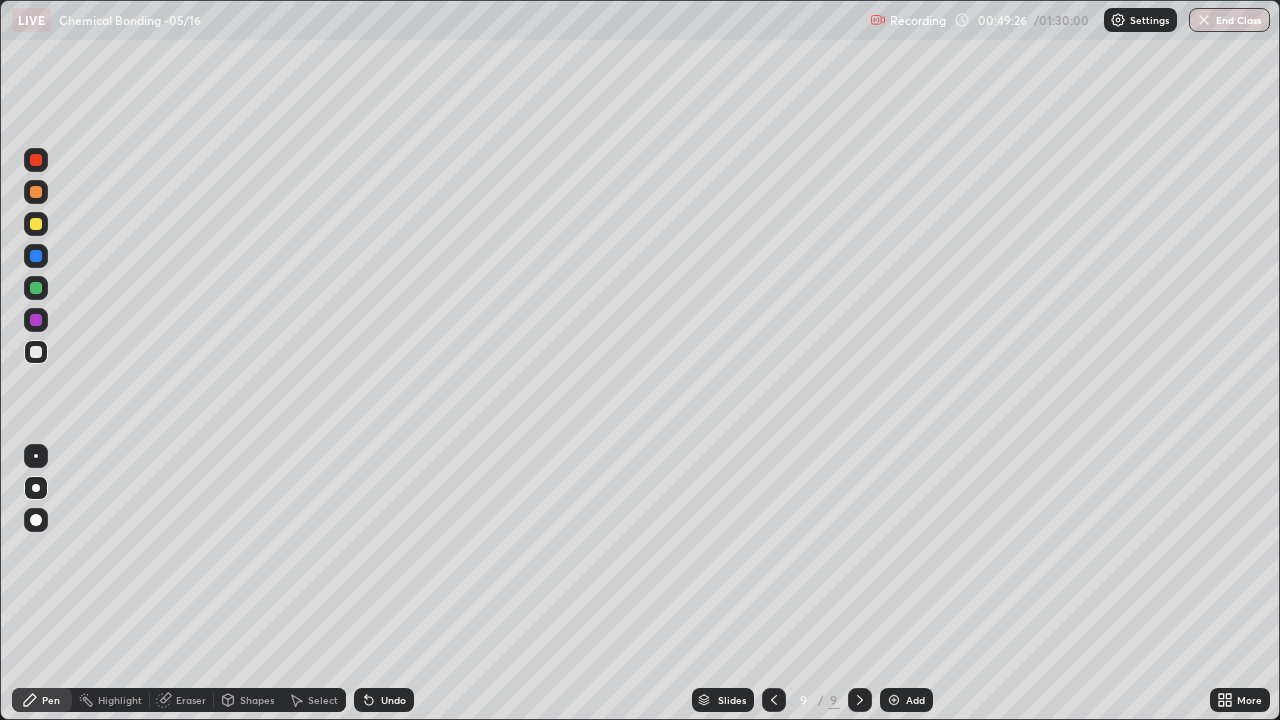 click on "Shapes" at bounding box center [257, 700] 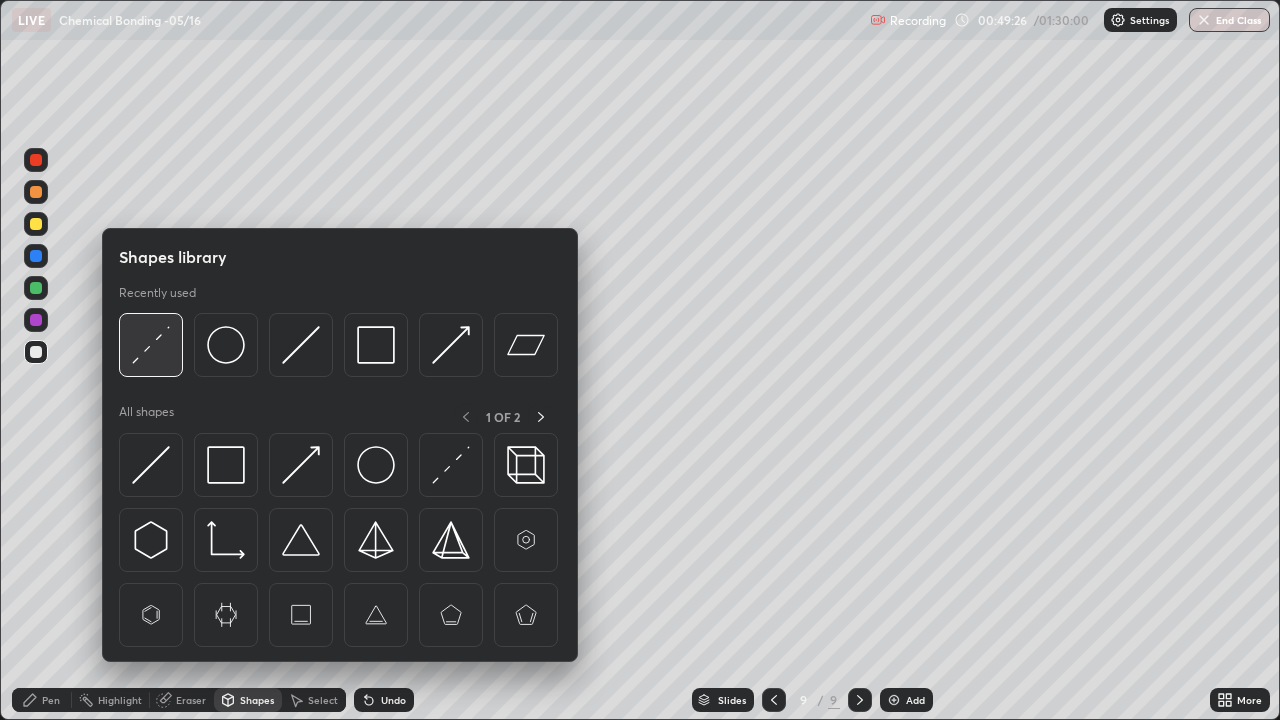 click at bounding box center (151, 345) 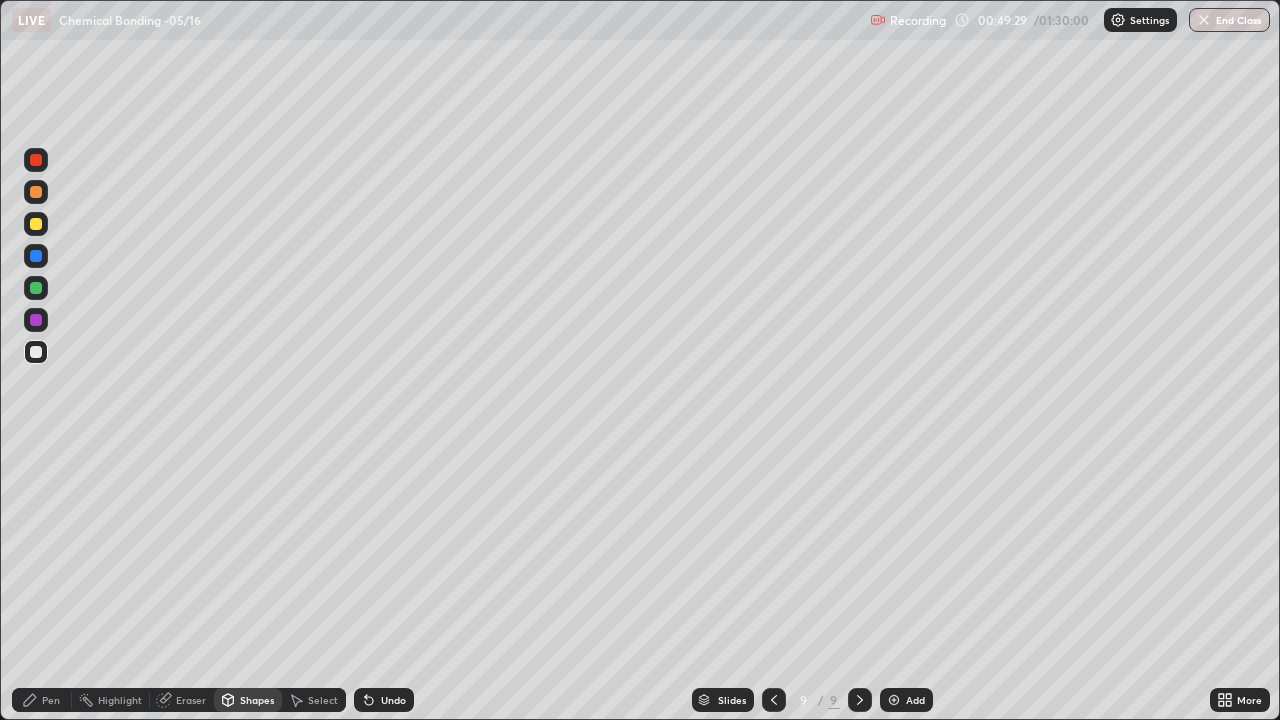 click 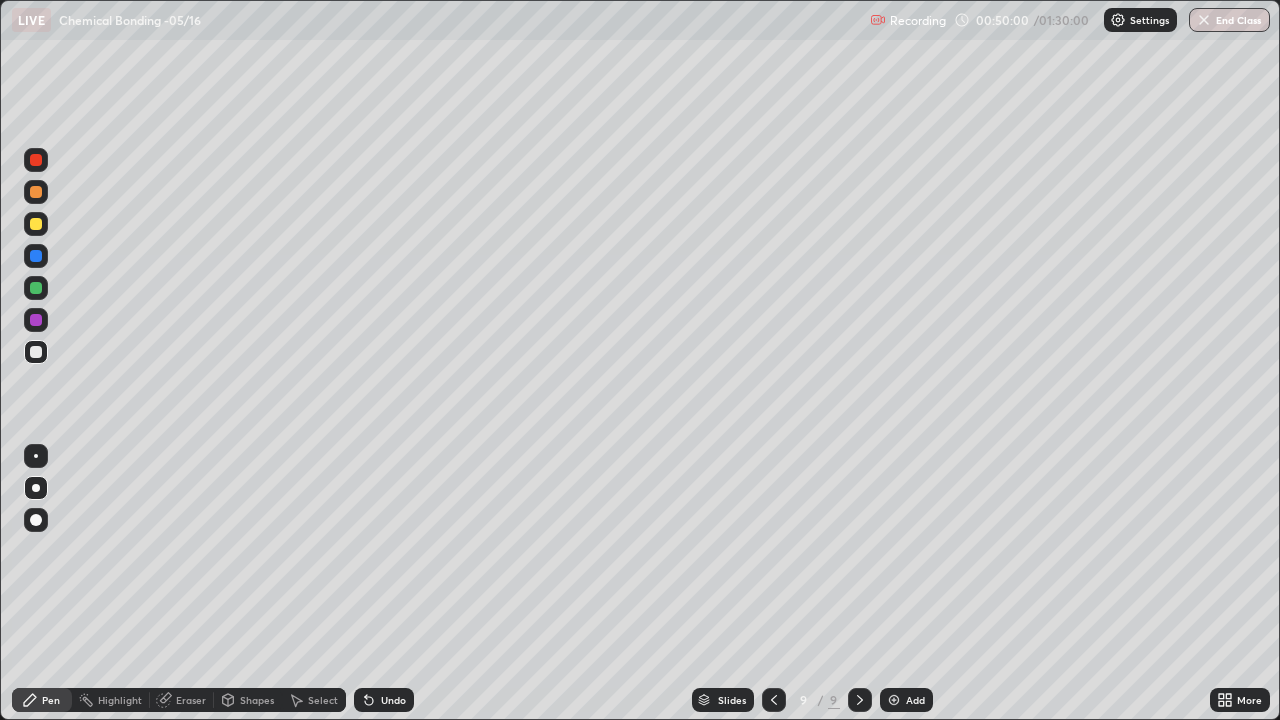 click on "Undo" at bounding box center (393, 700) 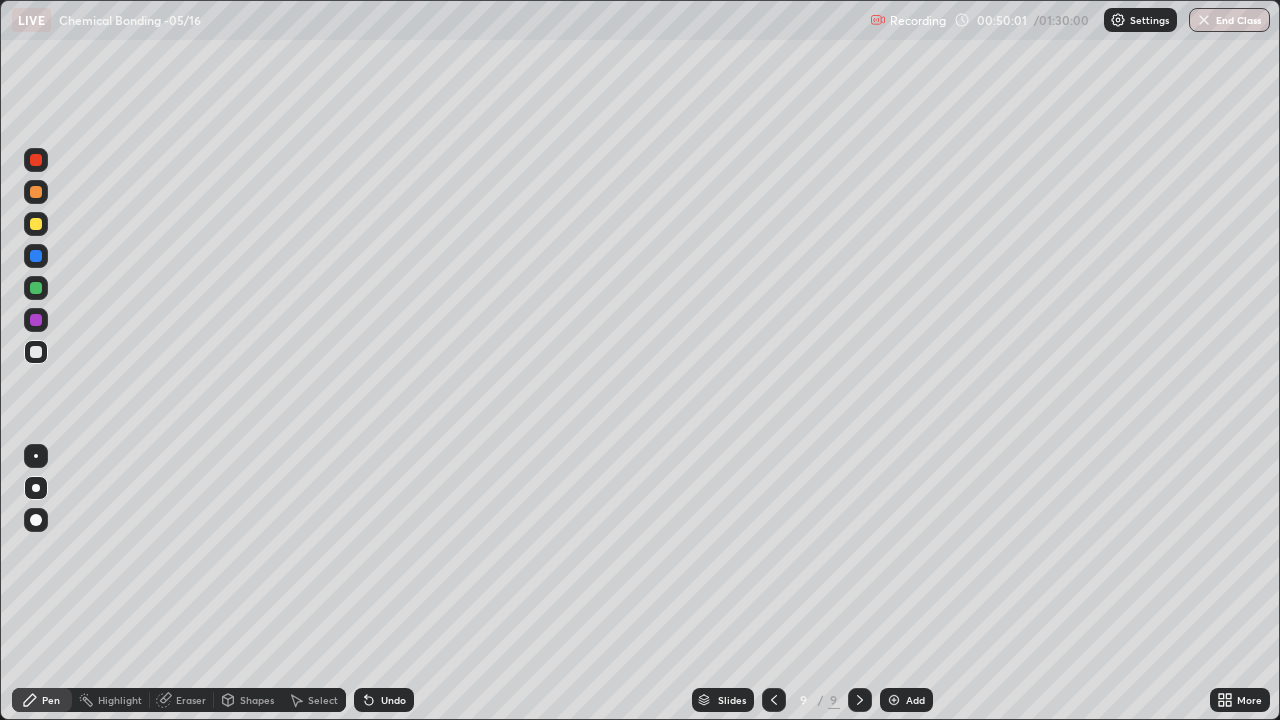 click on "Undo" at bounding box center (393, 700) 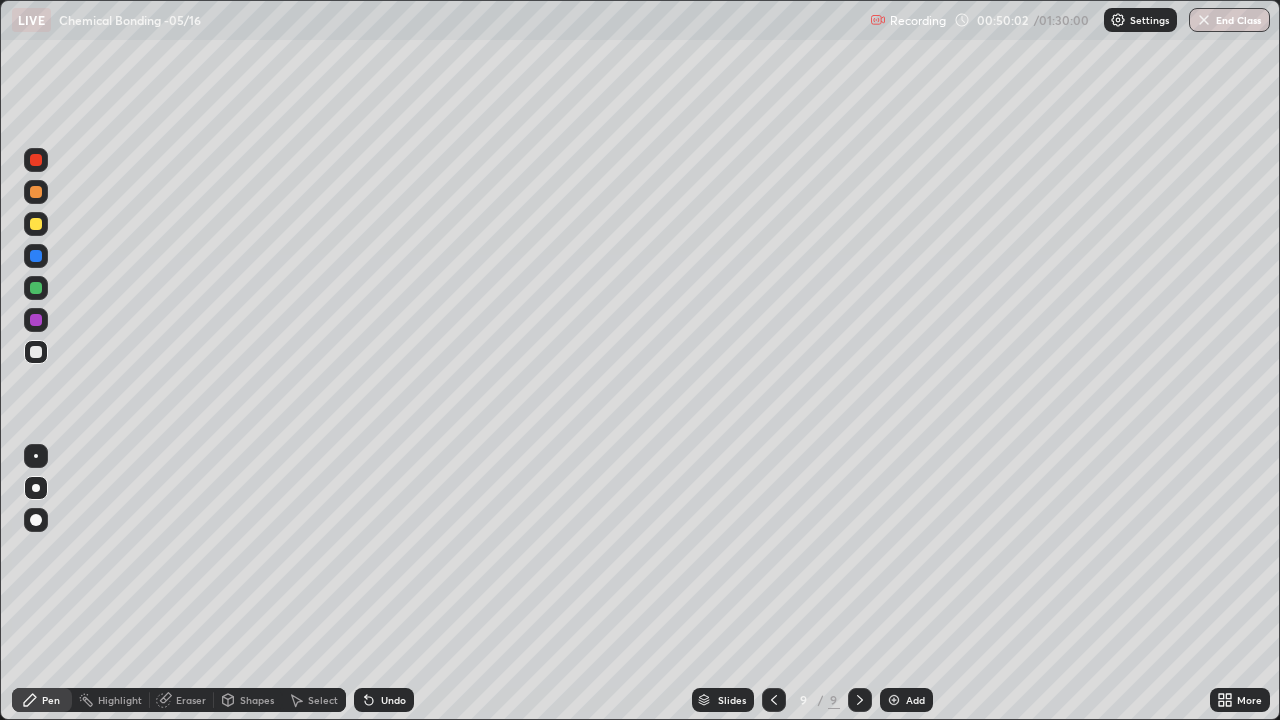 click on "Shapes" at bounding box center [257, 700] 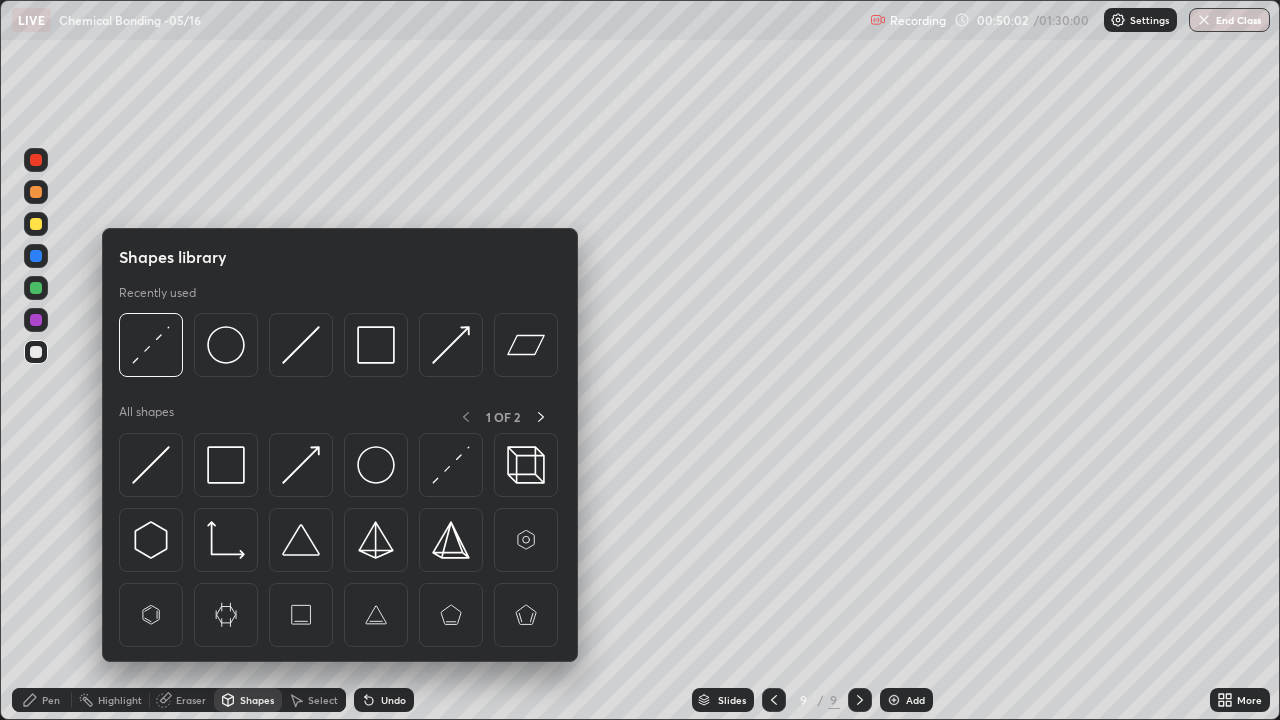 click on "Eraser" at bounding box center [191, 700] 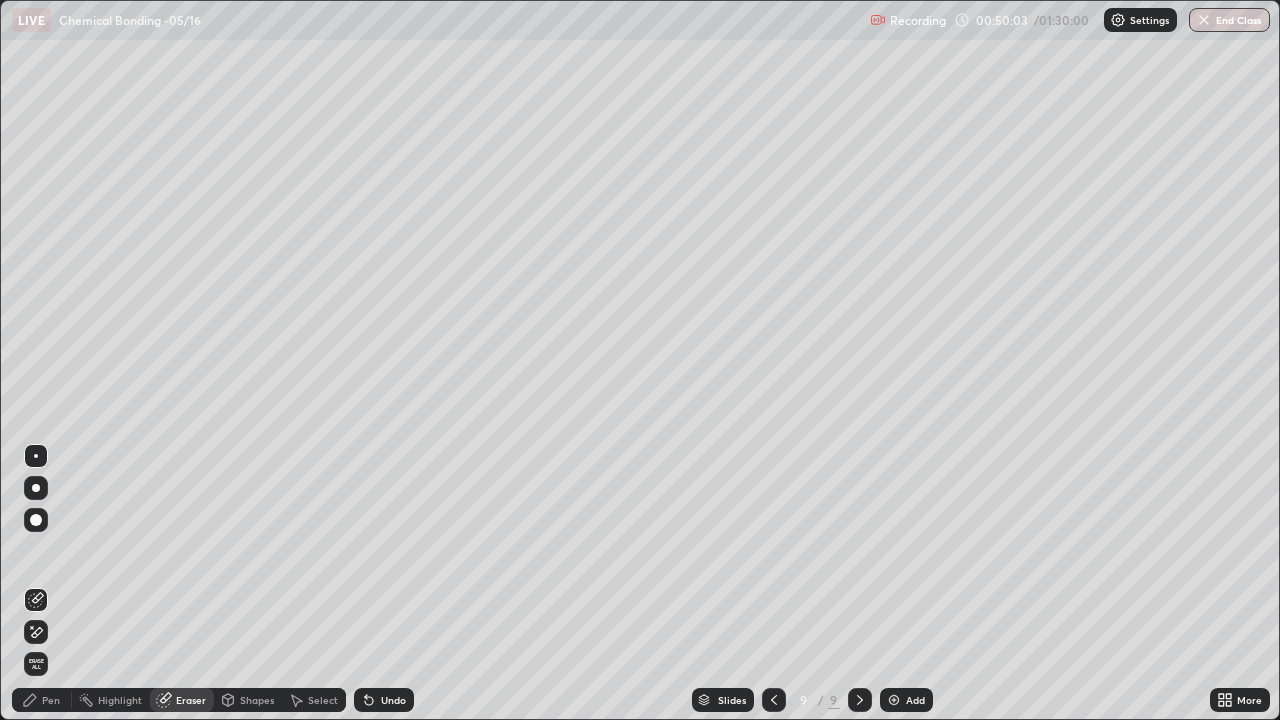 click on "Erase all" at bounding box center [36, 664] 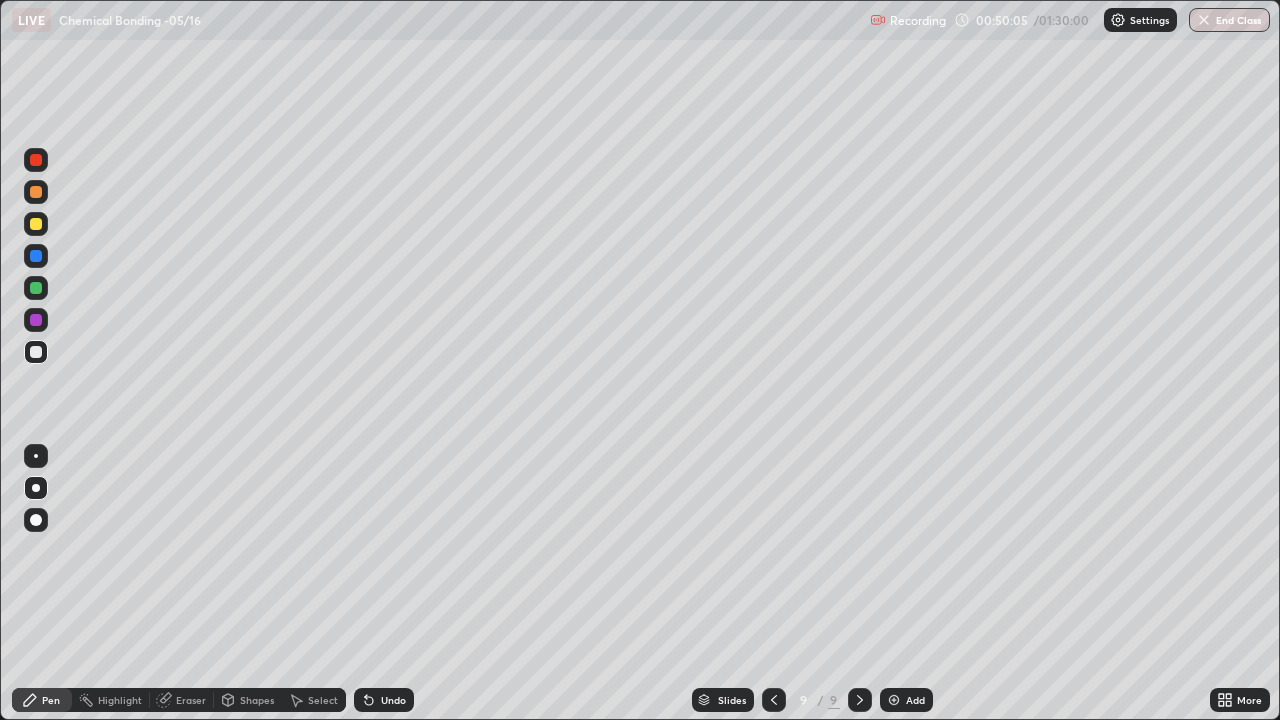 click 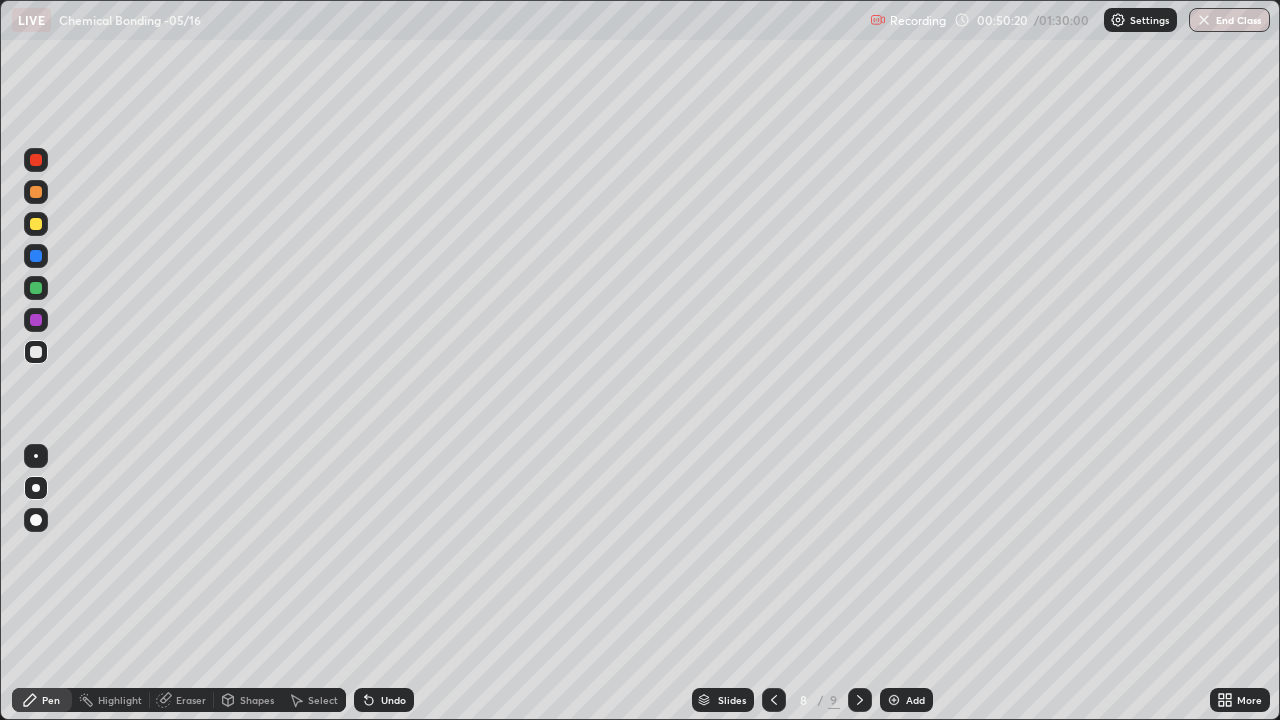 click 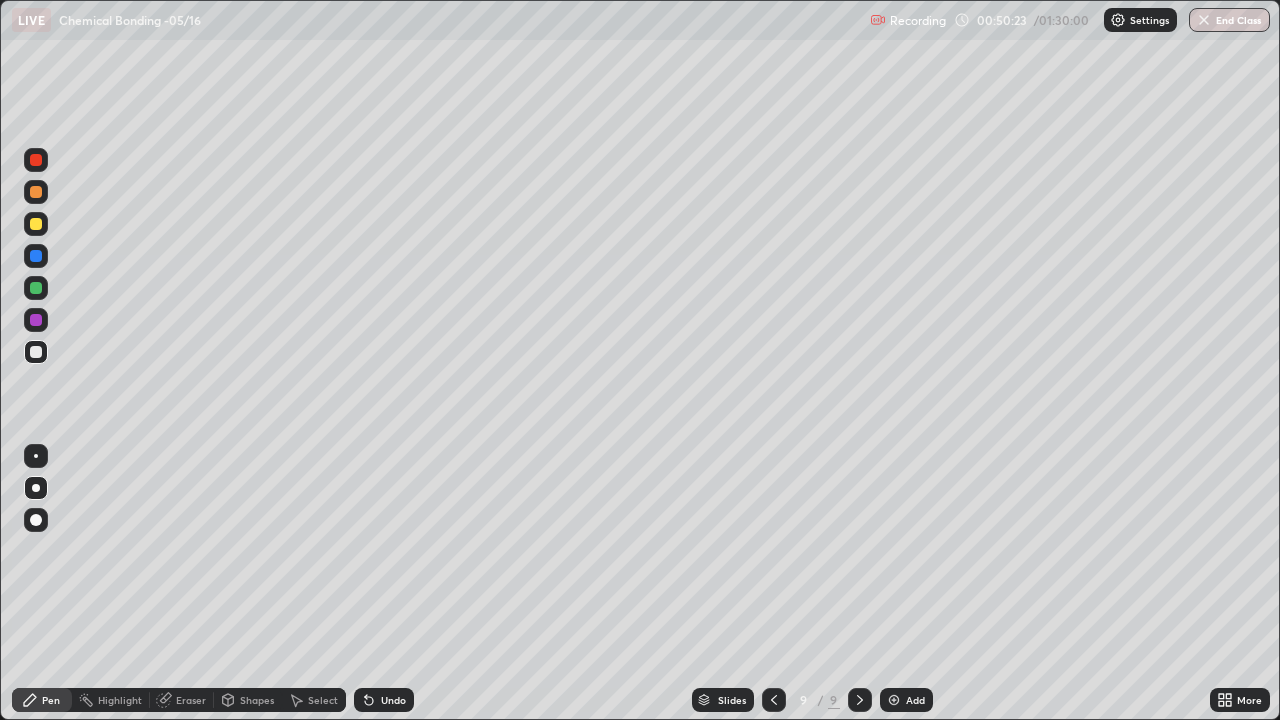 click at bounding box center (36, 224) 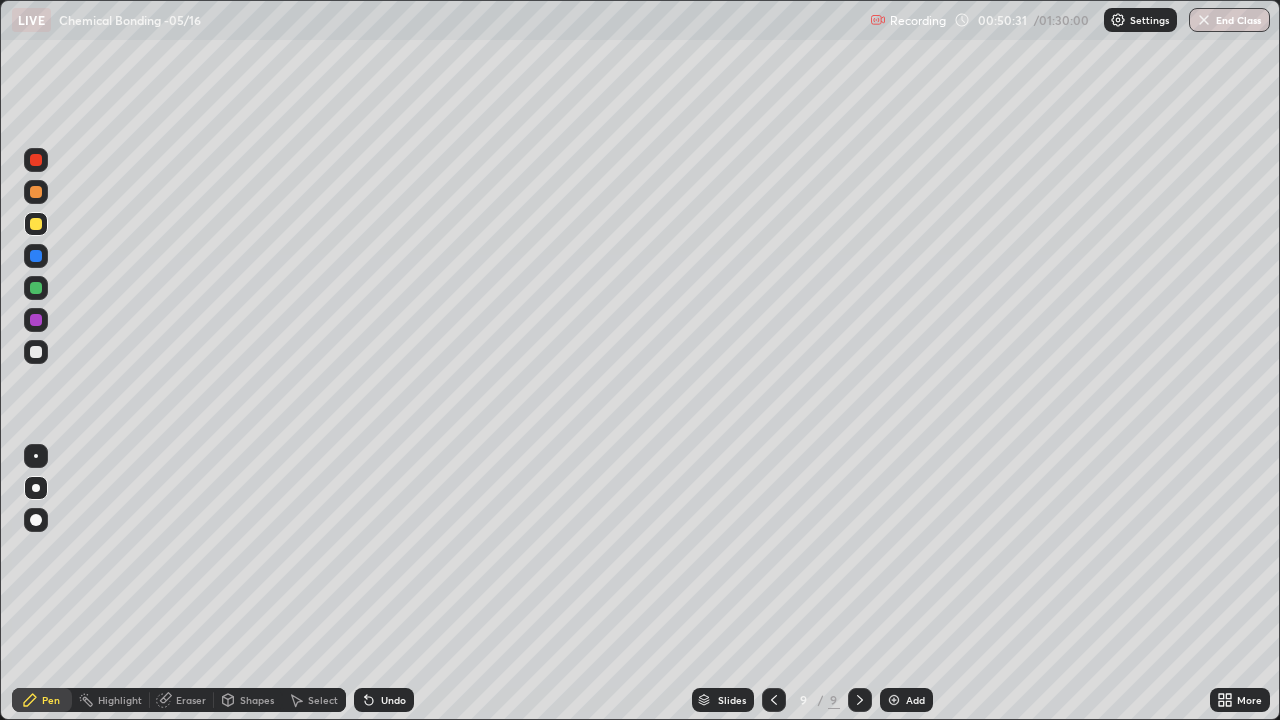click at bounding box center [36, 352] 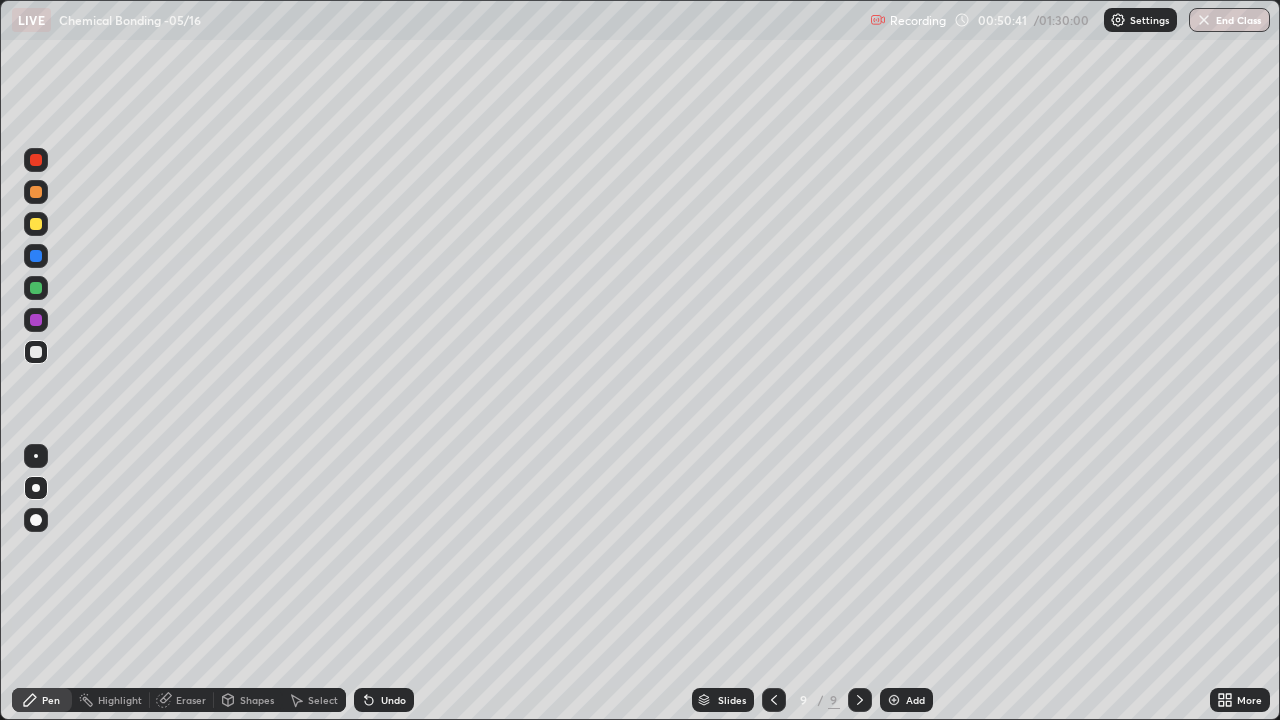 click on "Shapes" at bounding box center [257, 700] 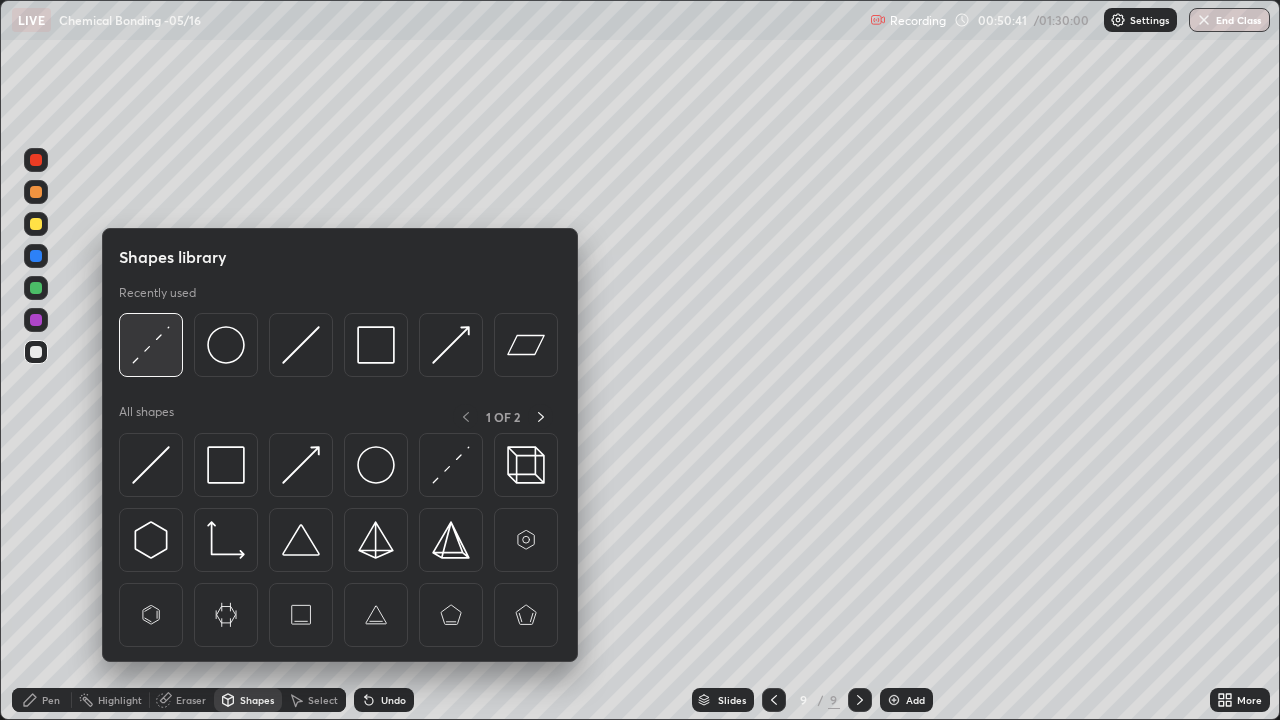 click at bounding box center [151, 345] 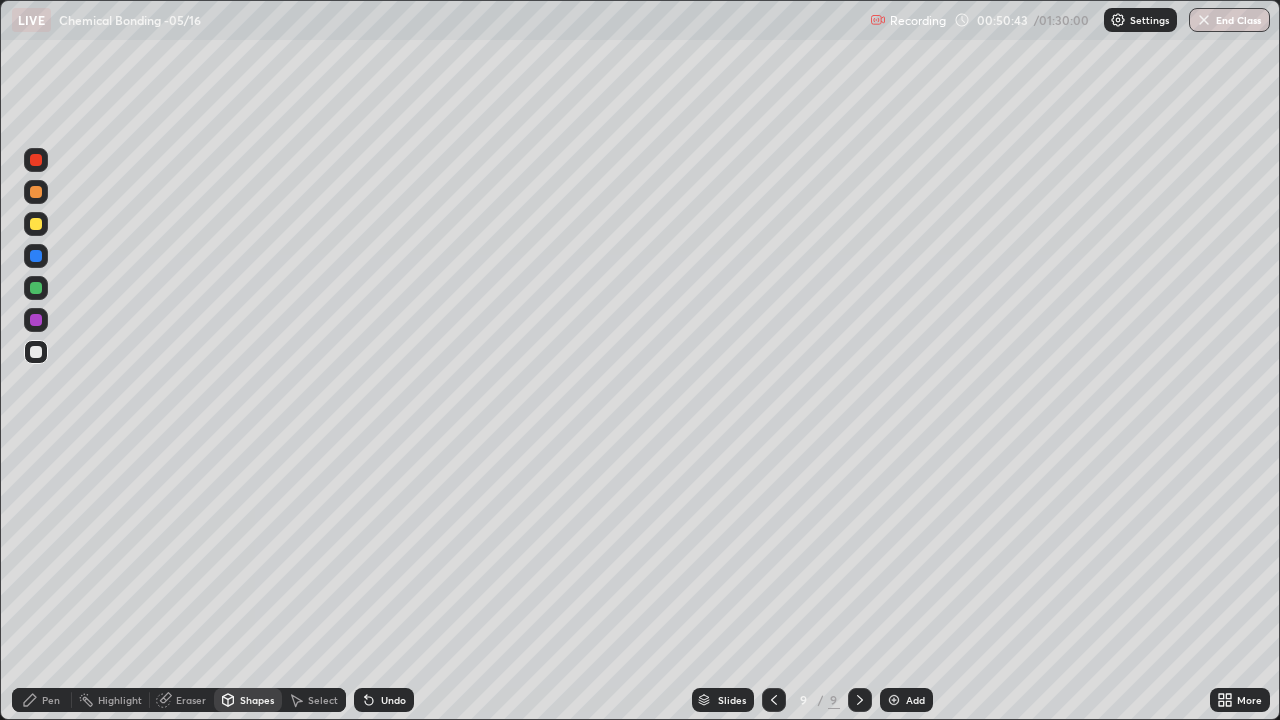 click on "Pen" at bounding box center (42, 700) 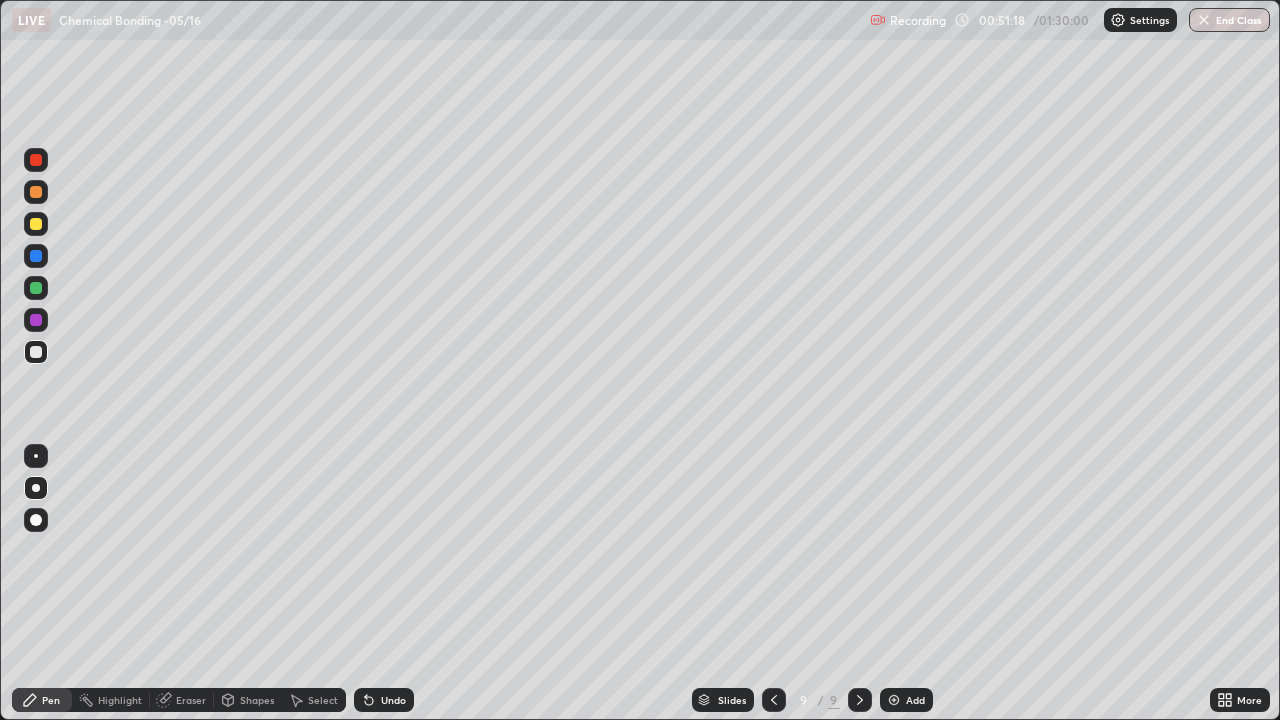 click on "Shapes" at bounding box center (257, 700) 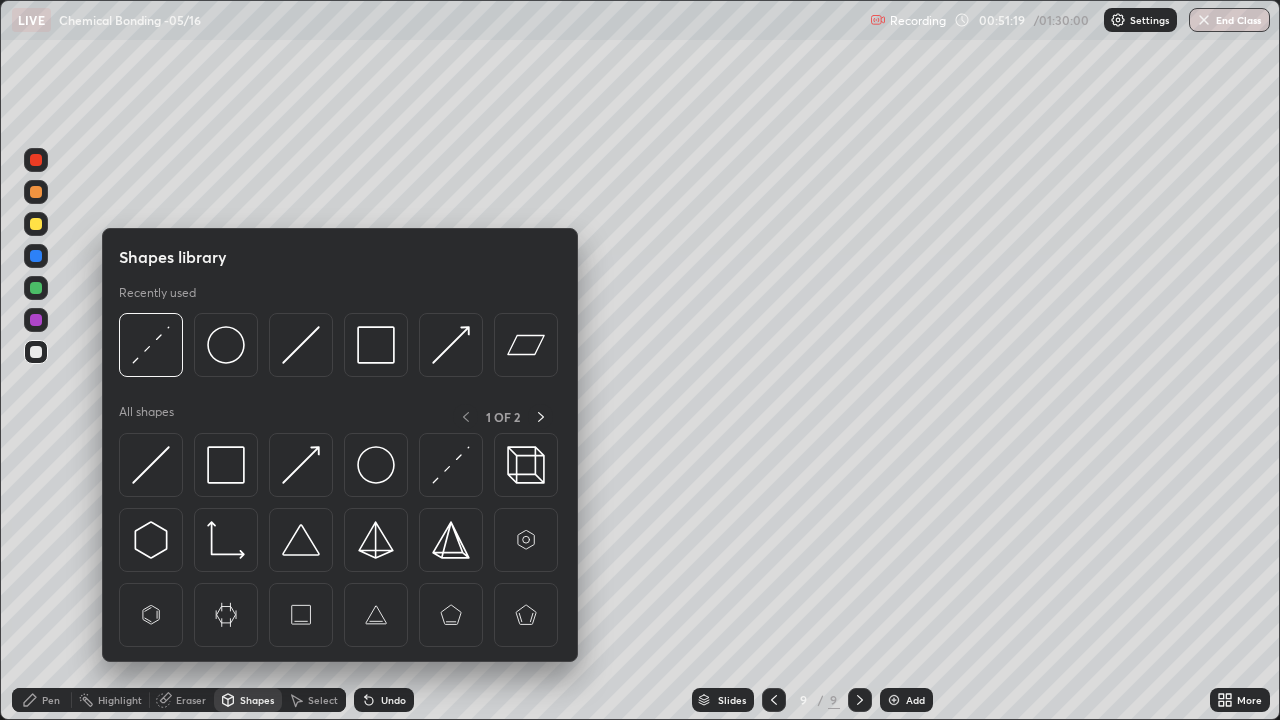 click on "Pen" at bounding box center [51, 700] 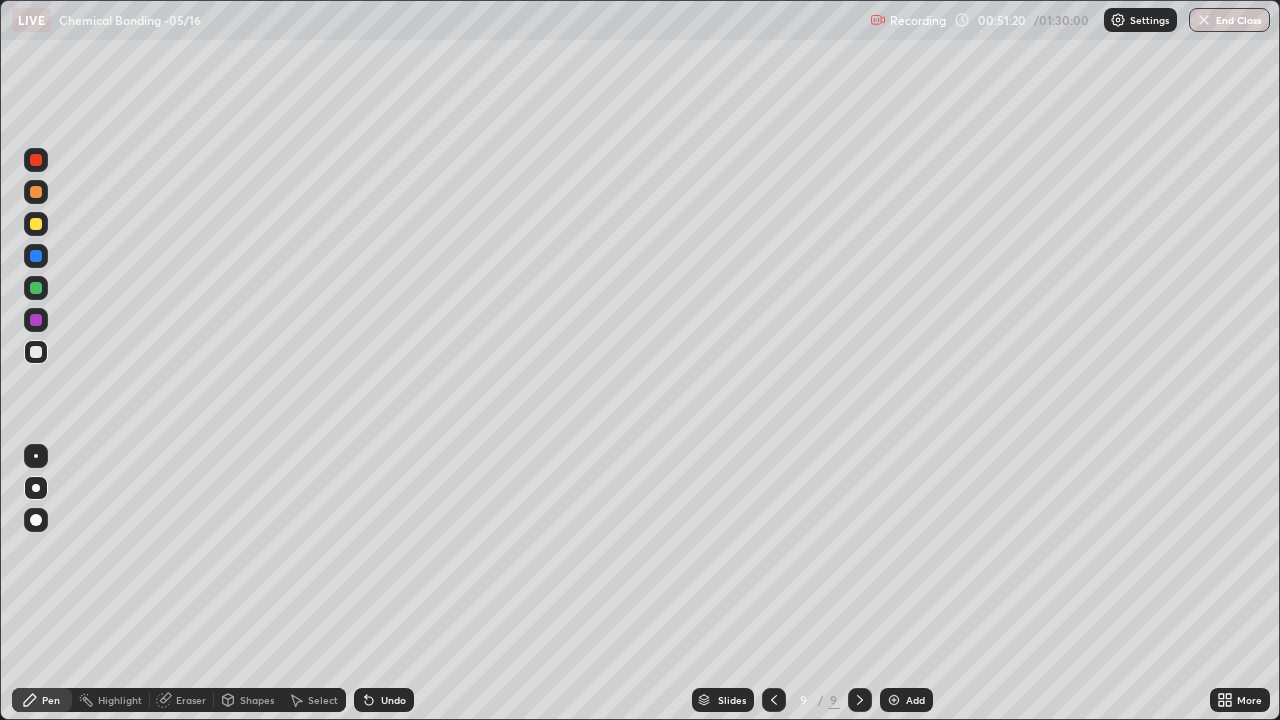 click at bounding box center (36, 320) 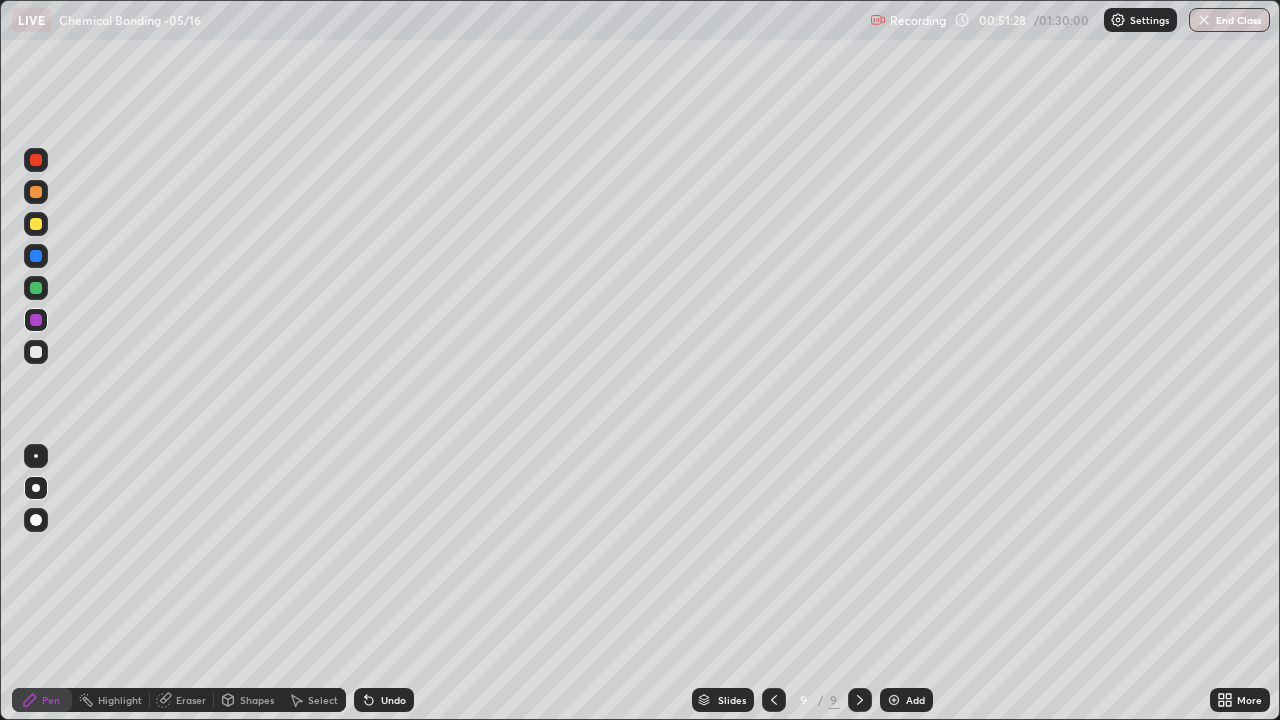 click on "Undo" at bounding box center [384, 700] 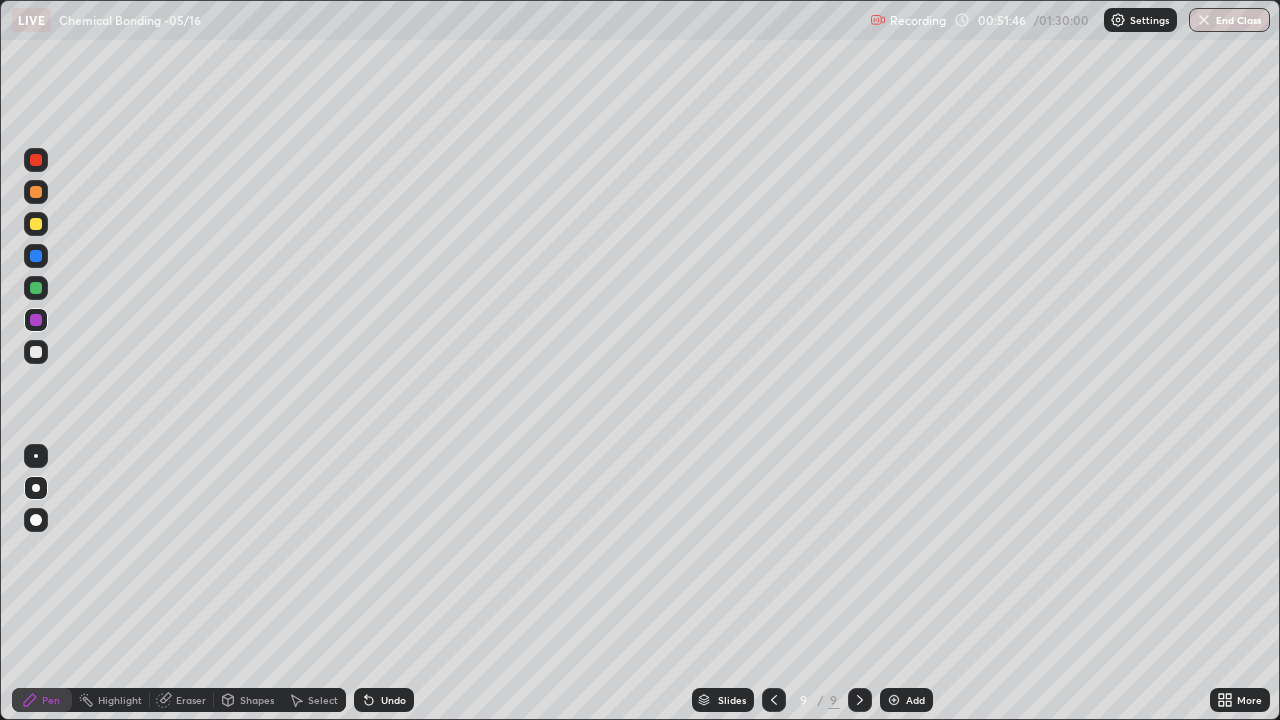 click on "Select" at bounding box center [323, 700] 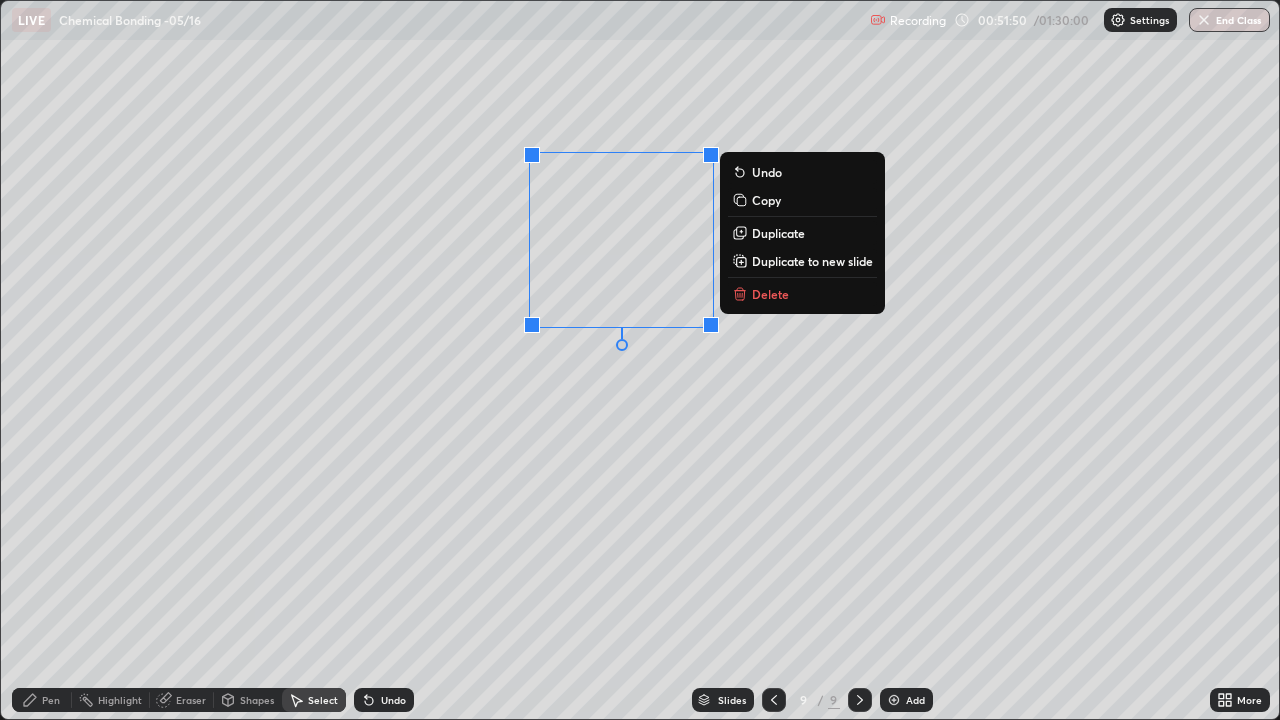 click on "Copy" at bounding box center [766, 200] 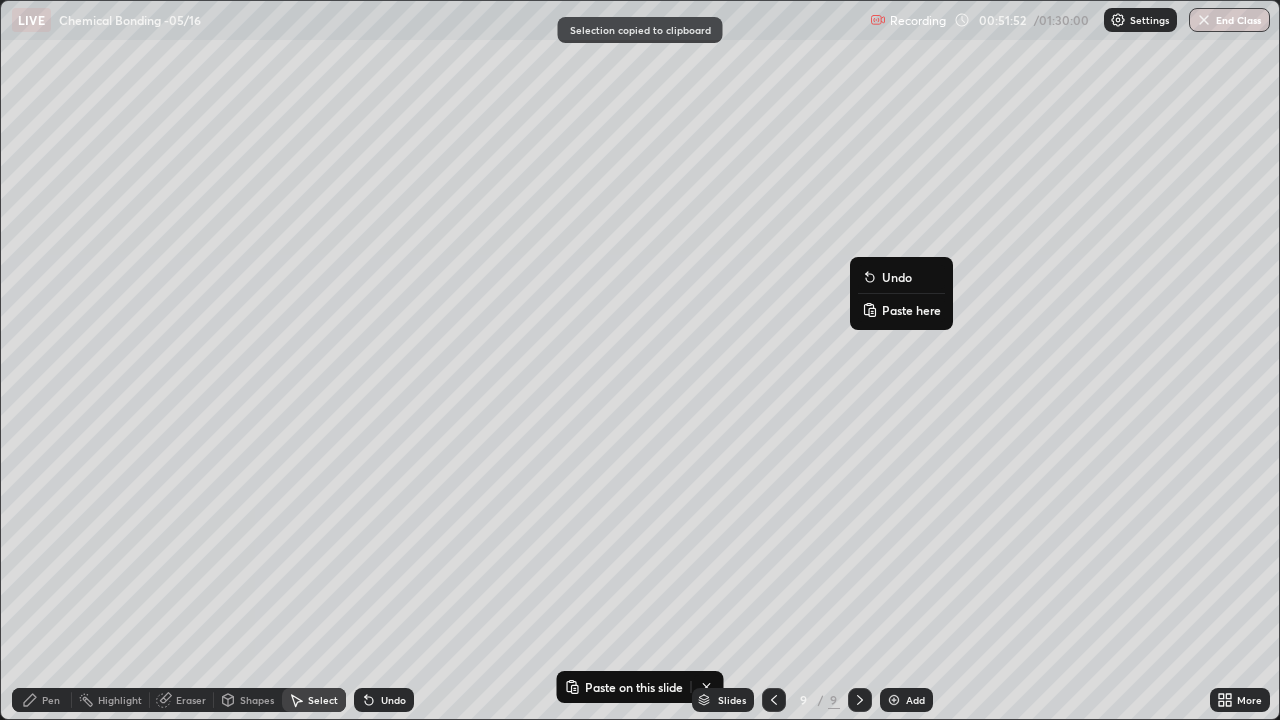 click on "Paste here" at bounding box center (911, 310) 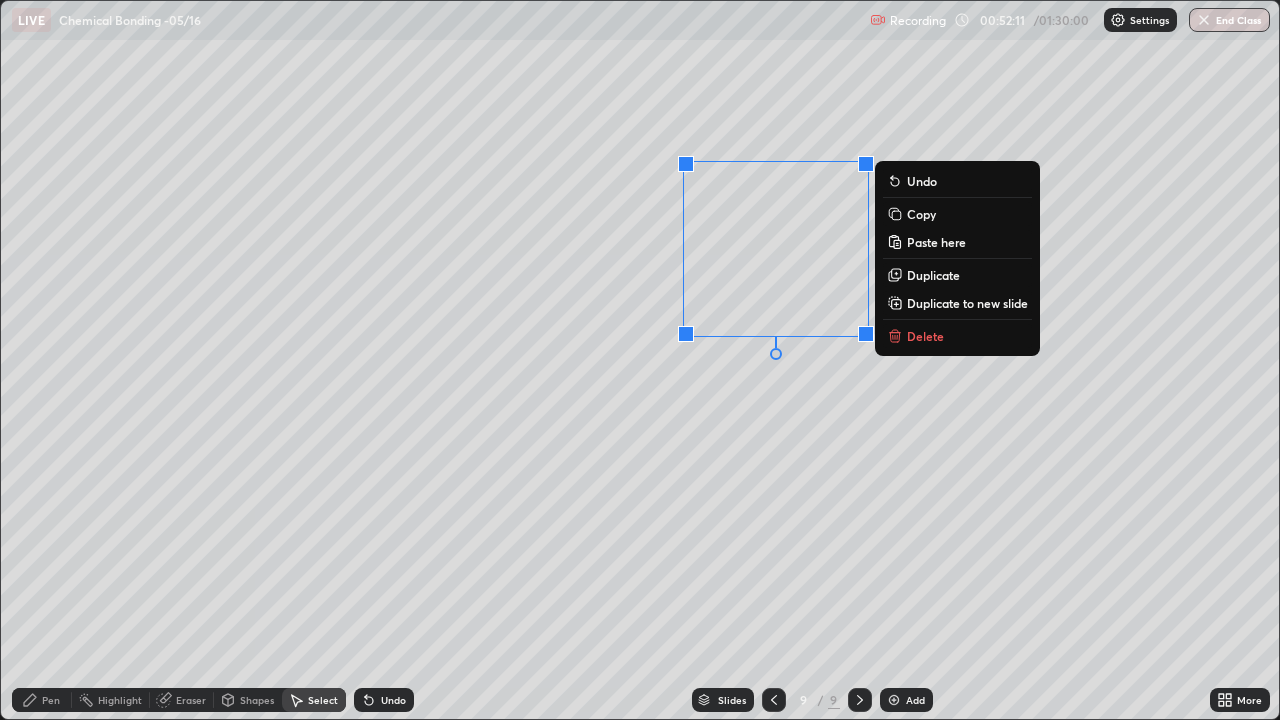 click 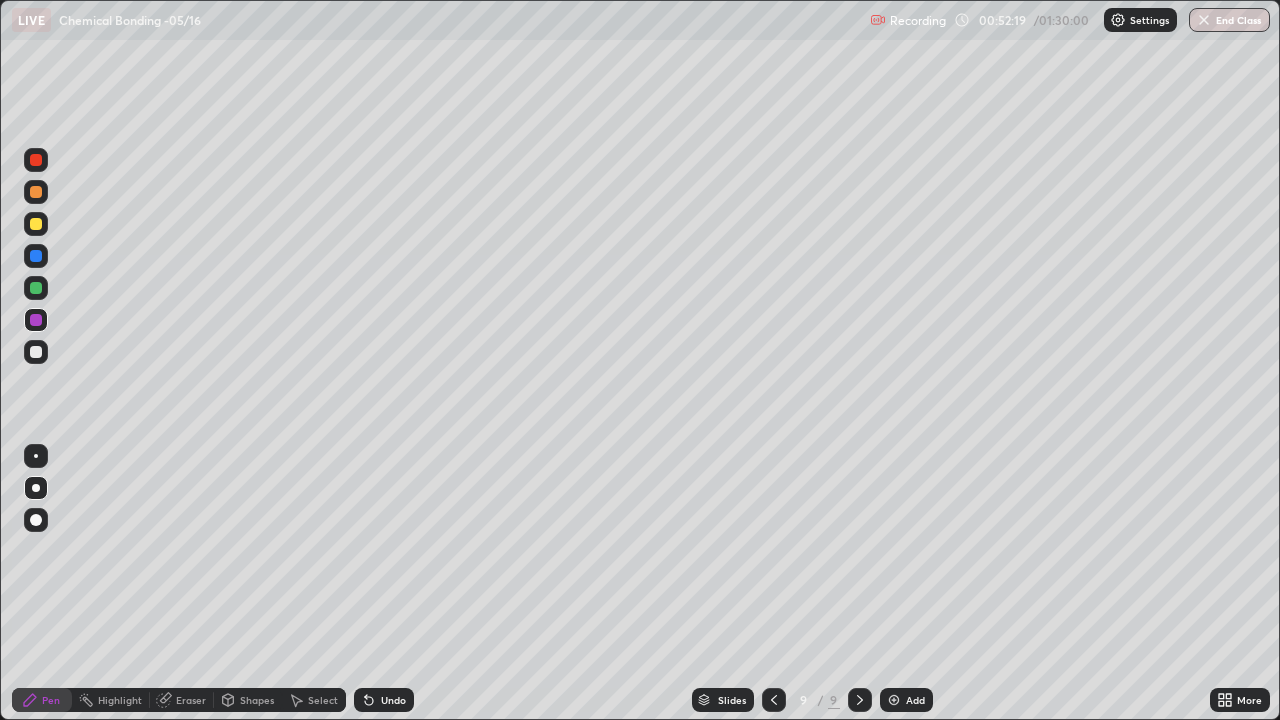 click at bounding box center (36, 352) 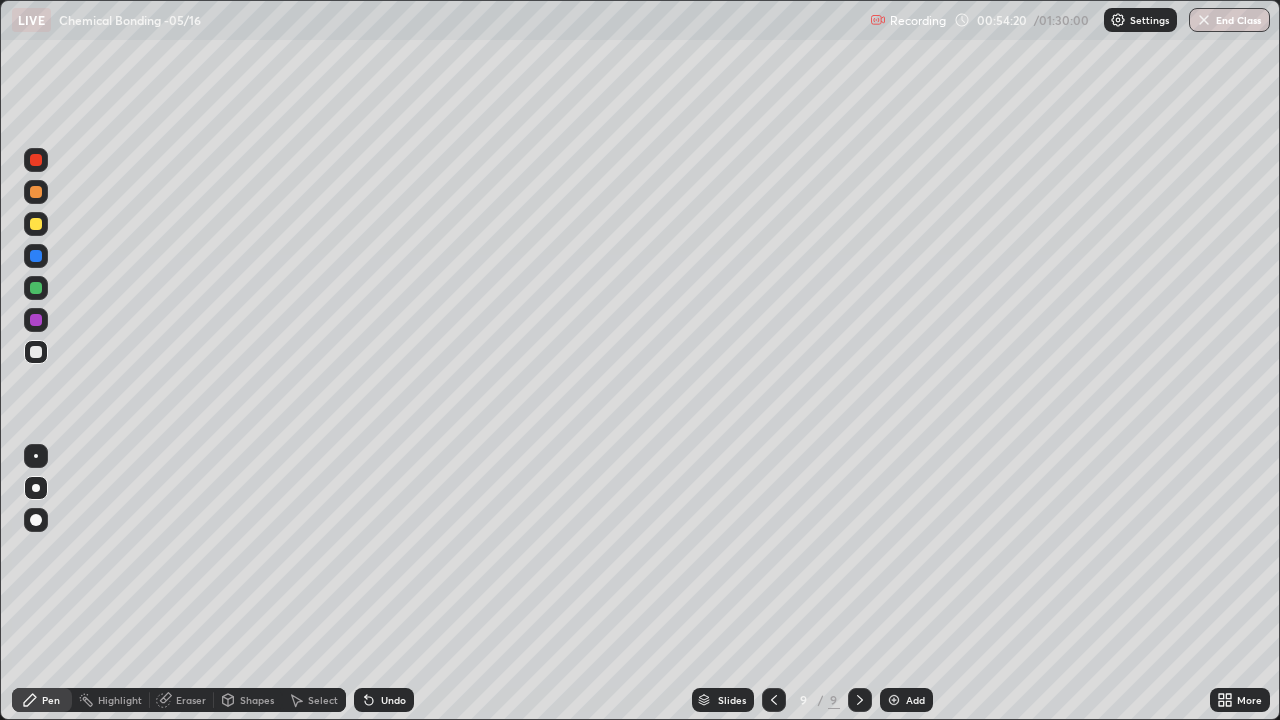 click at bounding box center (36, 256) 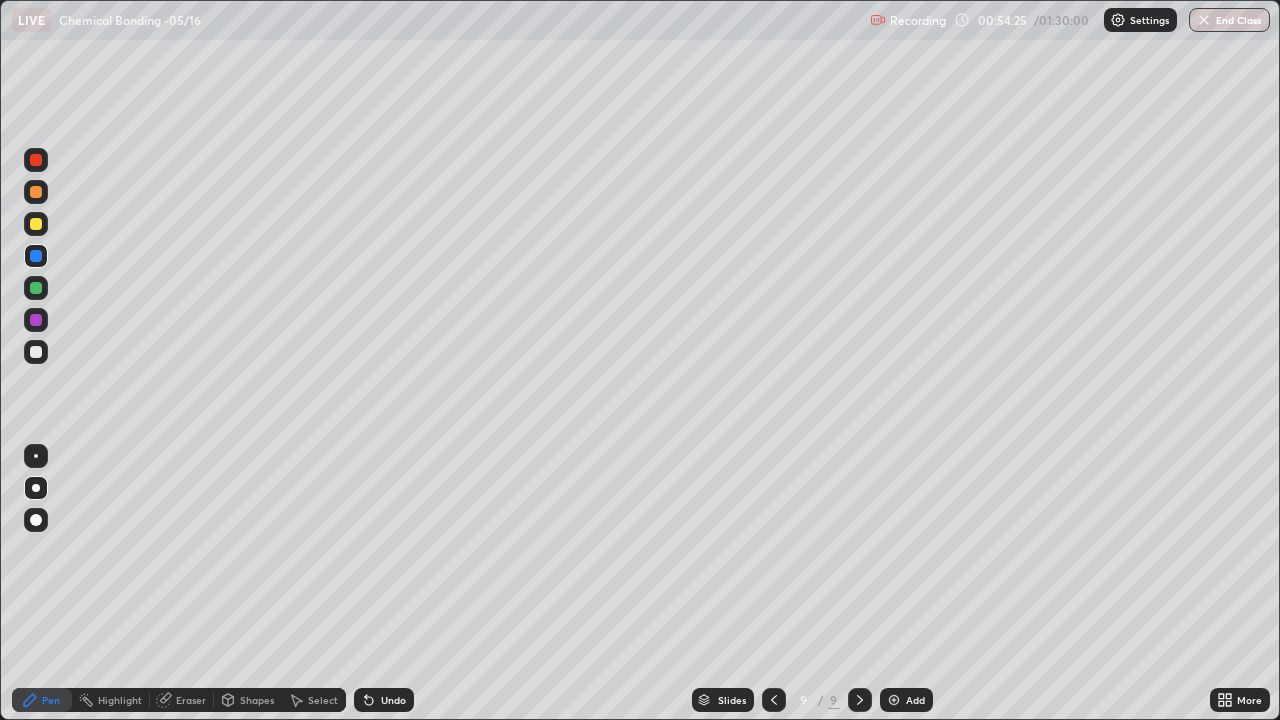 click at bounding box center [36, 352] 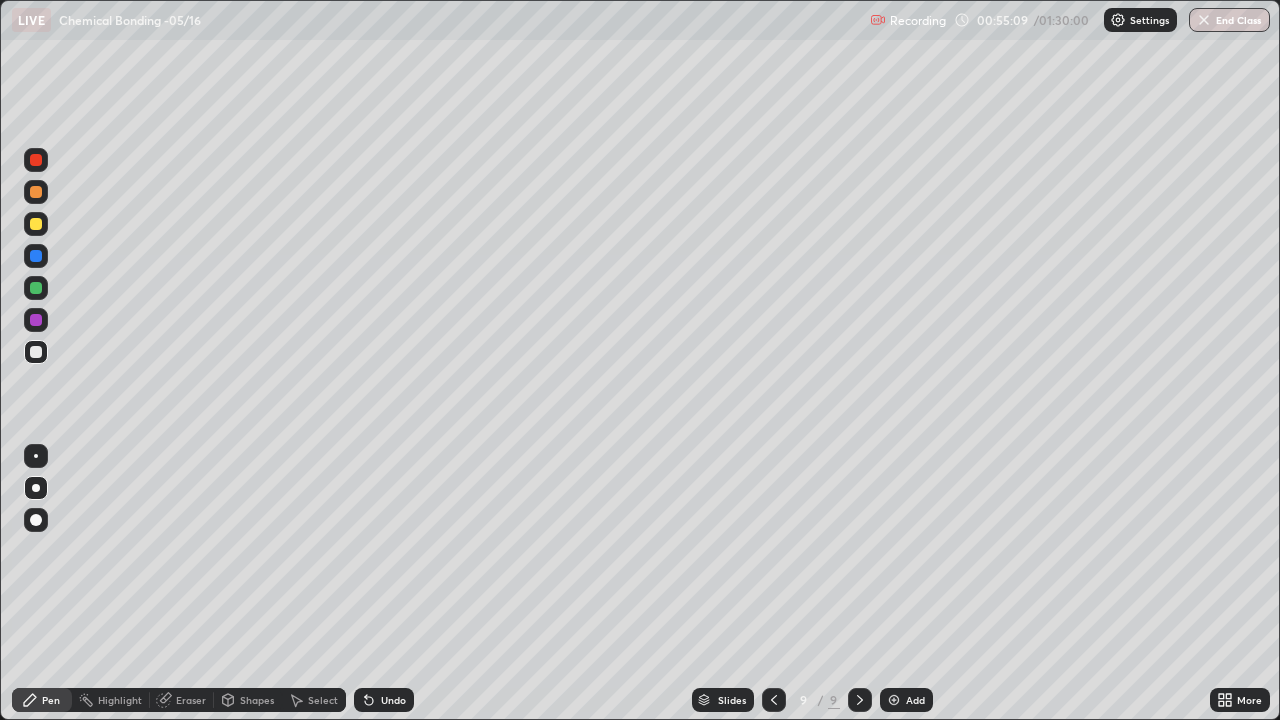 click 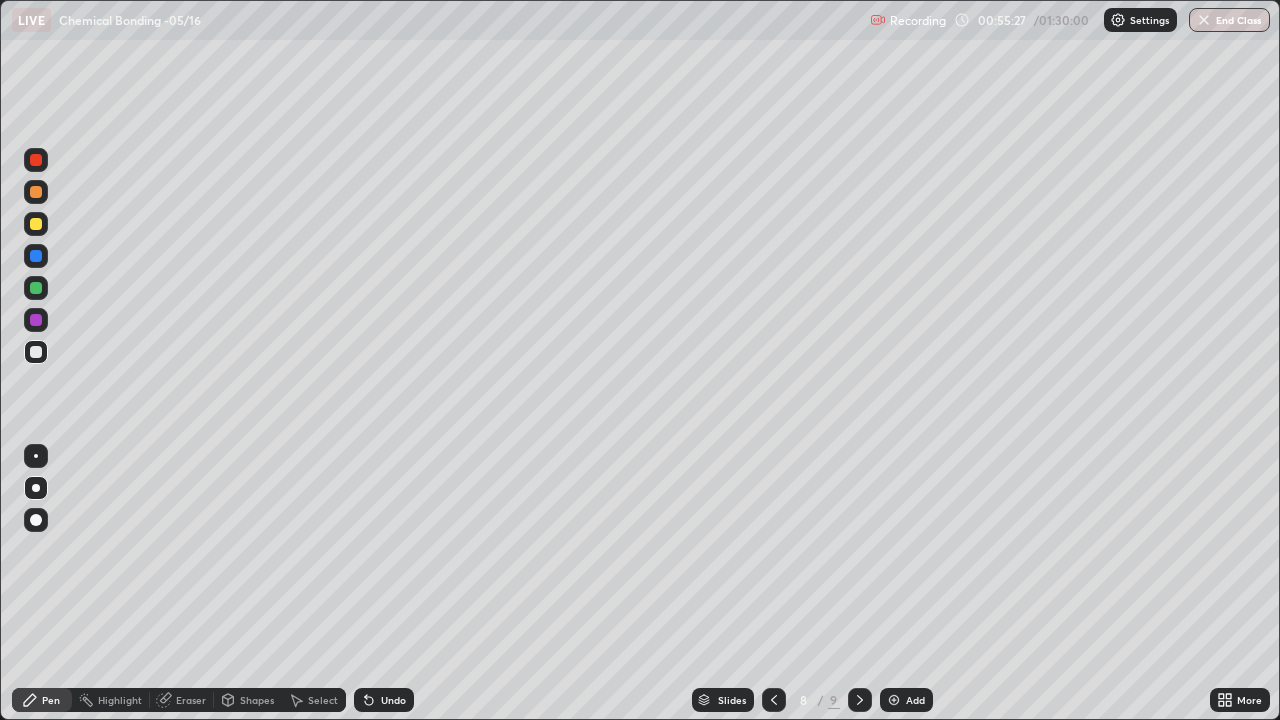 click 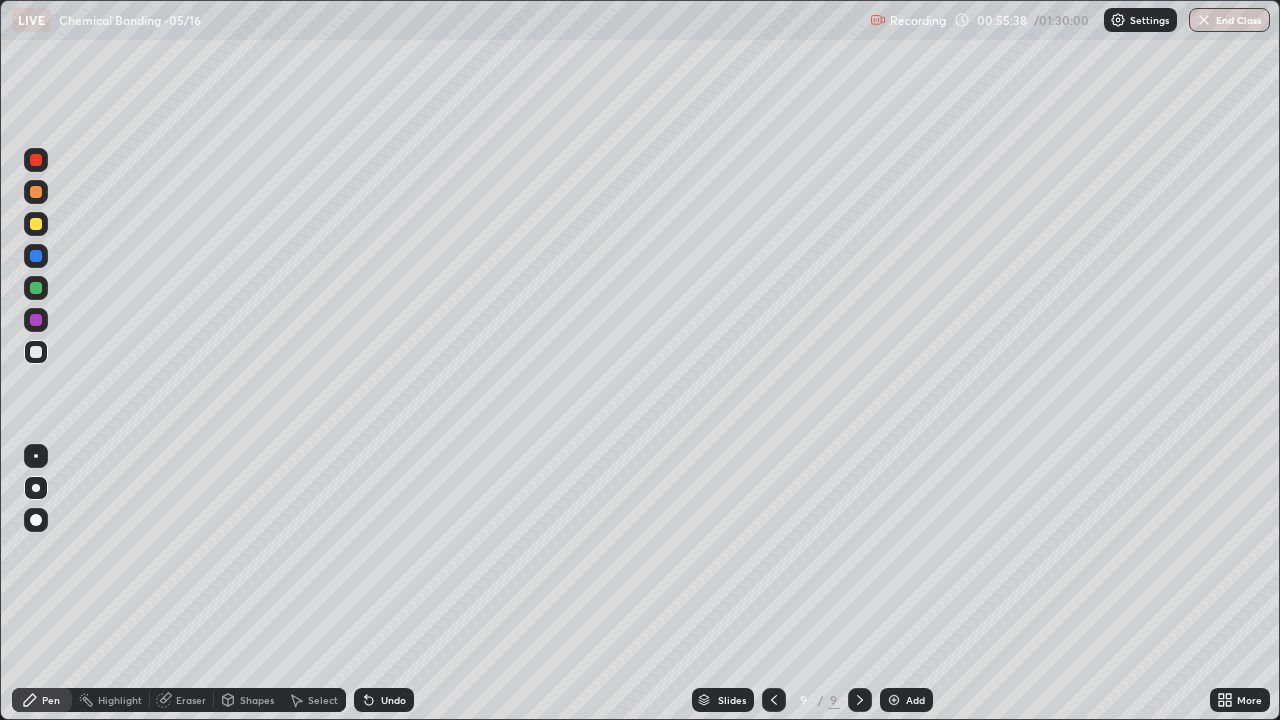click 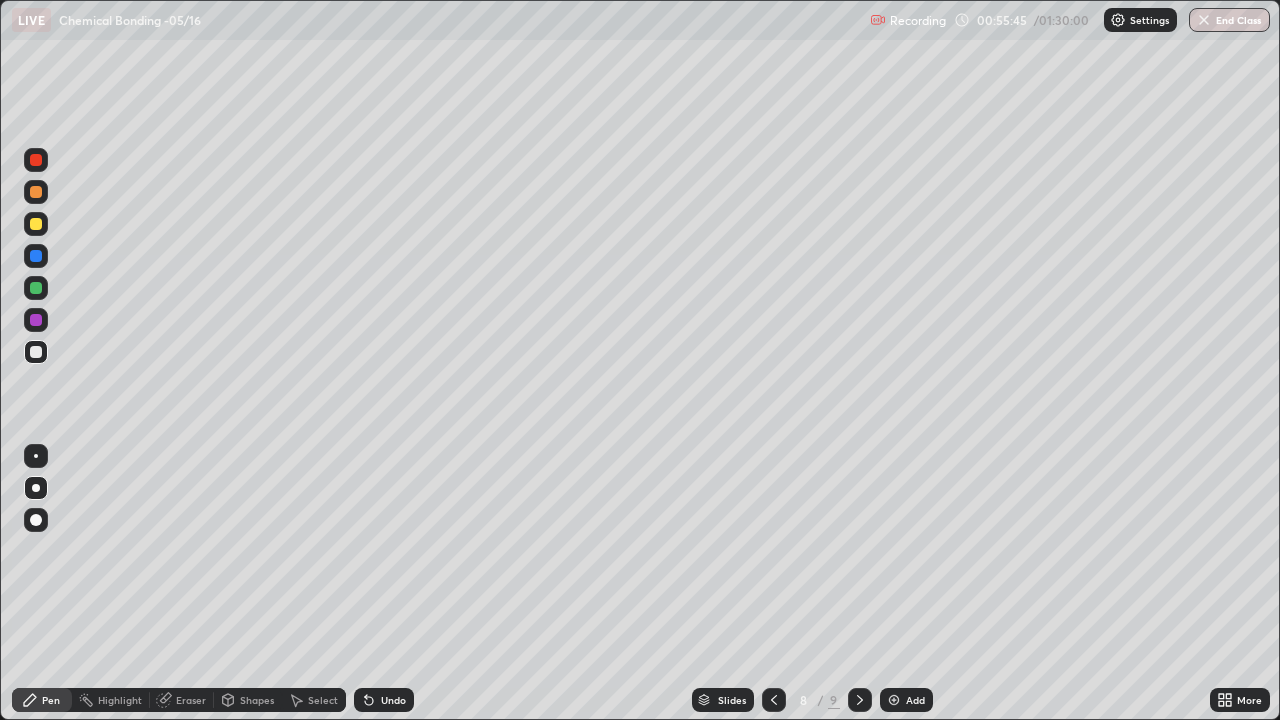click 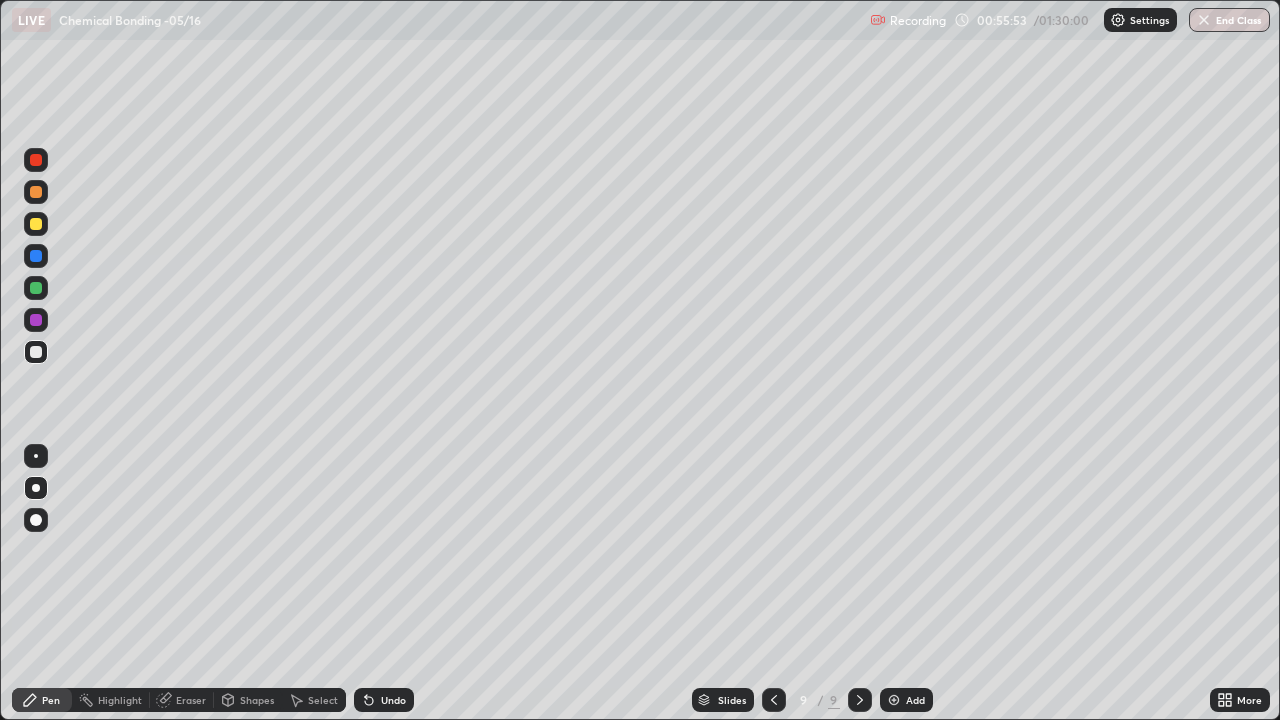click at bounding box center [894, 700] 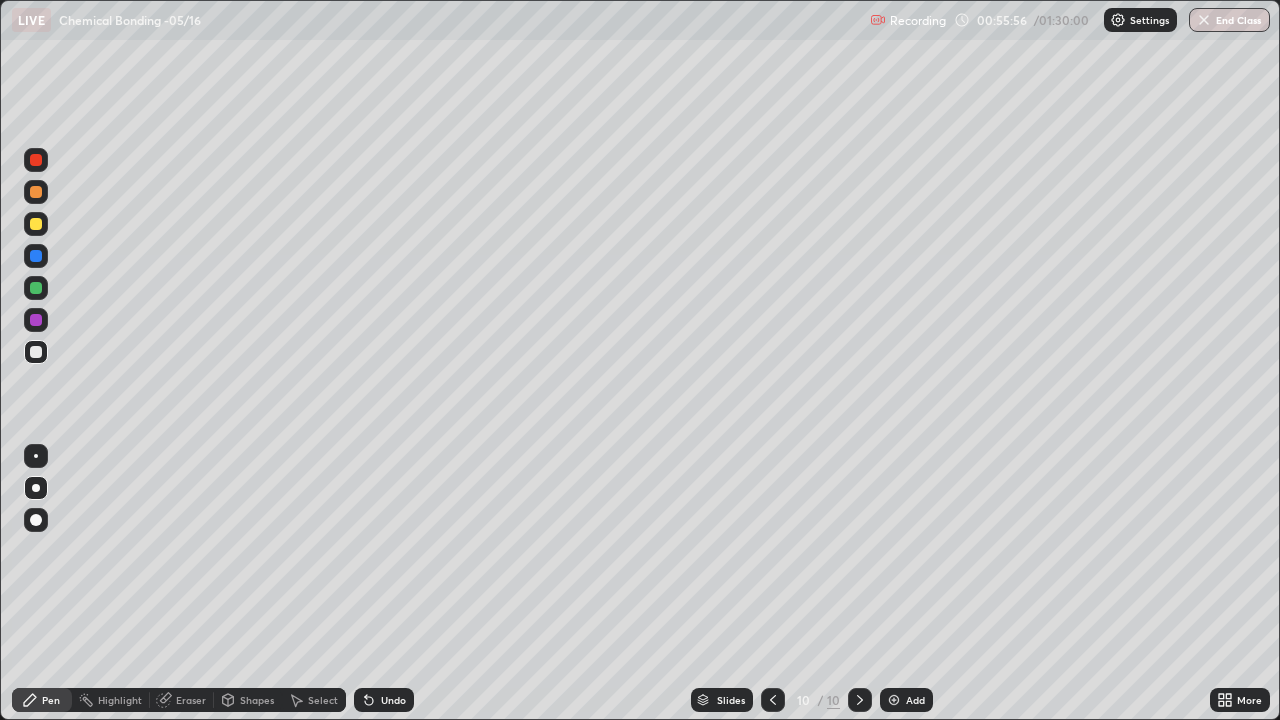 click at bounding box center (36, 192) 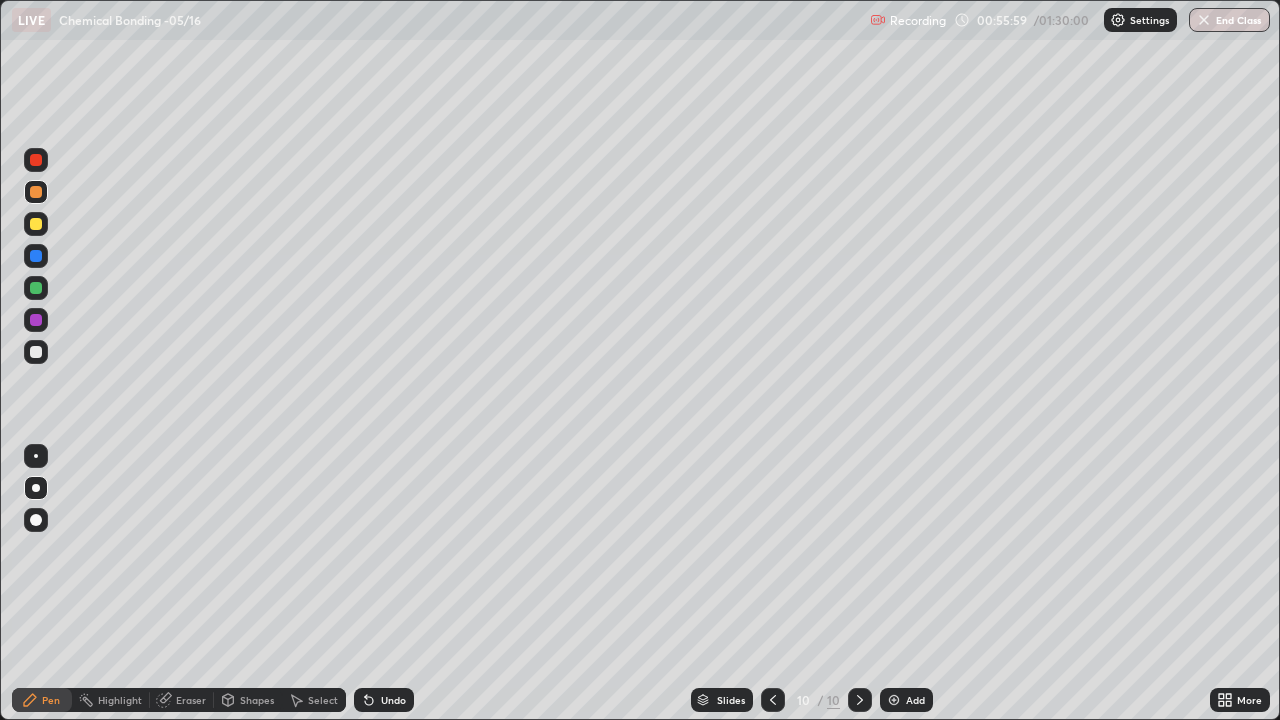 click at bounding box center (36, 352) 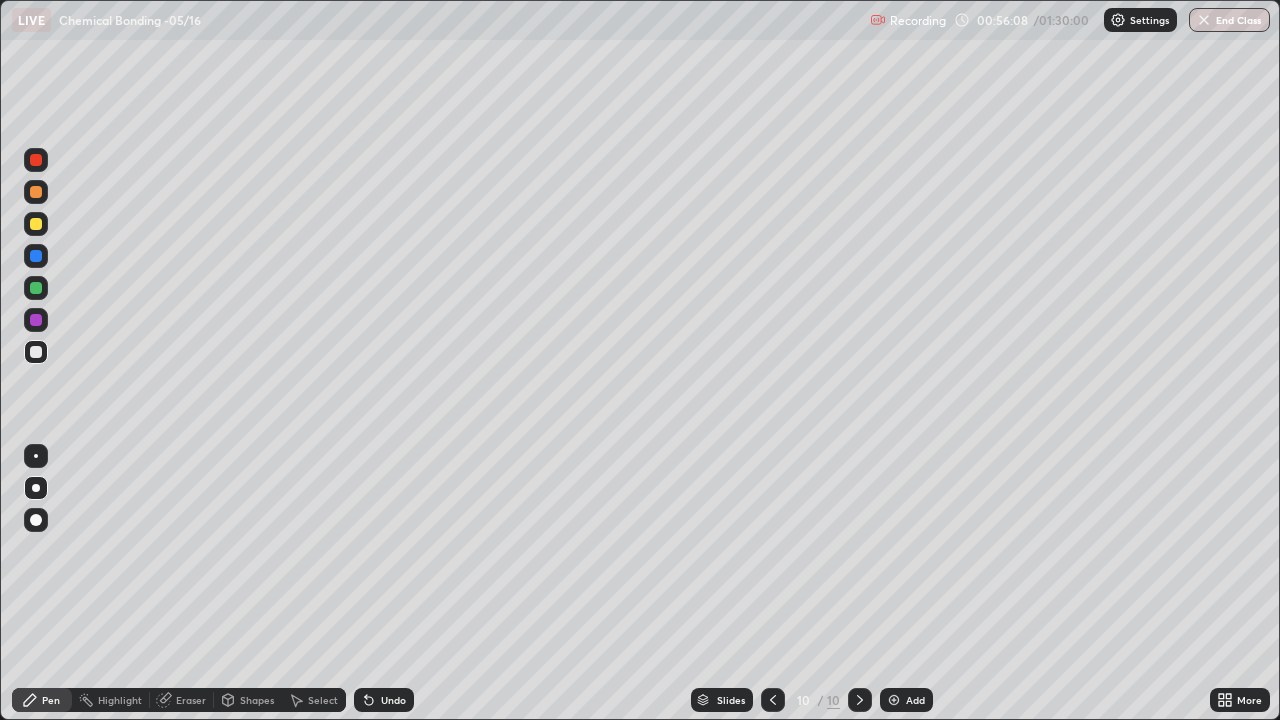 click on "Shapes" at bounding box center (257, 700) 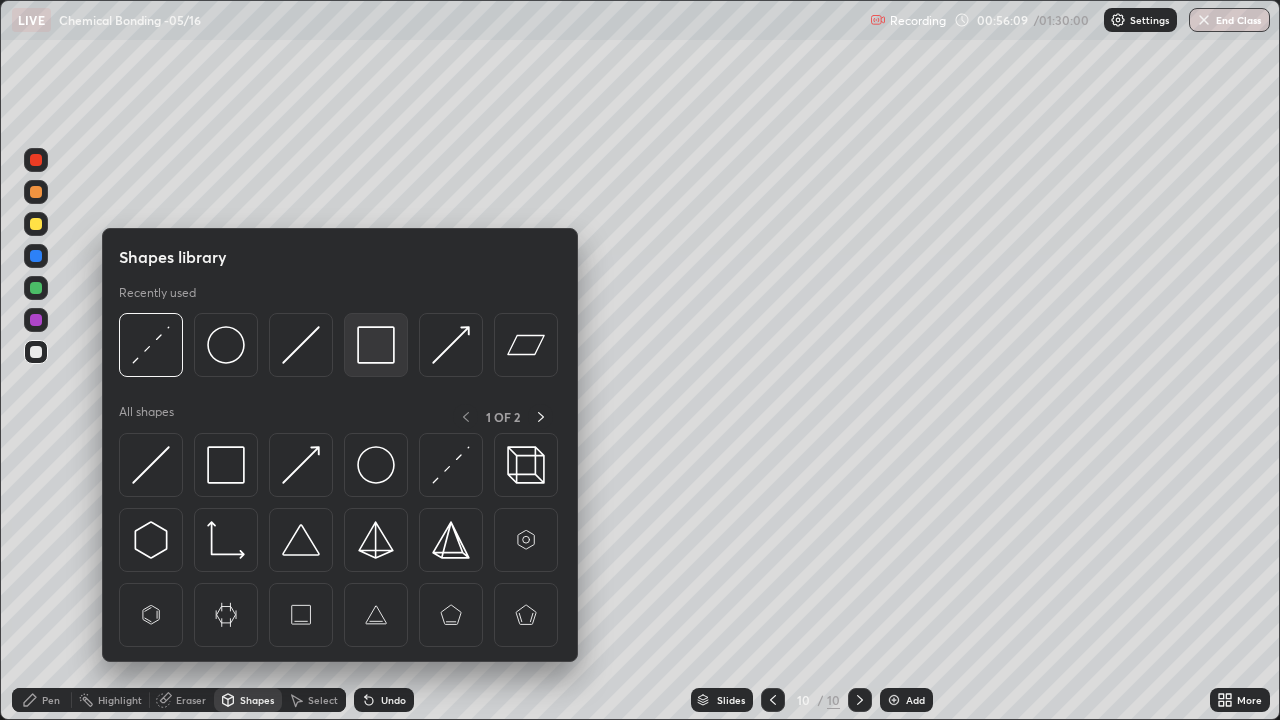 click at bounding box center [376, 345] 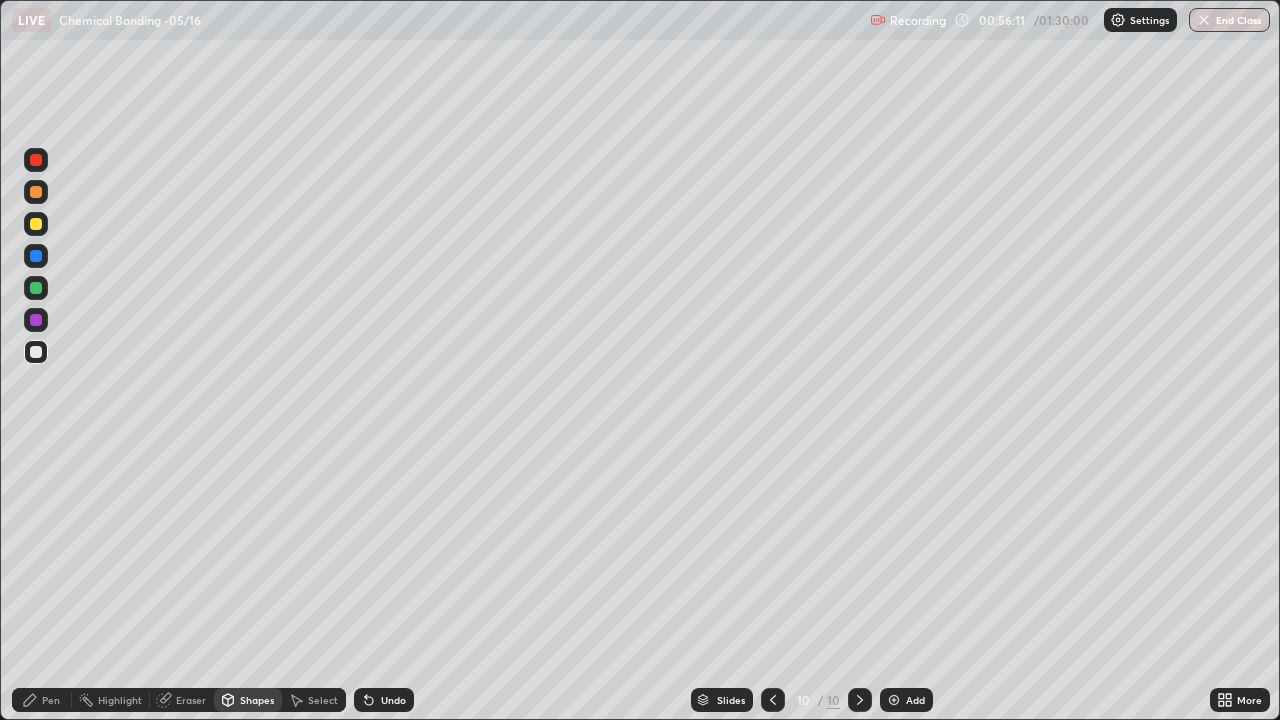 click on "Shapes" at bounding box center (248, 700) 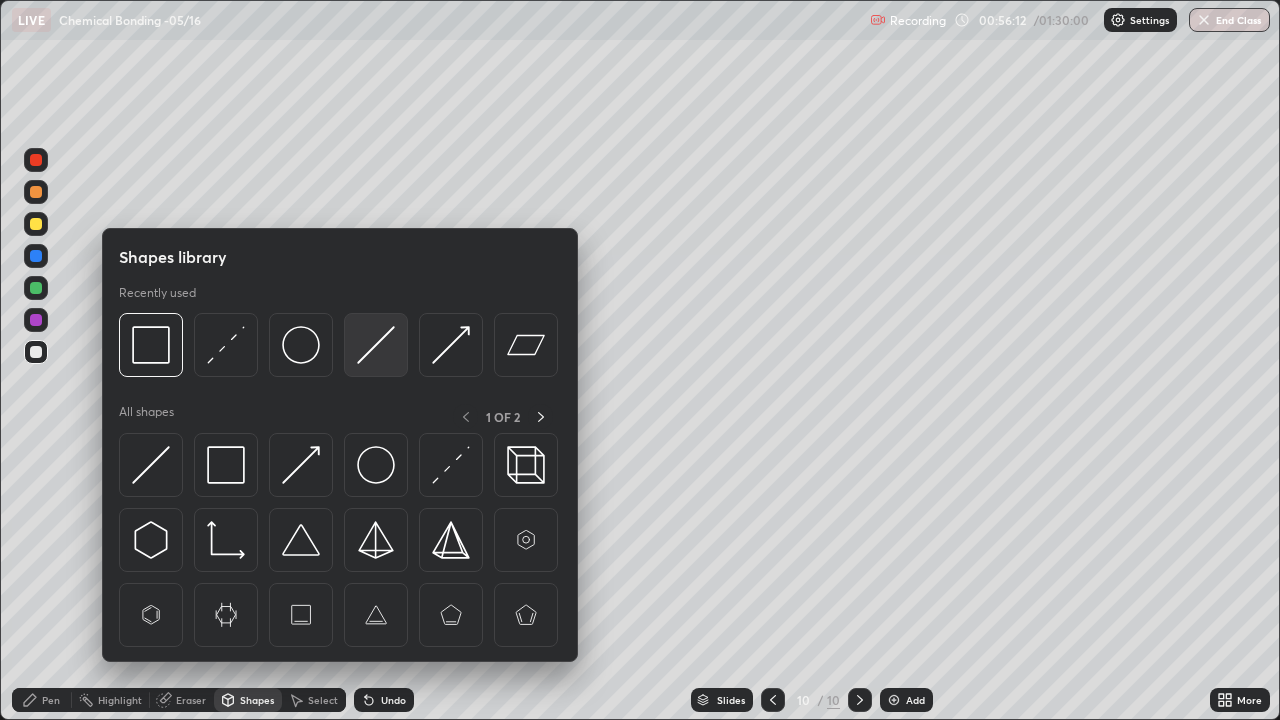click at bounding box center (376, 345) 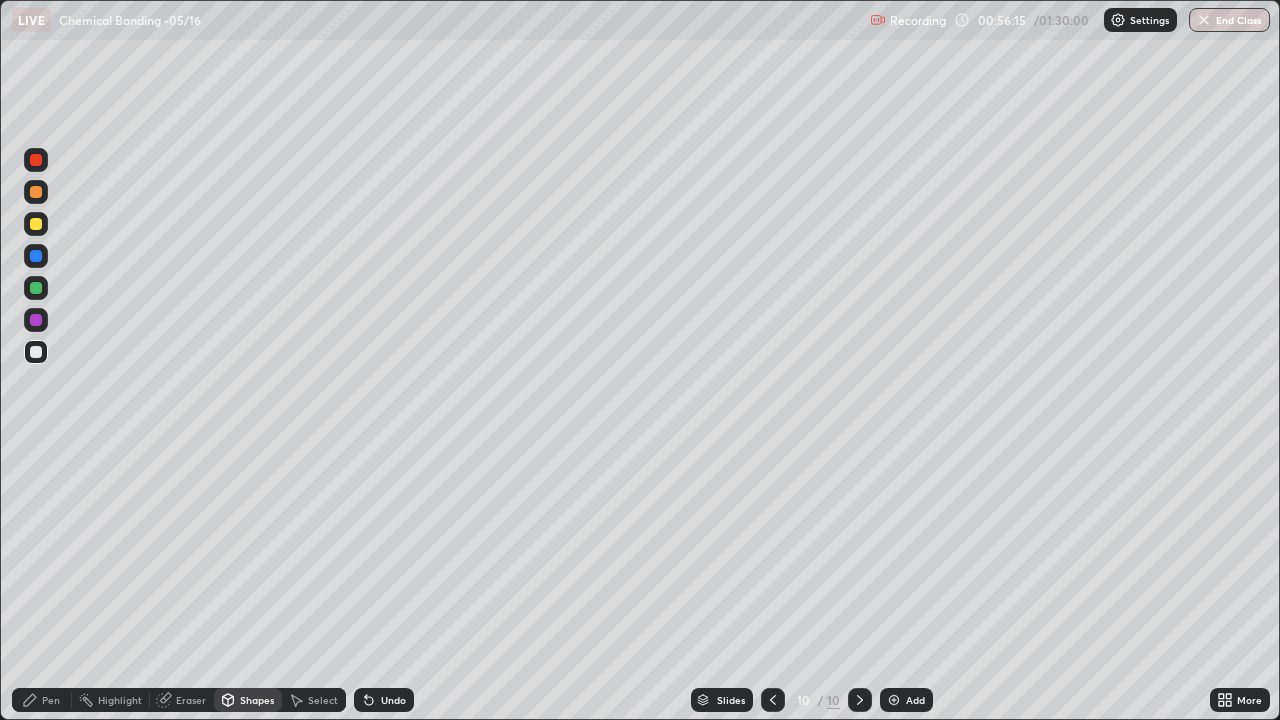 click on "Pen" at bounding box center (51, 700) 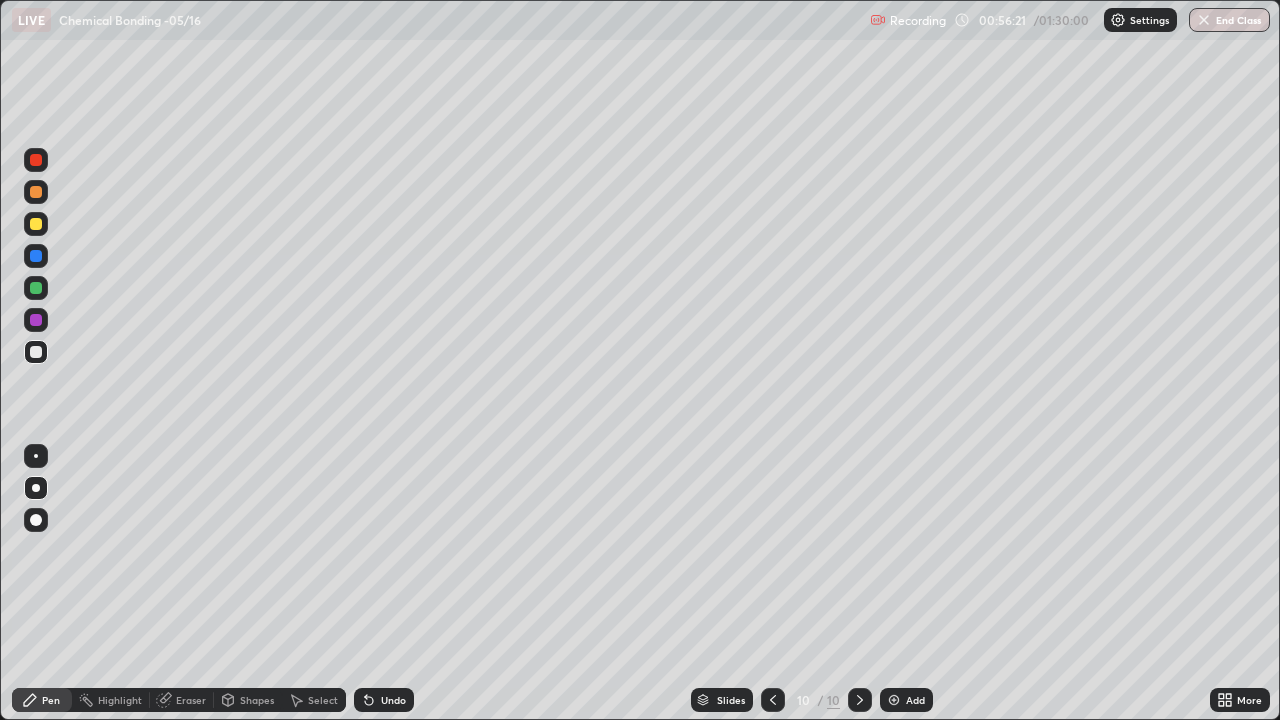 click at bounding box center [36, 224] 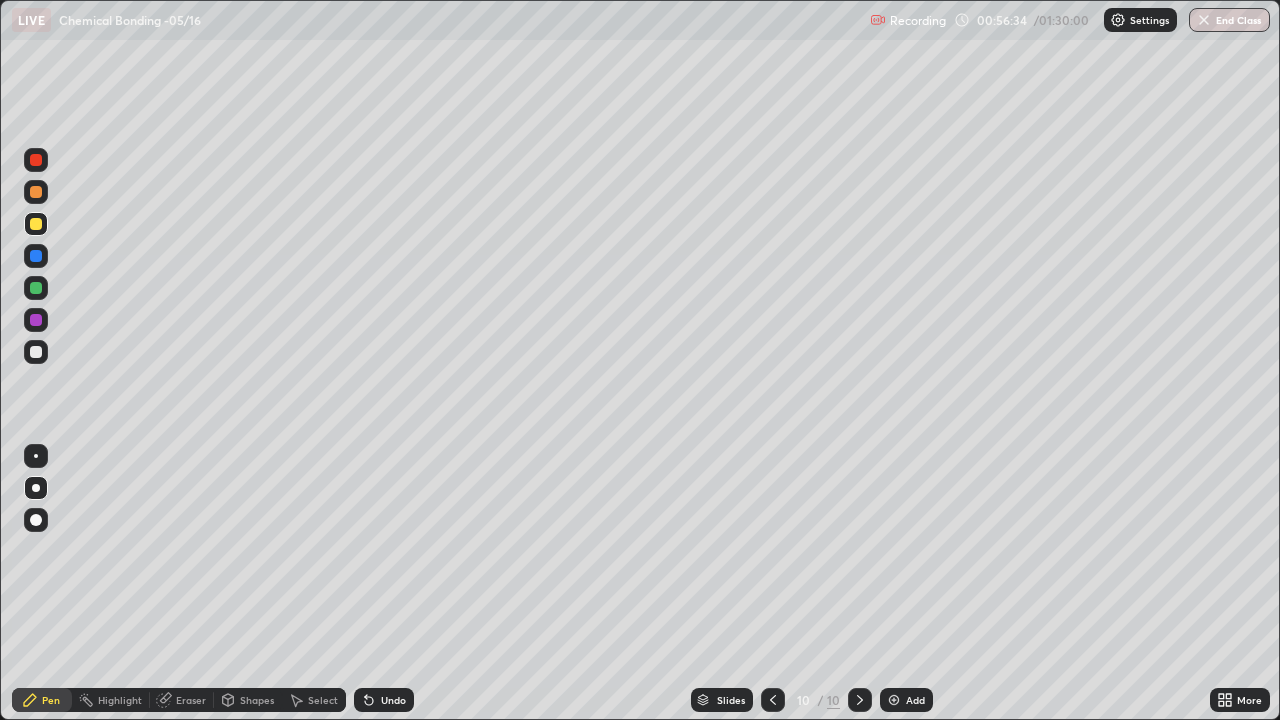 click at bounding box center (36, 456) 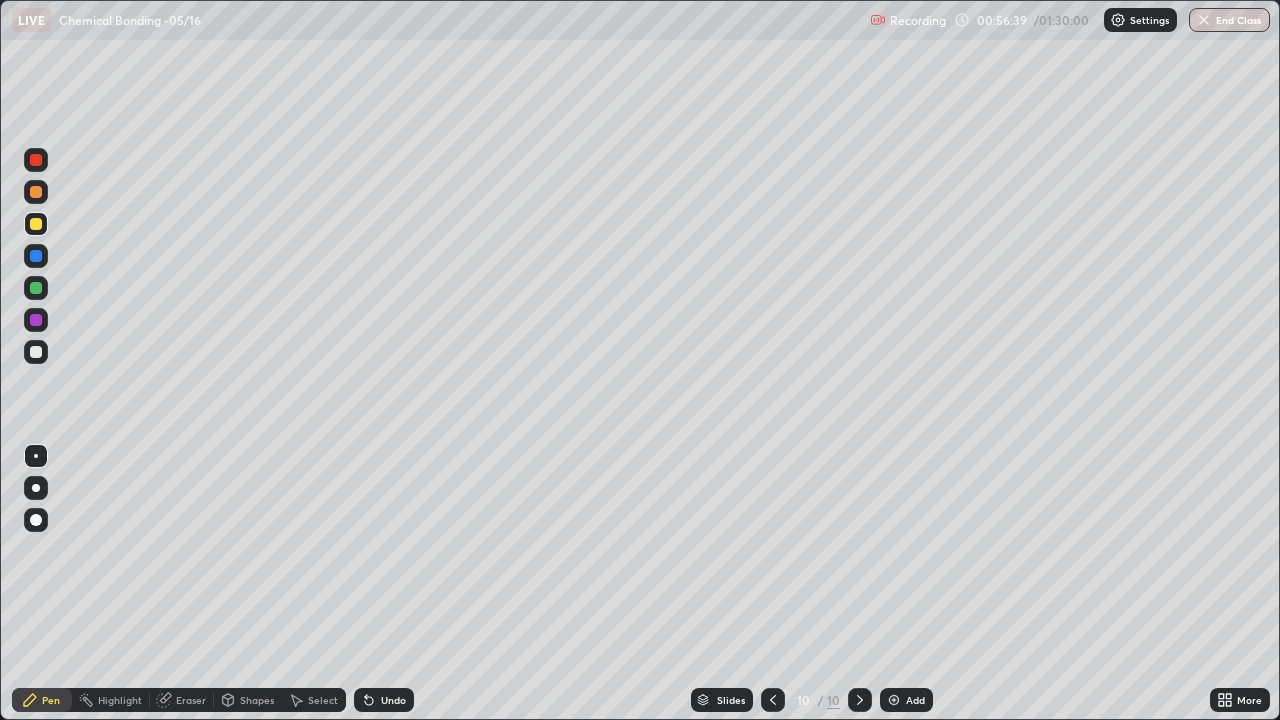 click on "Shapes" at bounding box center [257, 700] 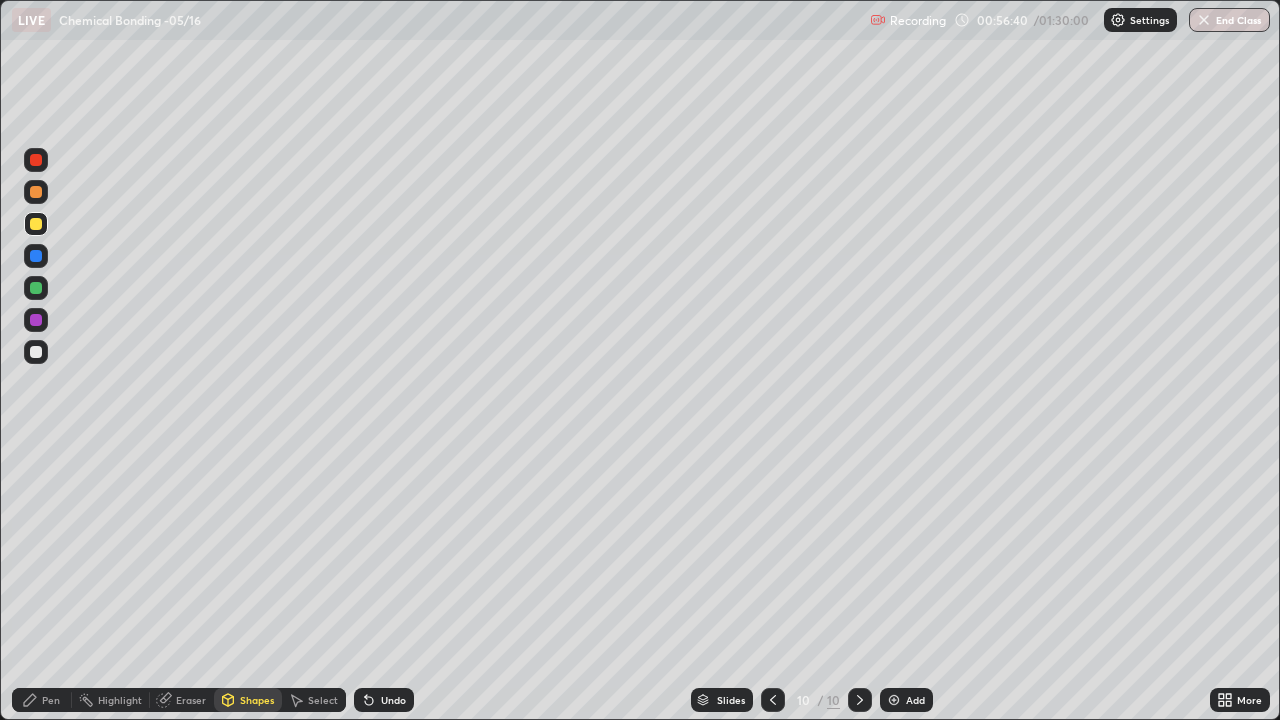 click at bounding box center (36, 352) 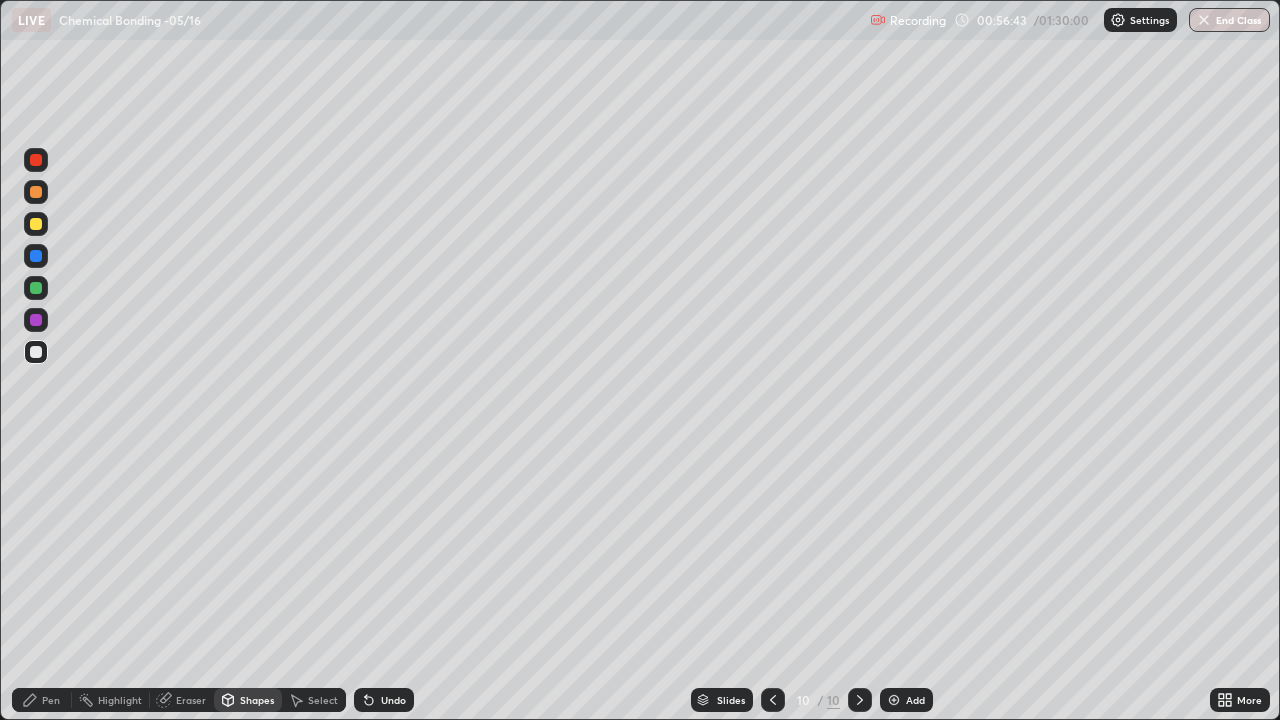click on "Undo" at bounding box center [393, 700] 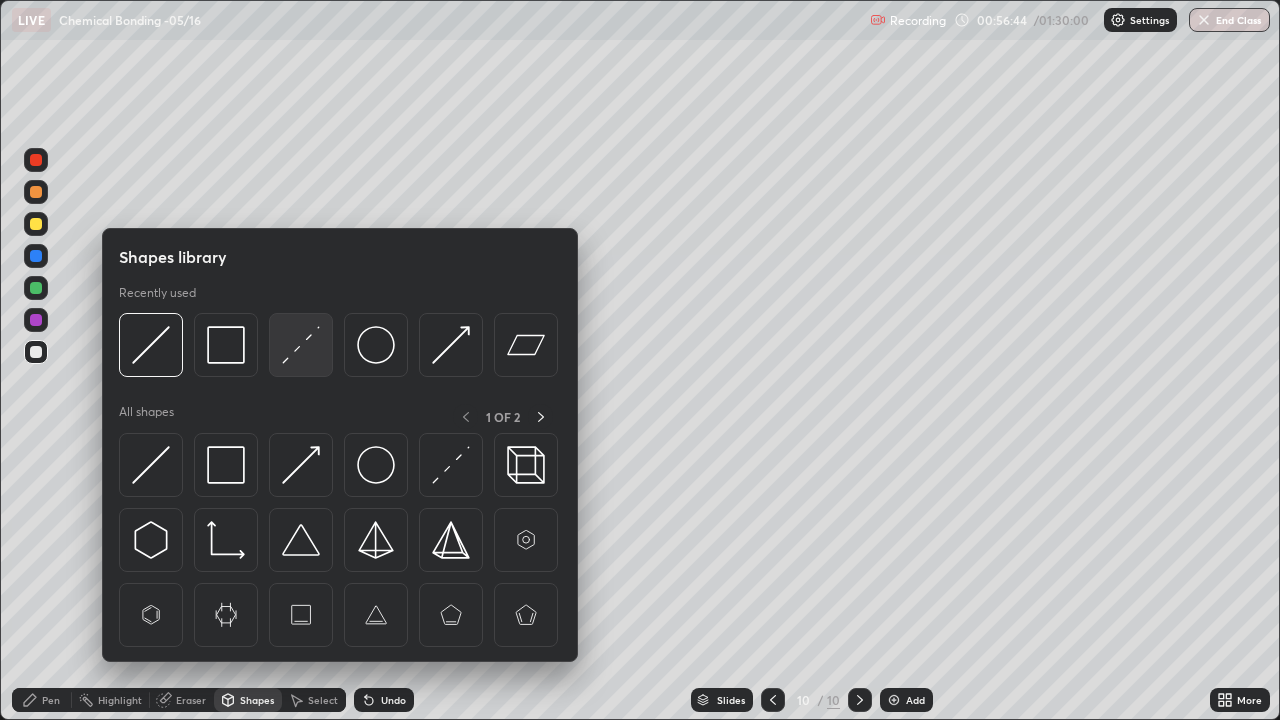 click at bounding box center [301, 345] 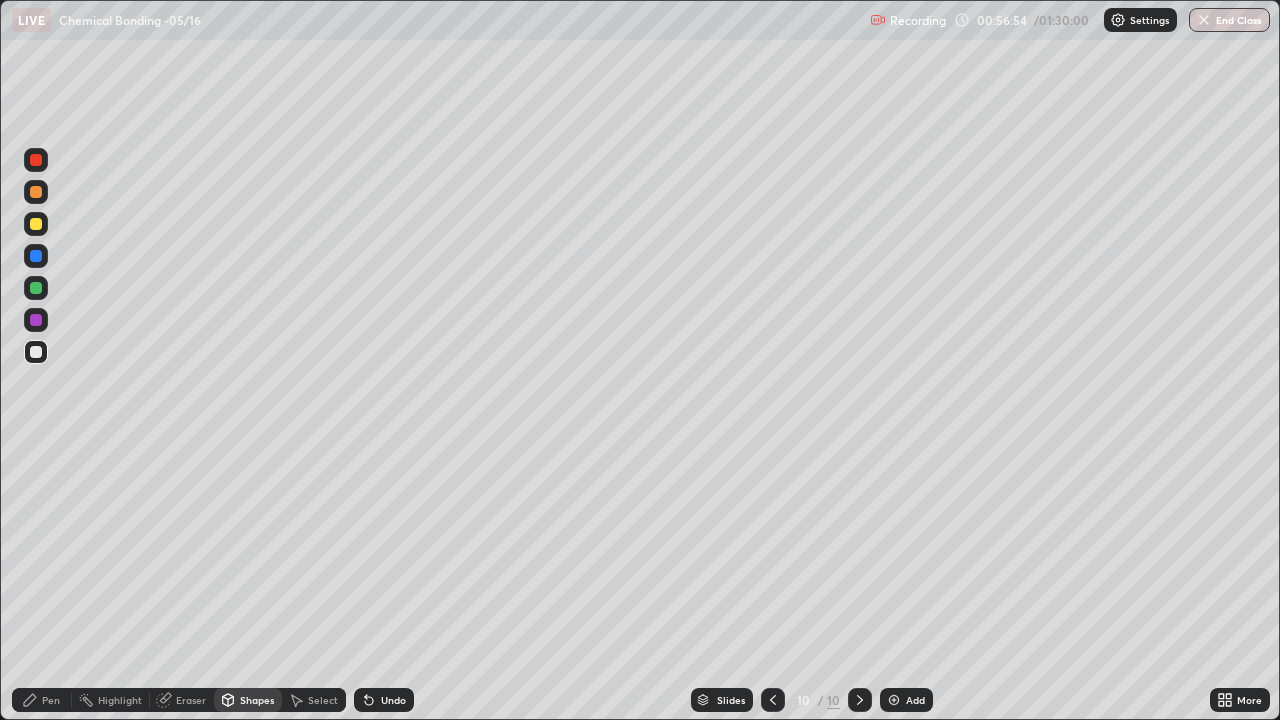 click on "Shapes" at bounding box center (257, 700) 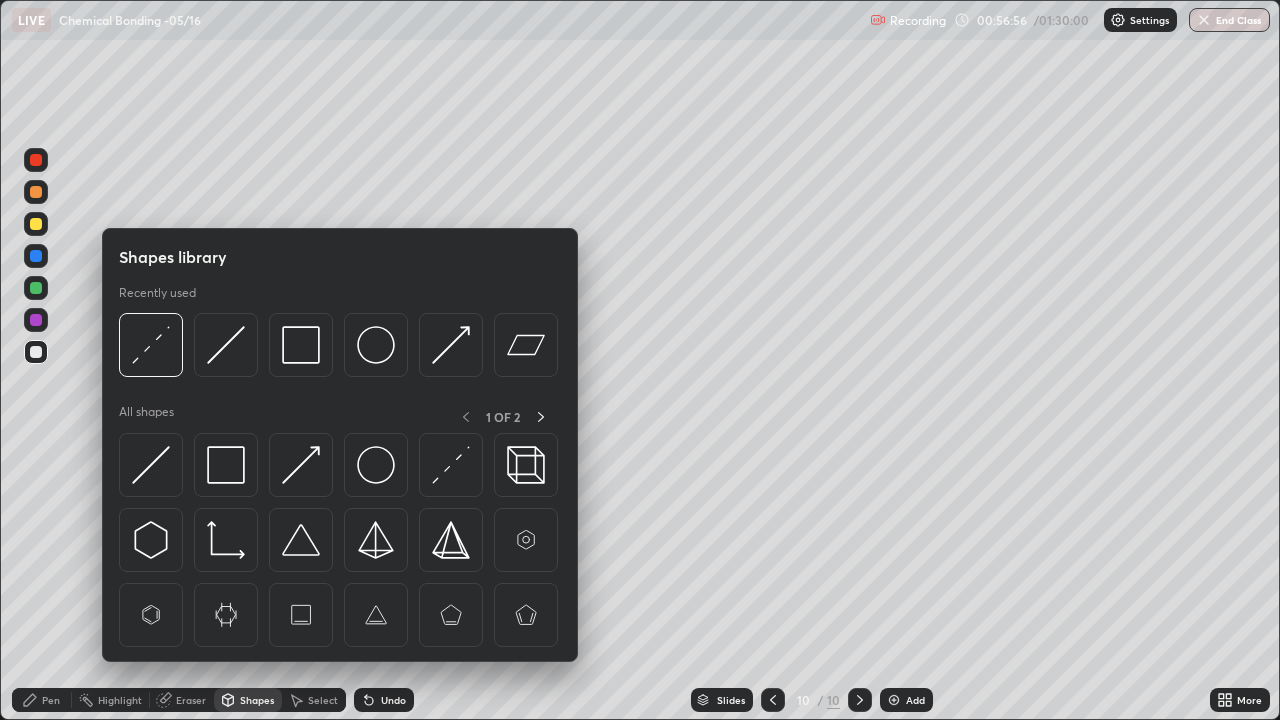 click on "Select" at bounding box center (323, 700) 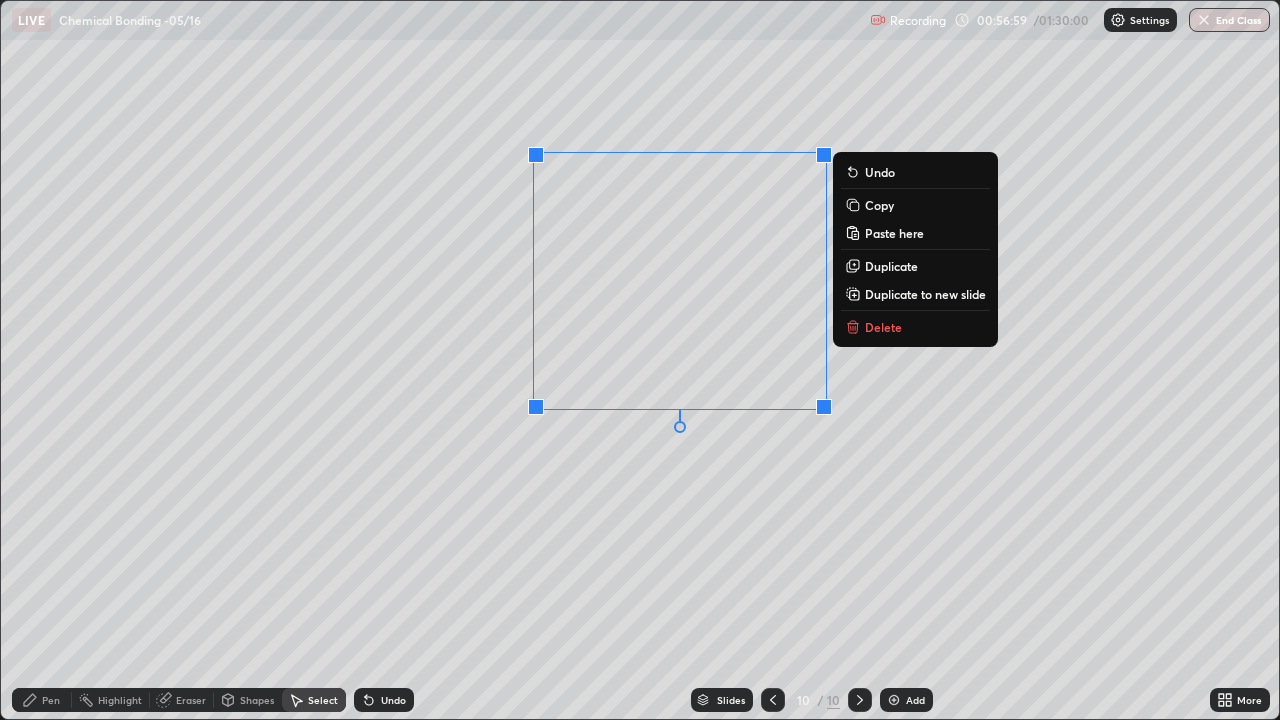 click on "Copy" at bounding box center [879, 205] 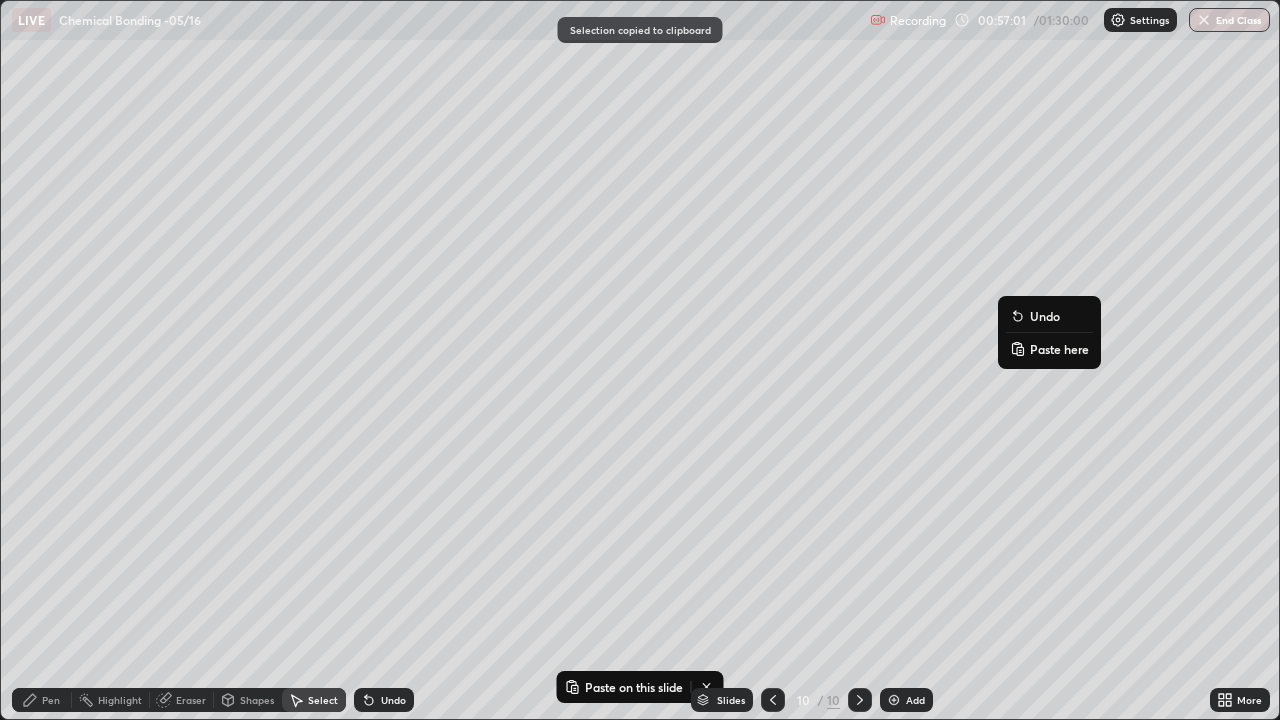 click on "Paste here" at bounding box center (1059, 349) 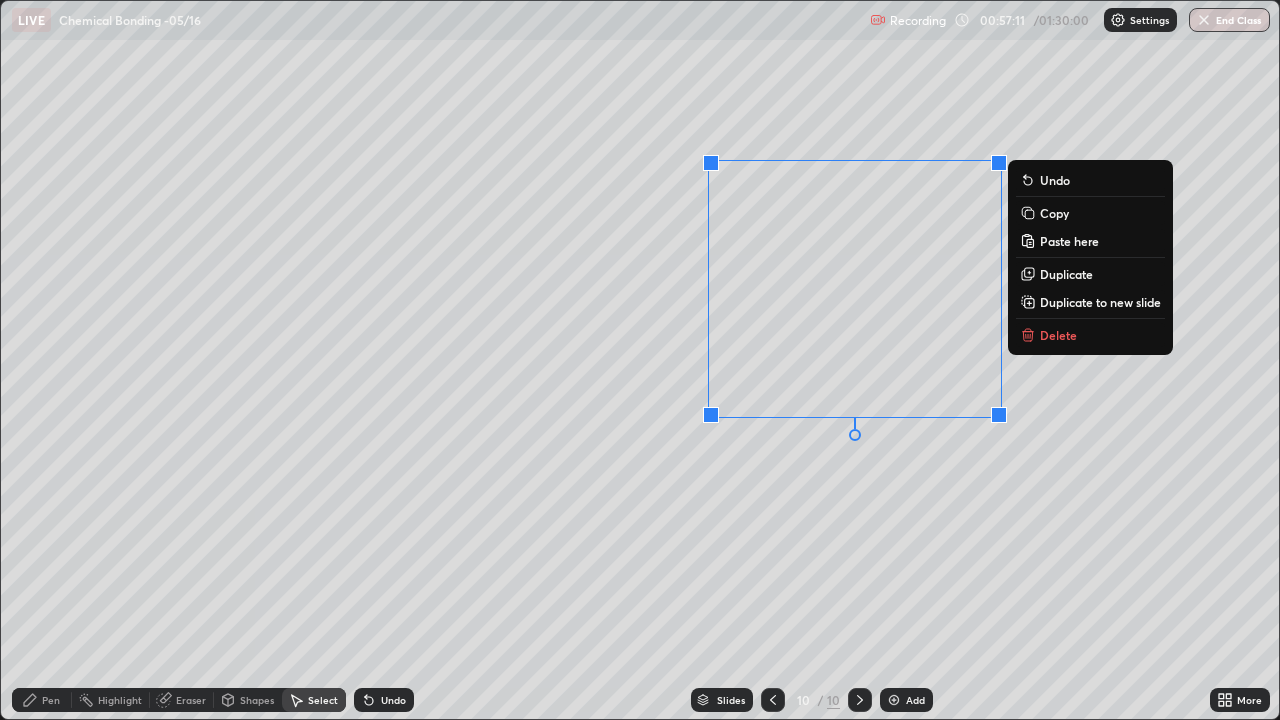 click 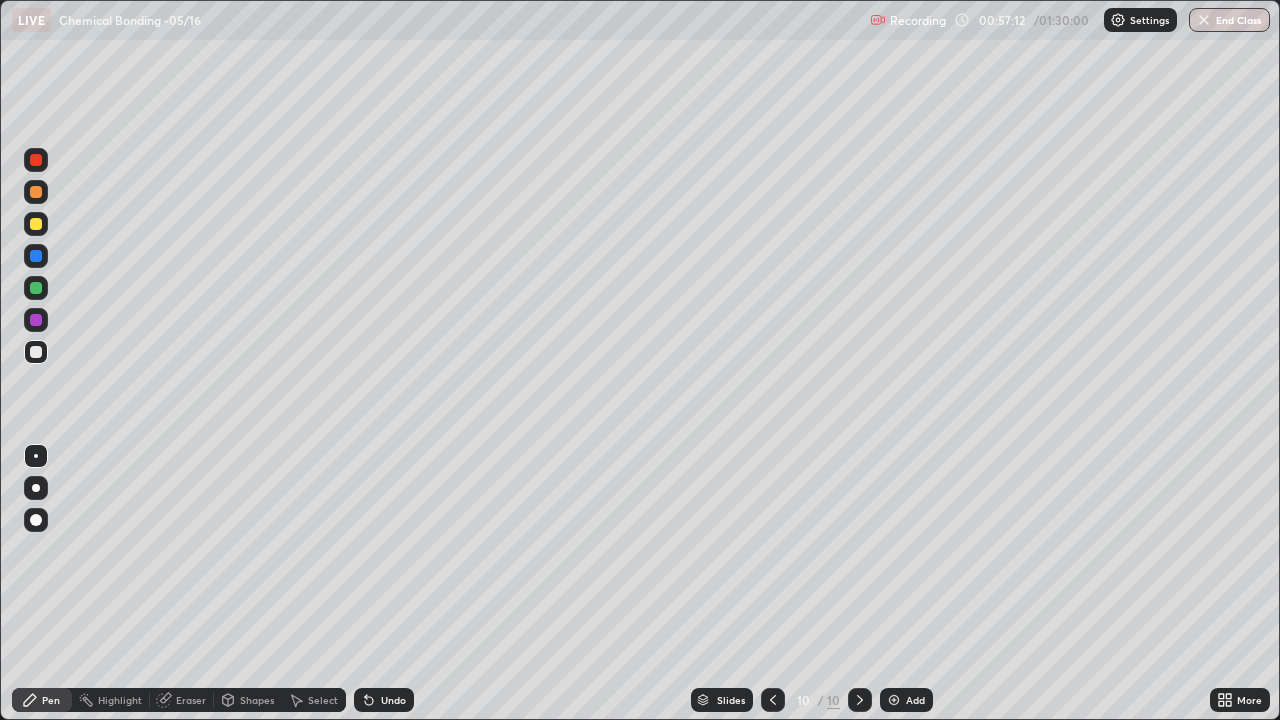click at bounding box center [36, 288] 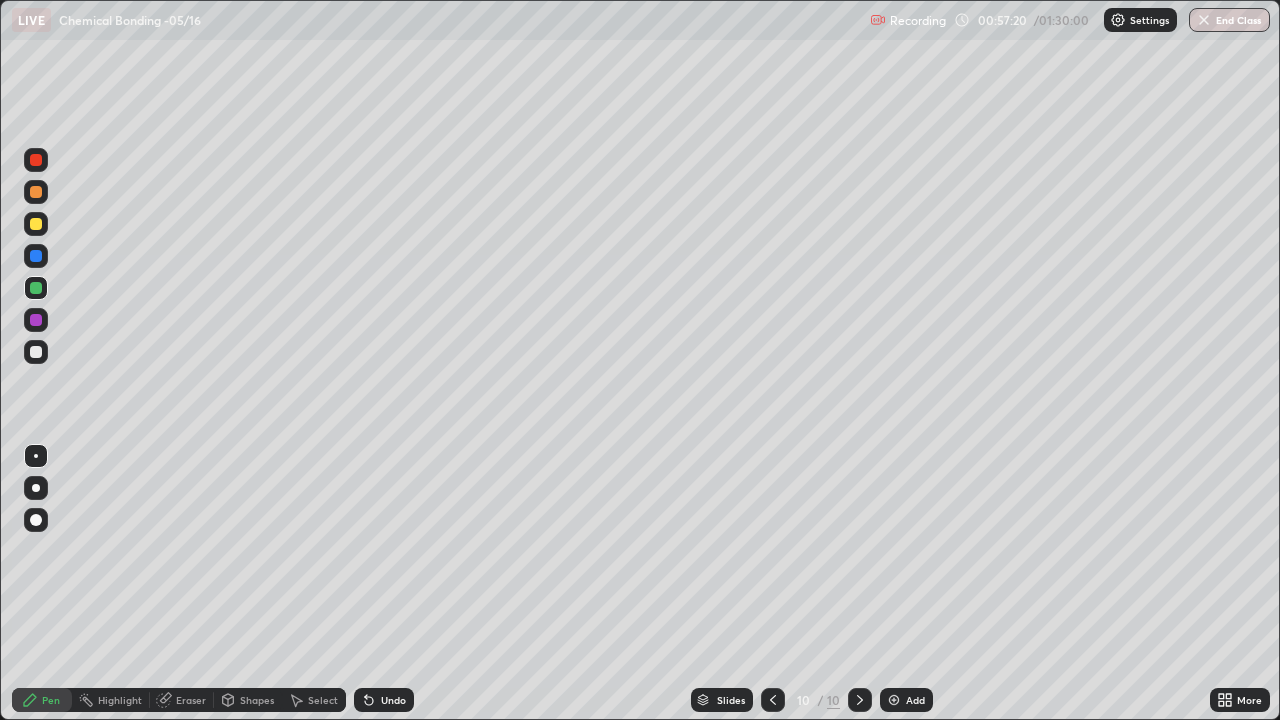 click at bounding box center (36, 160) 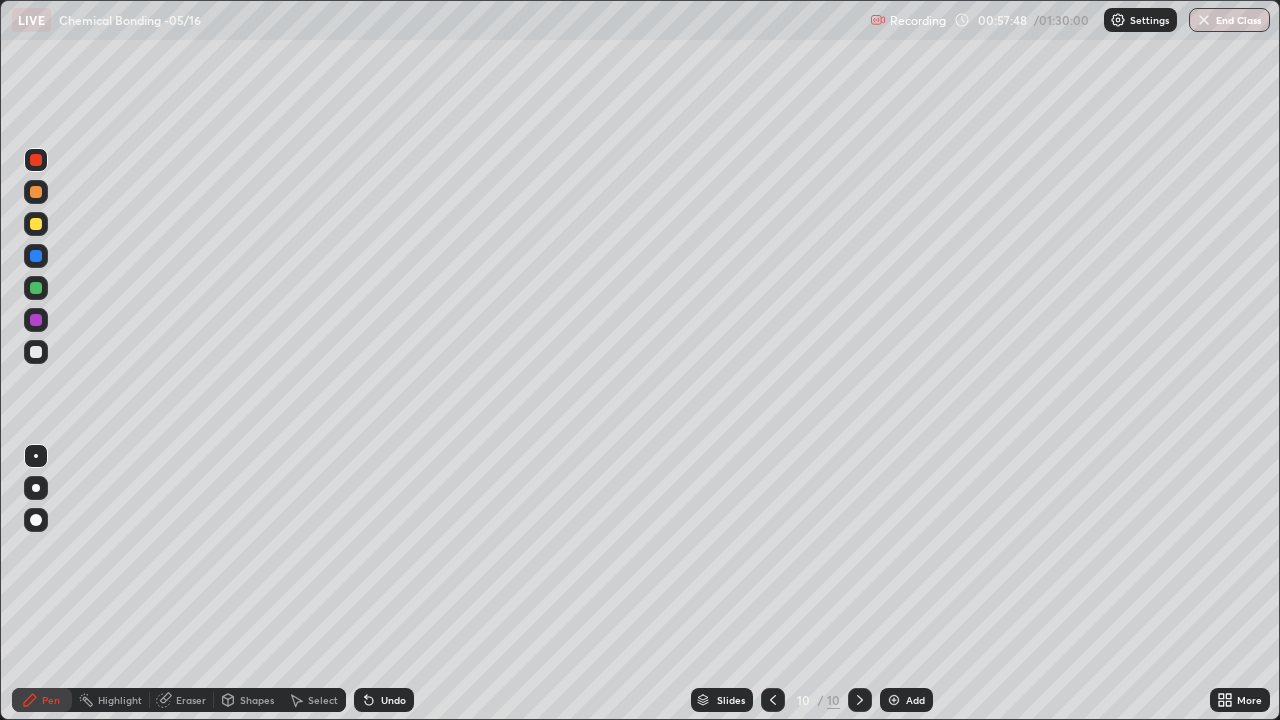 click 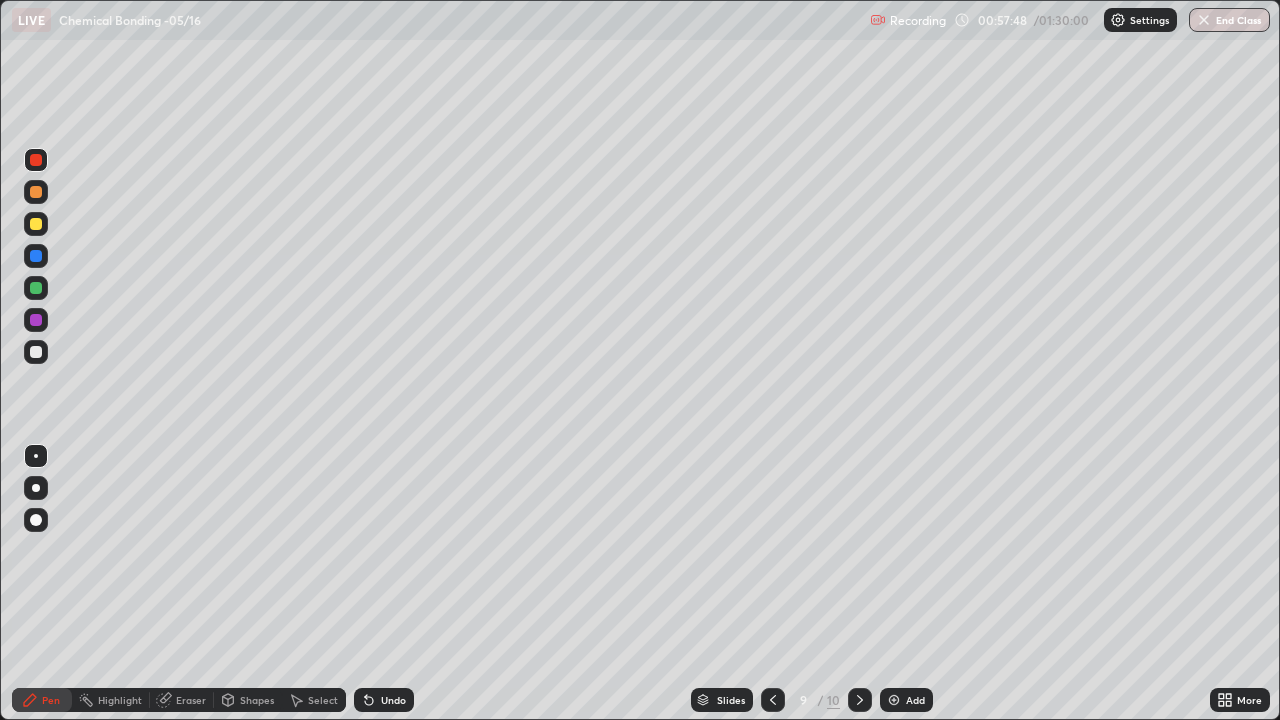 click 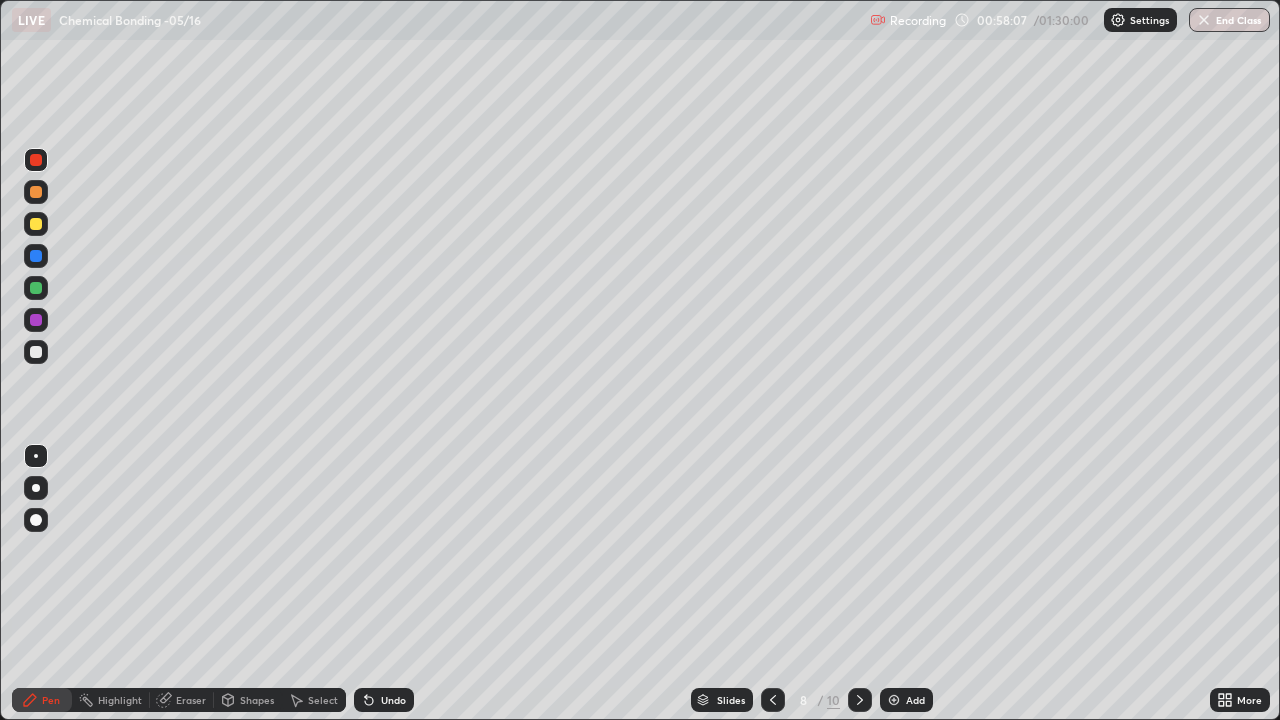 click 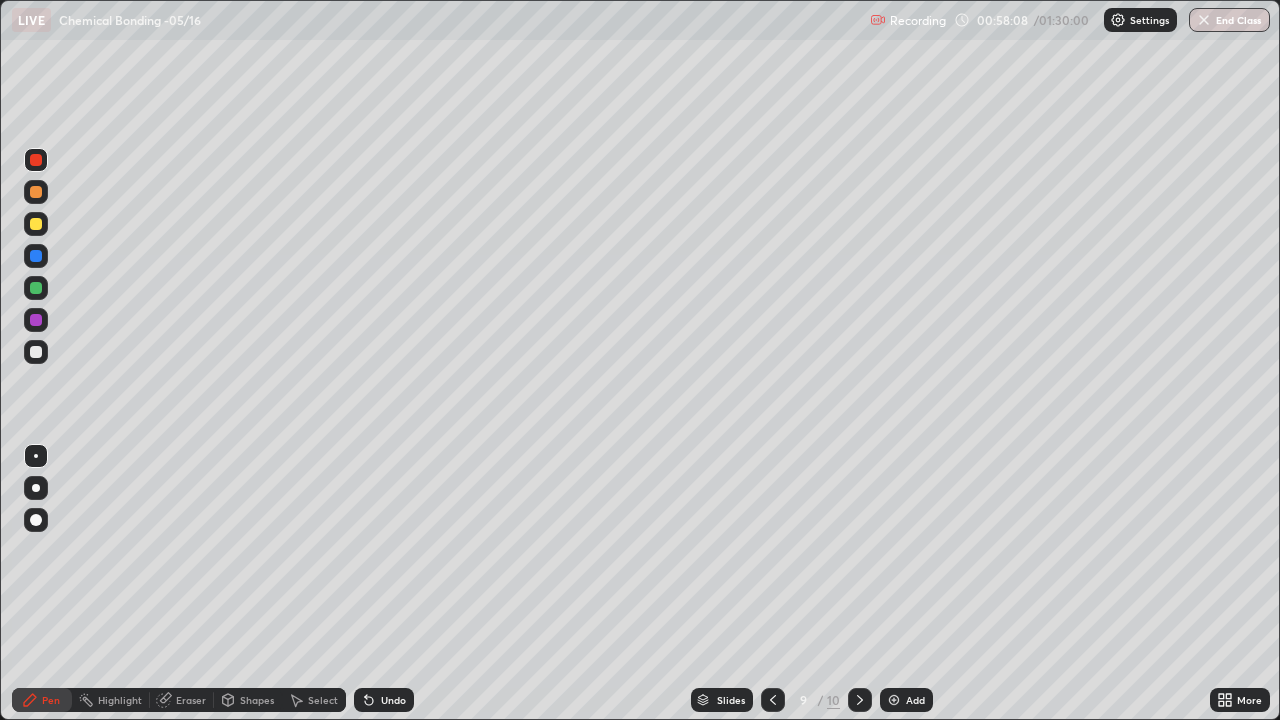 click 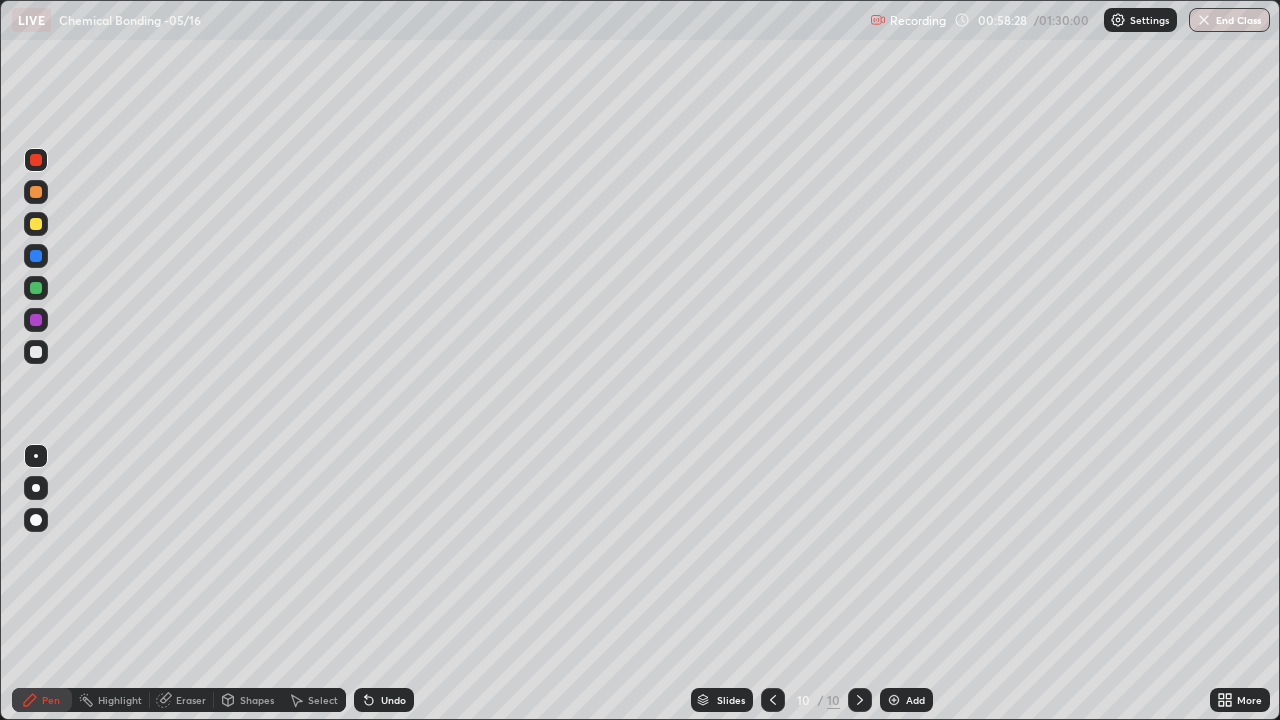 click at bounding box center (36, 256) 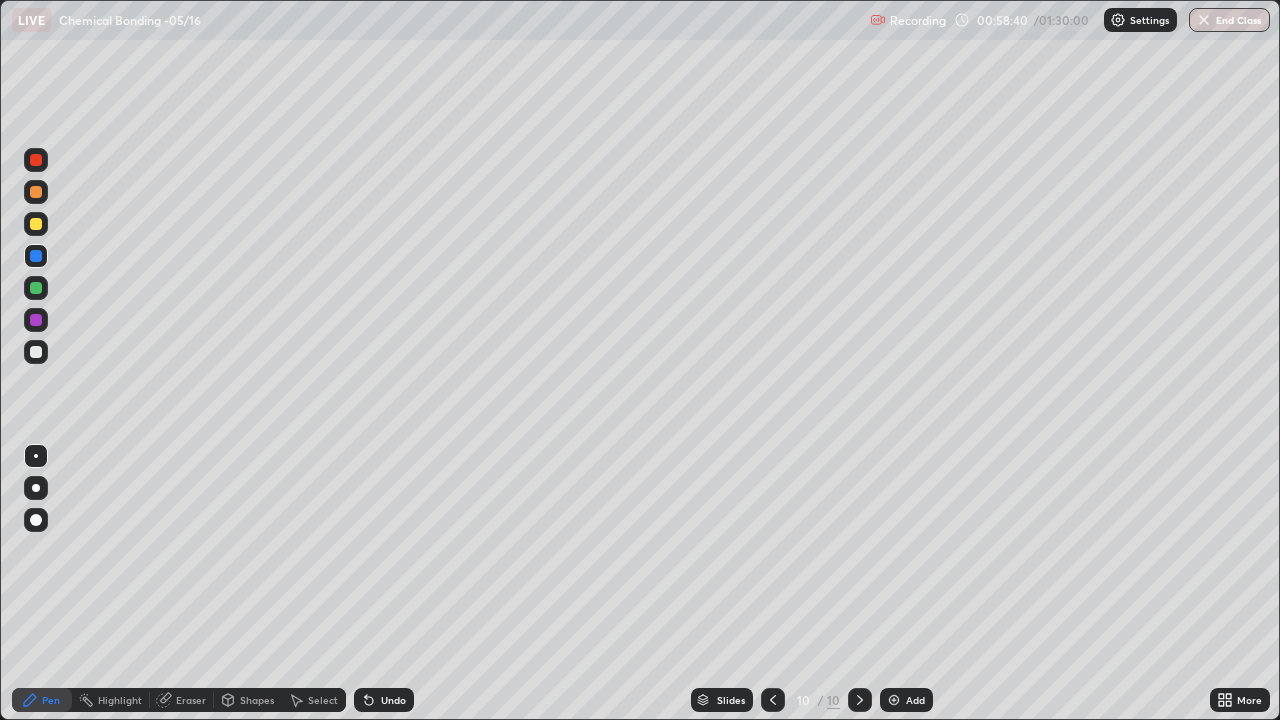 click at bounding box center (36, 320) 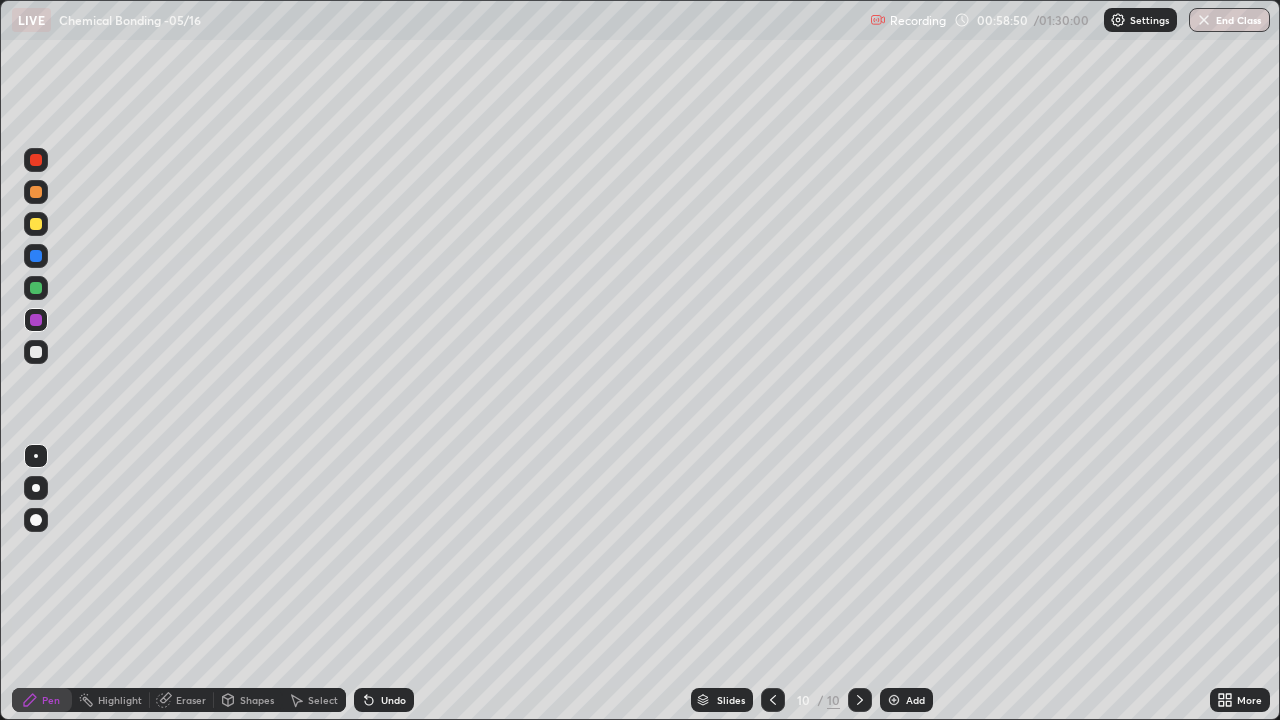 click at bounding box center [36, 352] 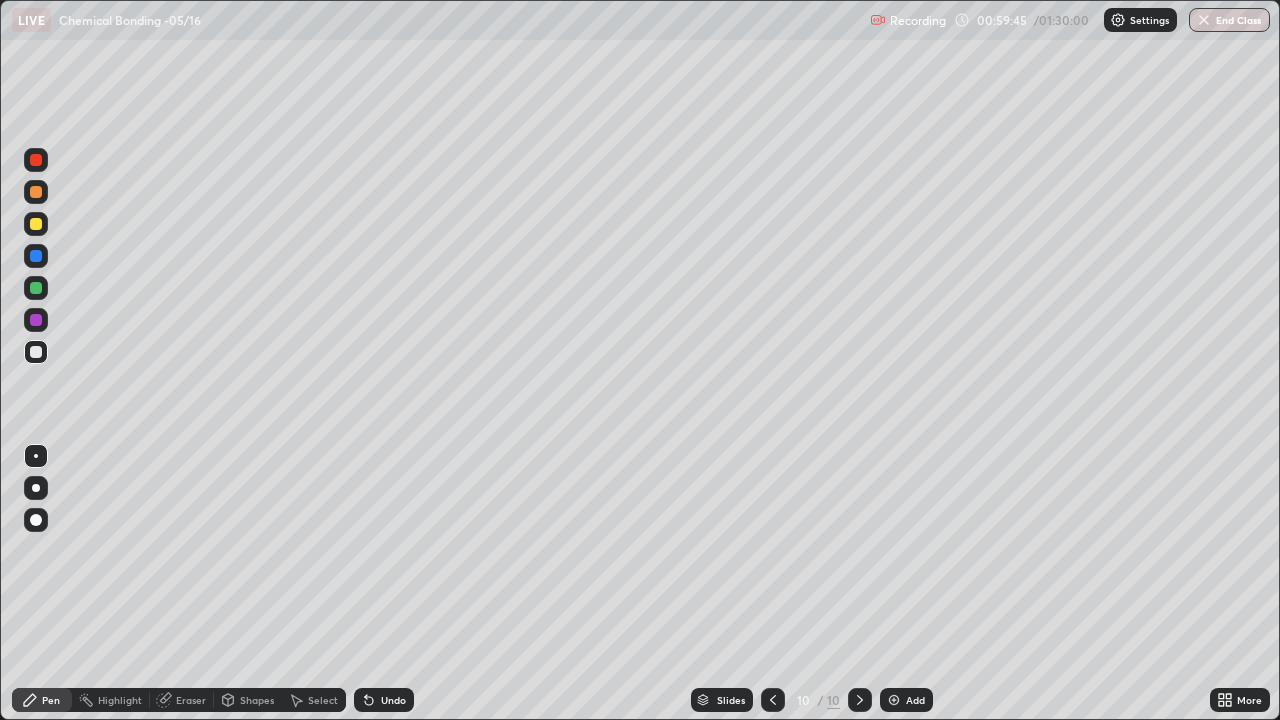 click 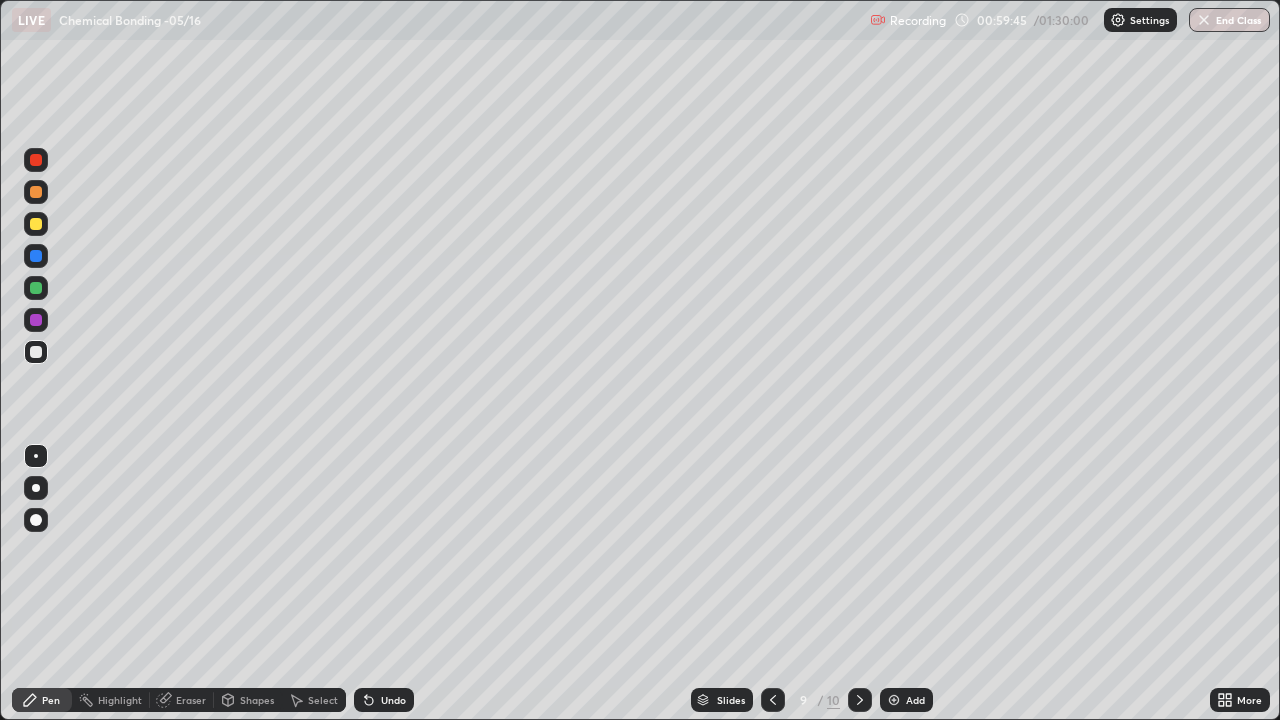 click 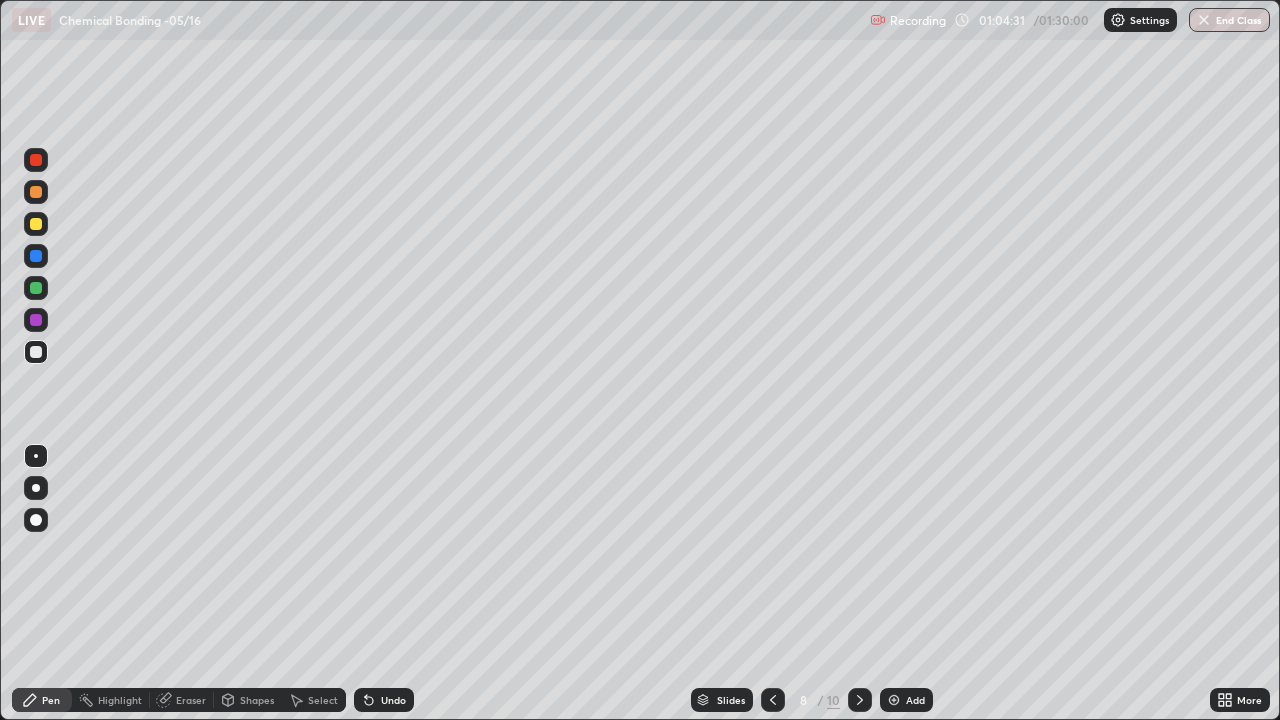 click 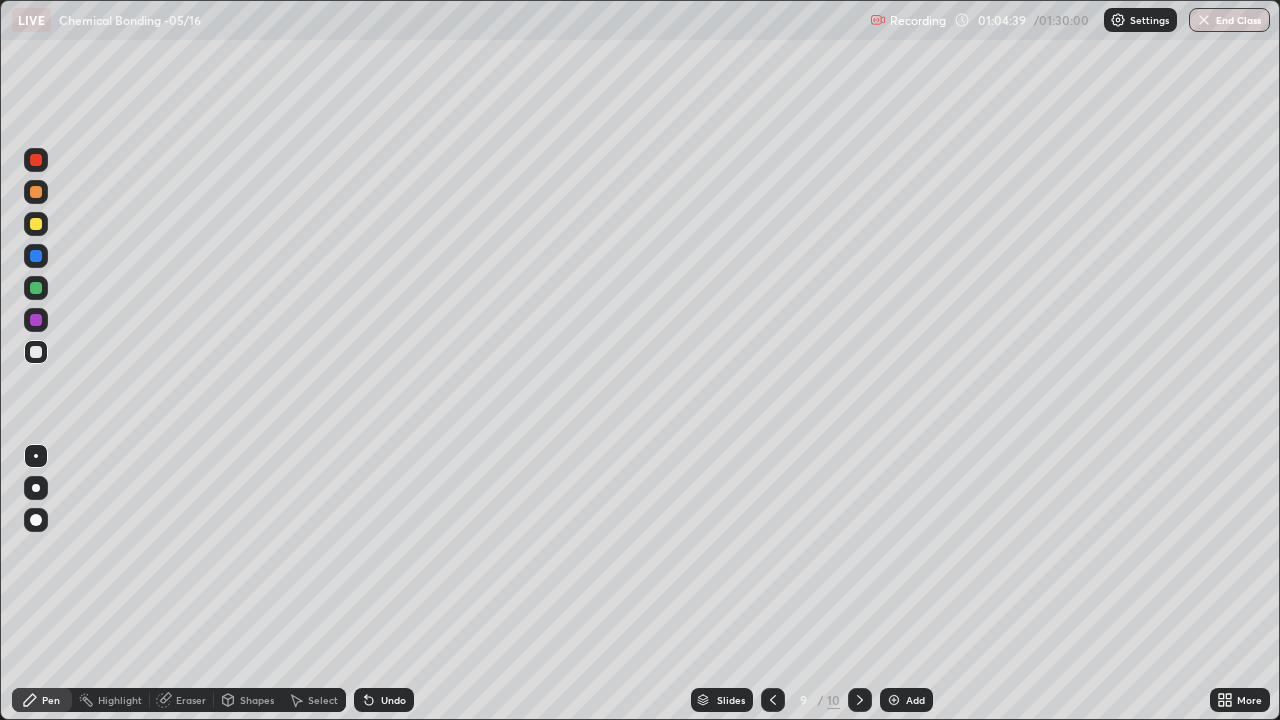 click at bounding box center (860, 700) 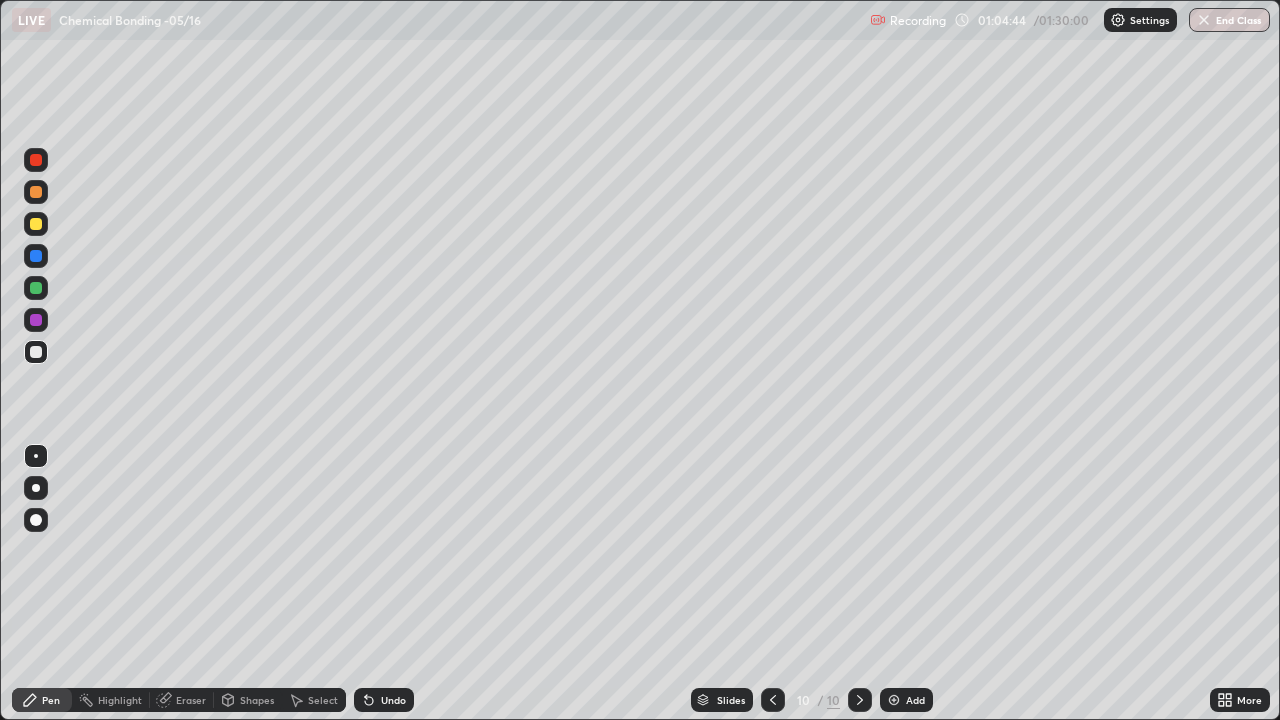 click 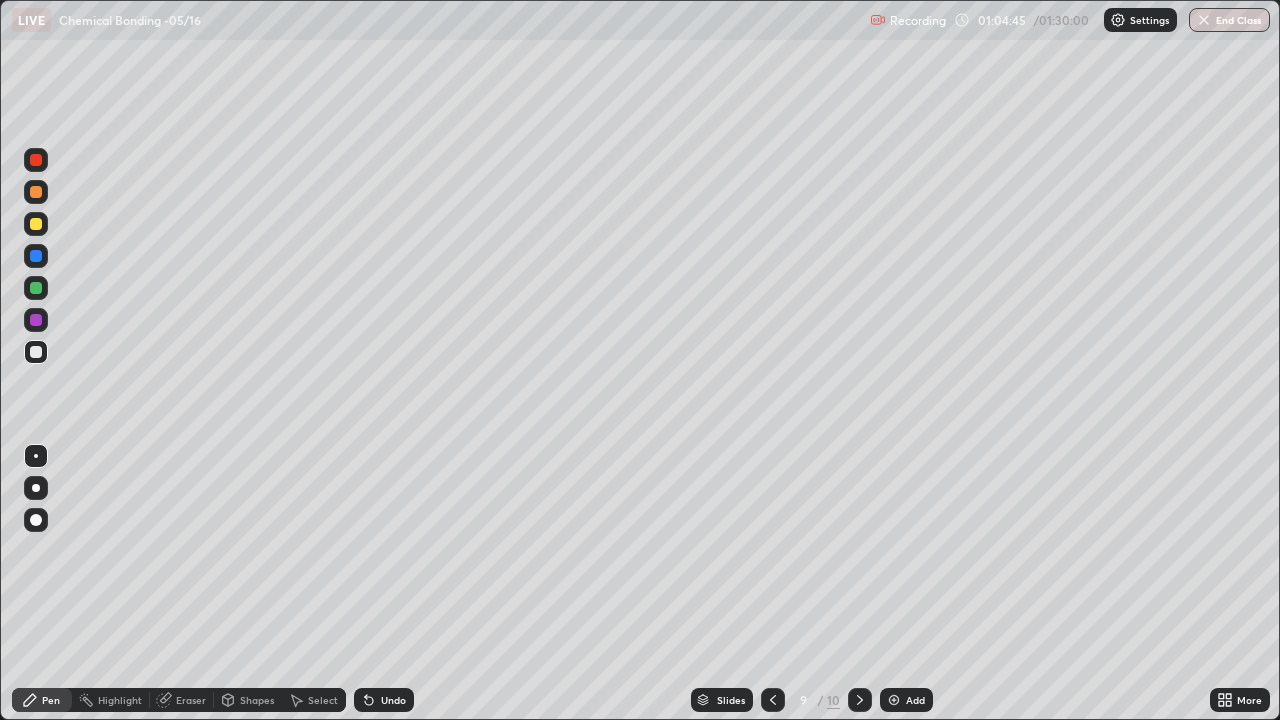 click 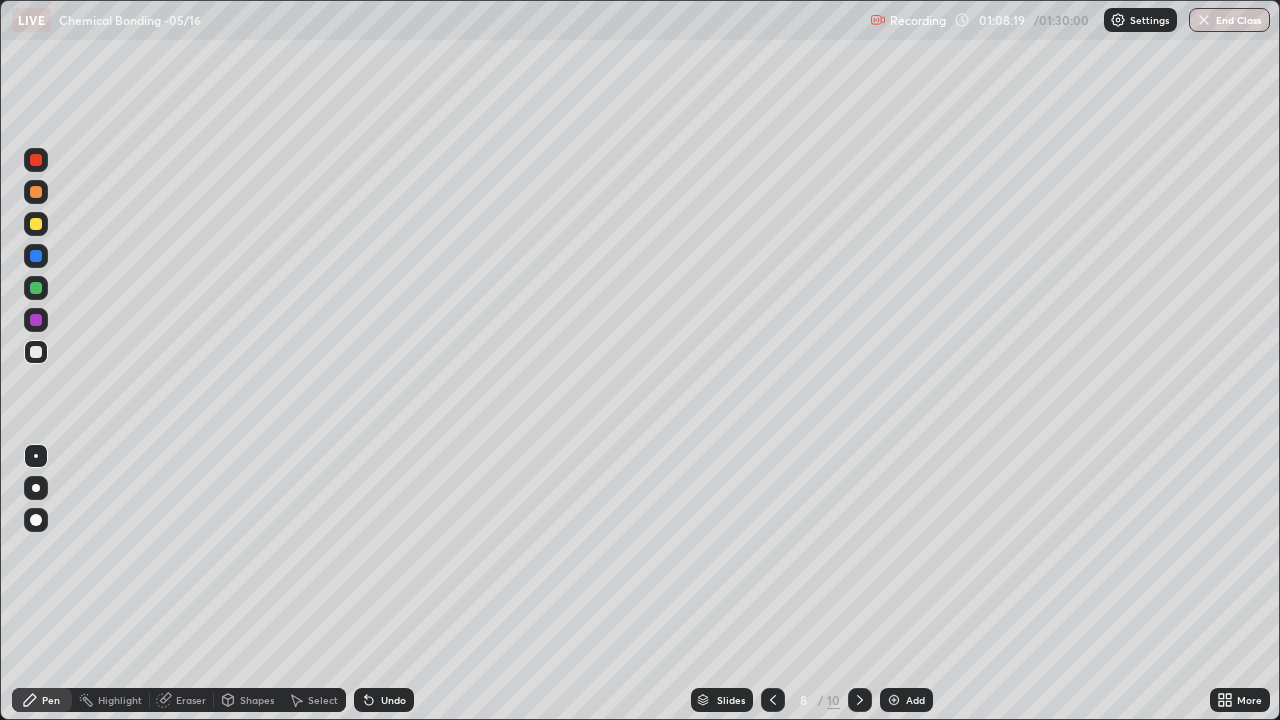 click 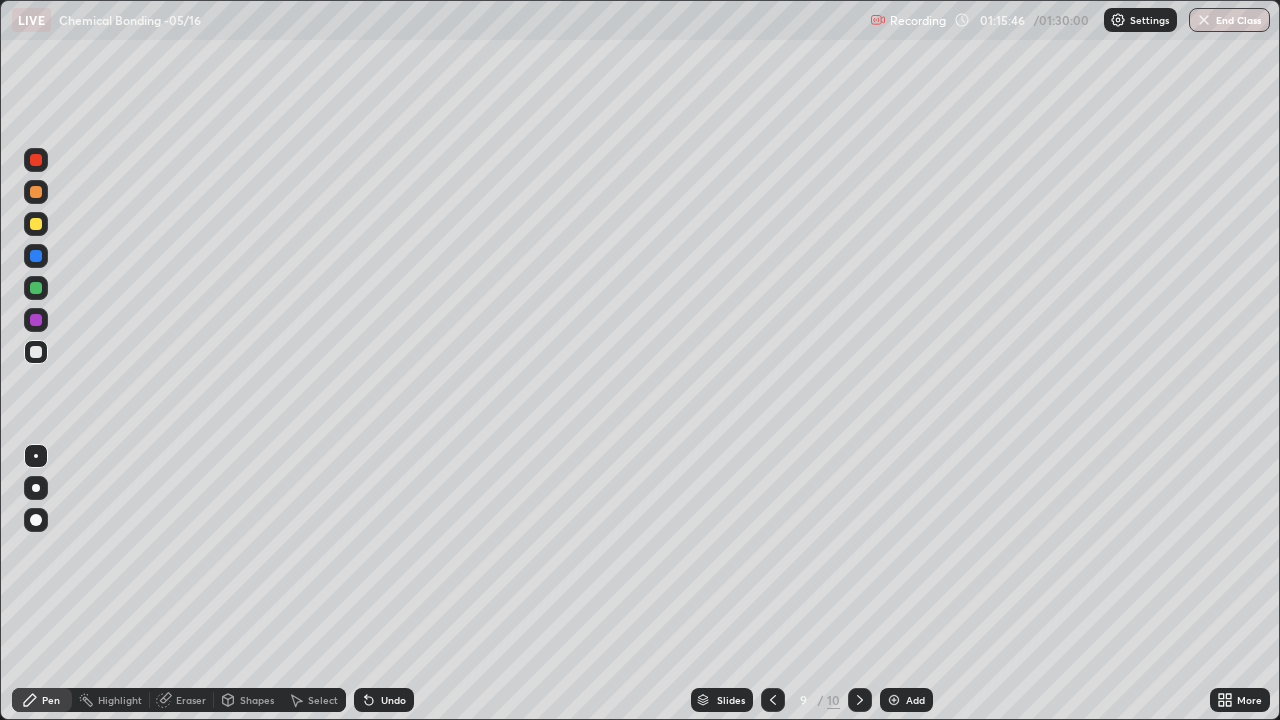 click 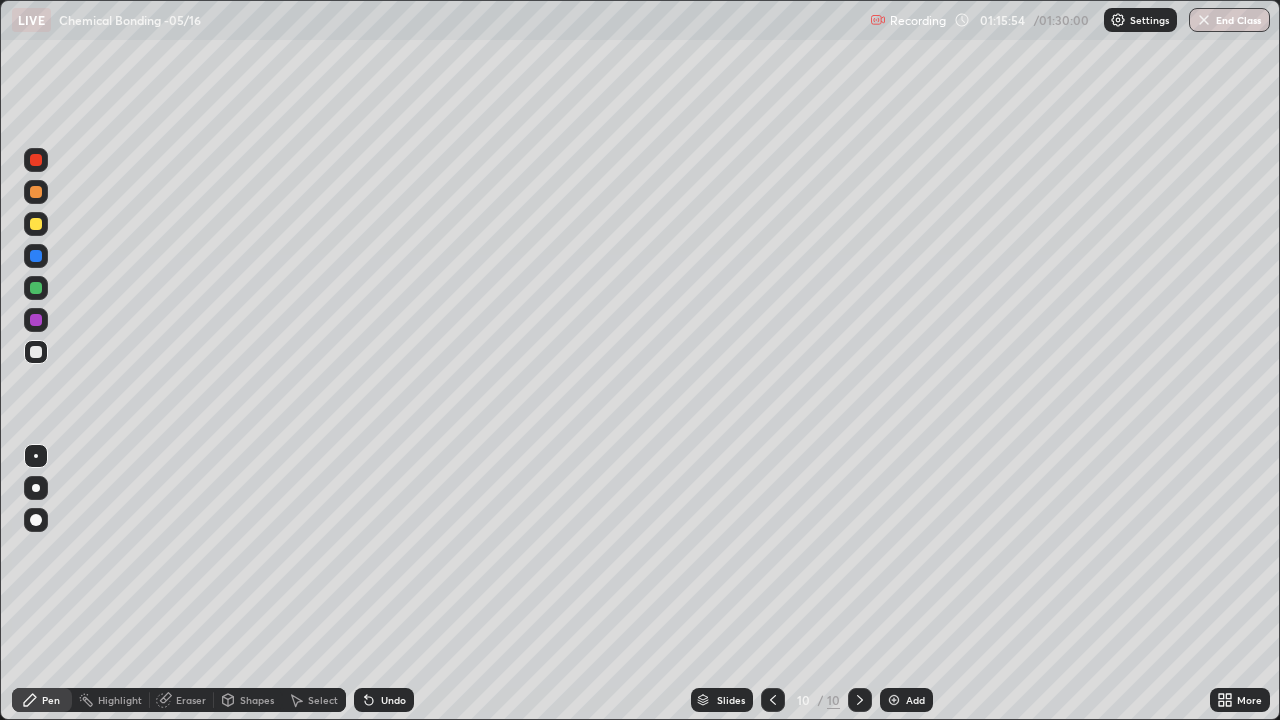 click at bounding box center (36, 288) 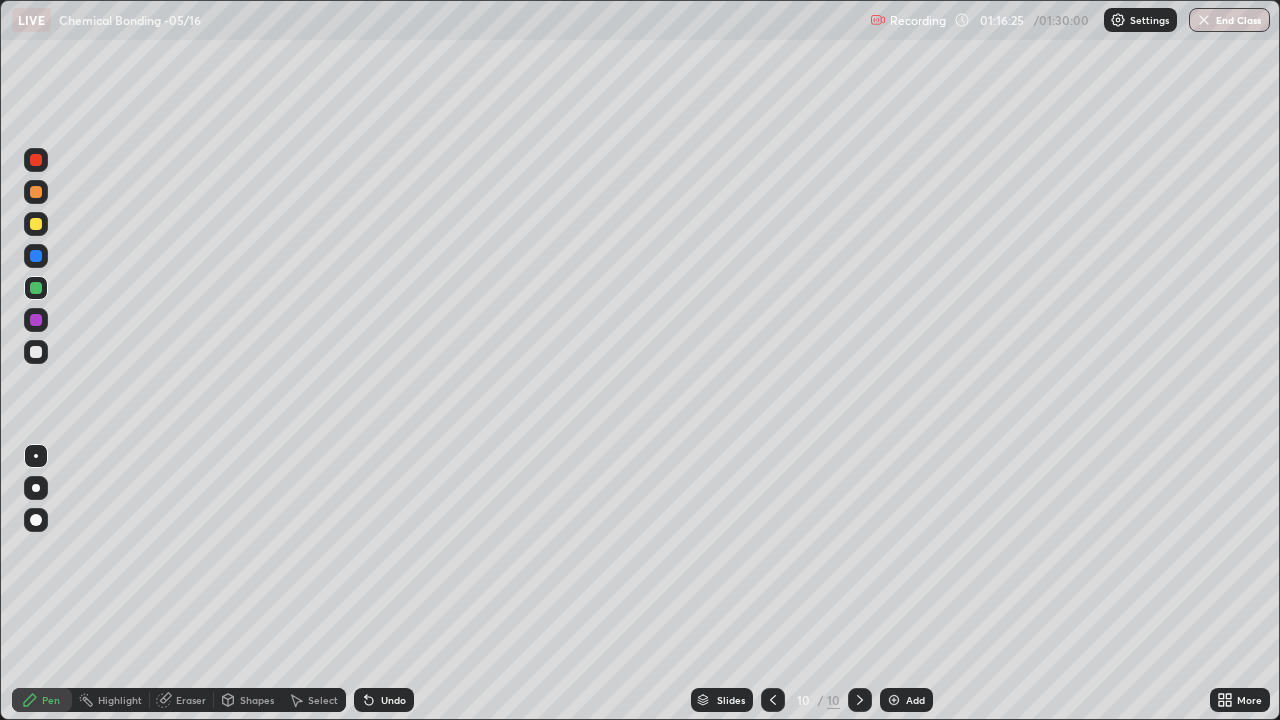 click on "Shapes" at bounding box center [257, 700] 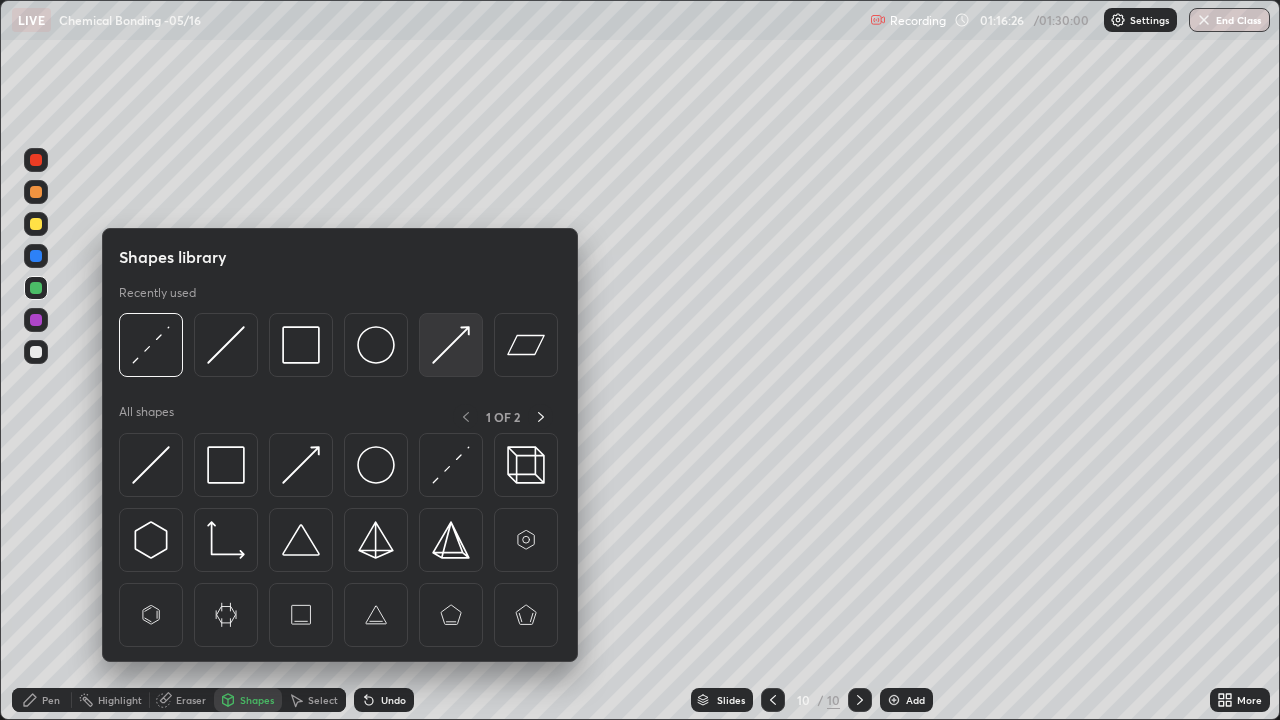 click at bounding box center (451, 345) 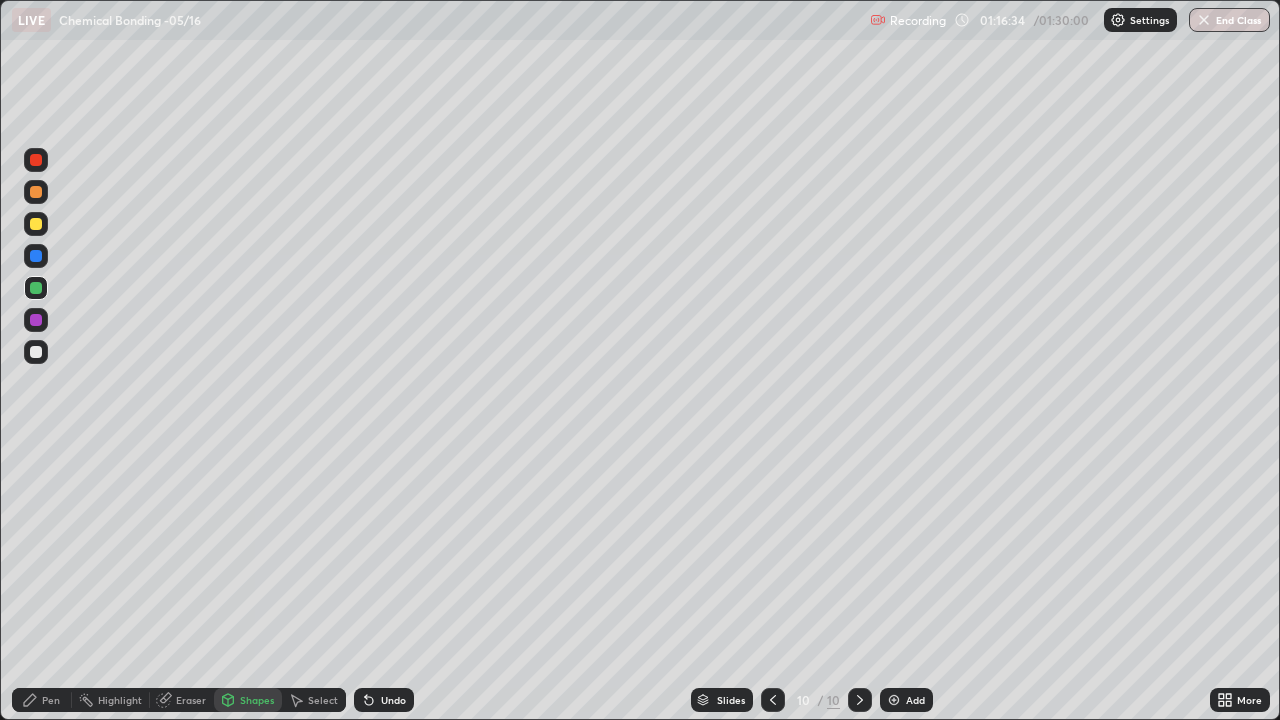 click 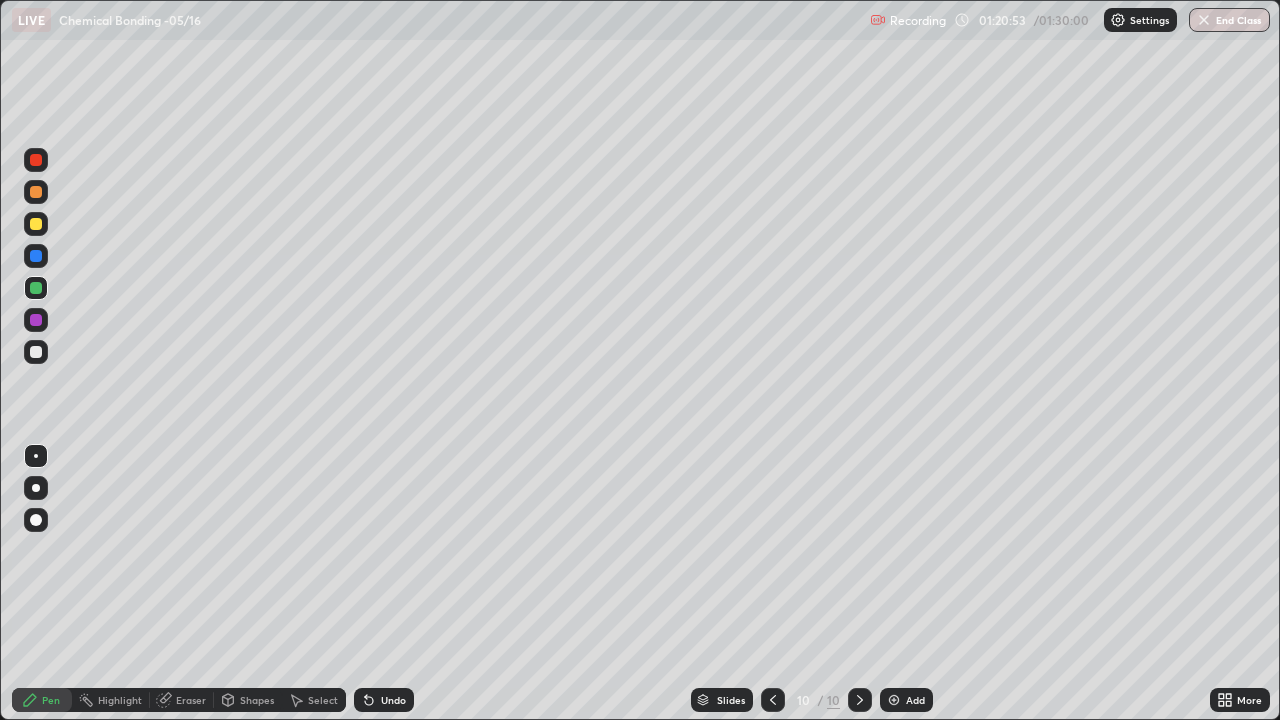 click on "End Class" at bounding box center [1229, 20] 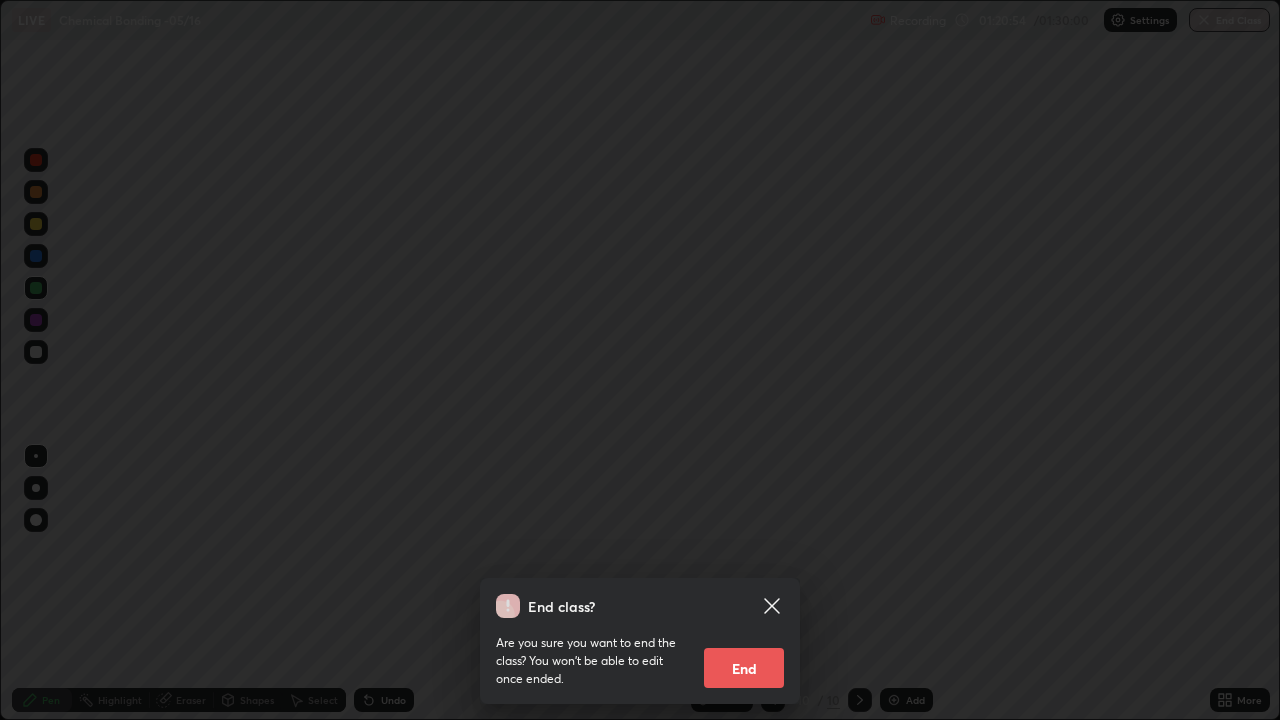 click on "End" at bounding box center (744, 668) 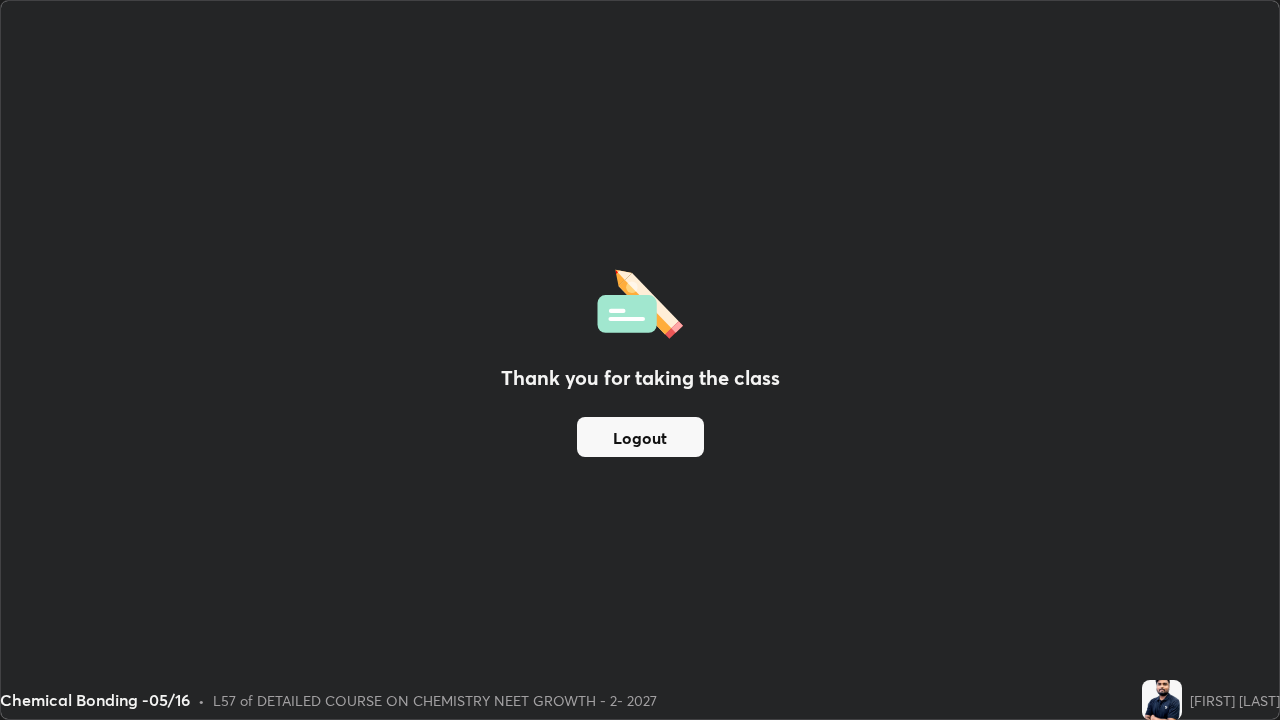 click on "Logout" at bounding box center (640, 437) 